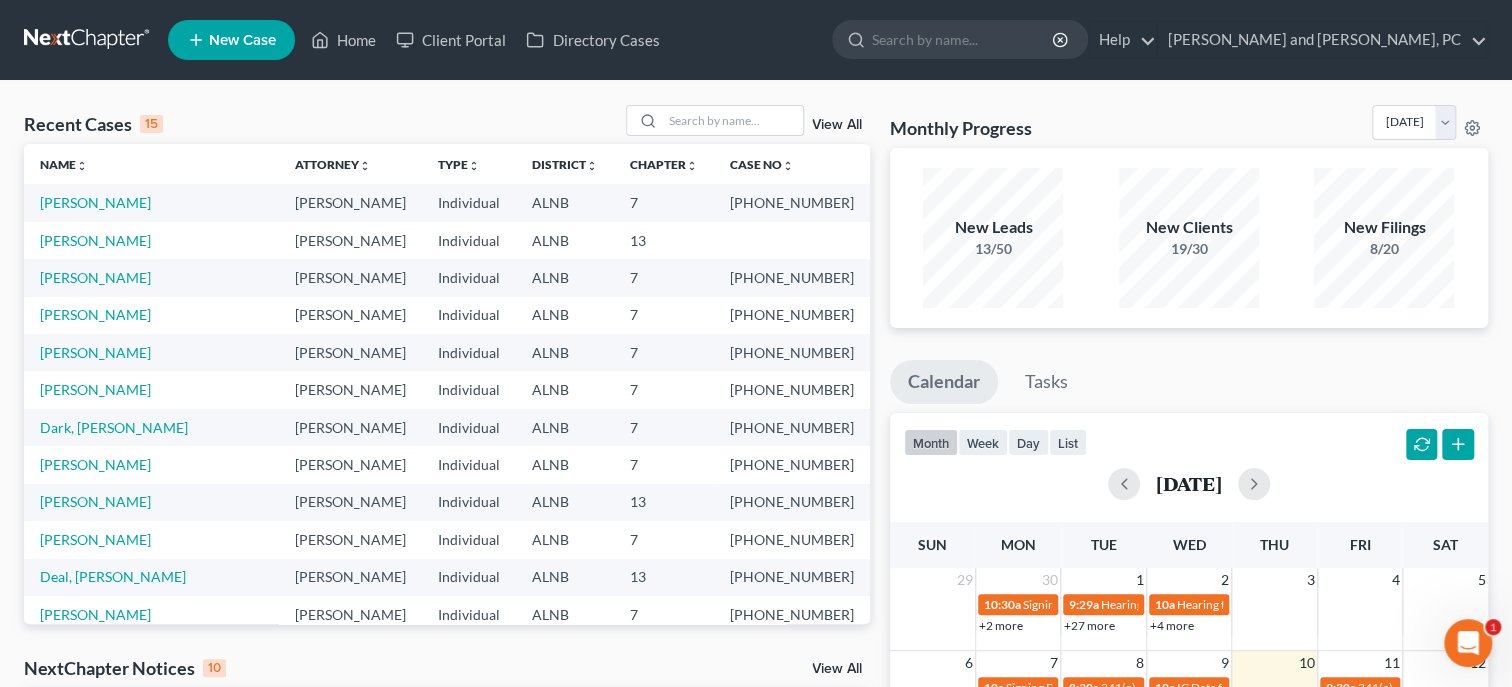 scroll, scrollTop: 0, scrollLeft: 0, axis: both 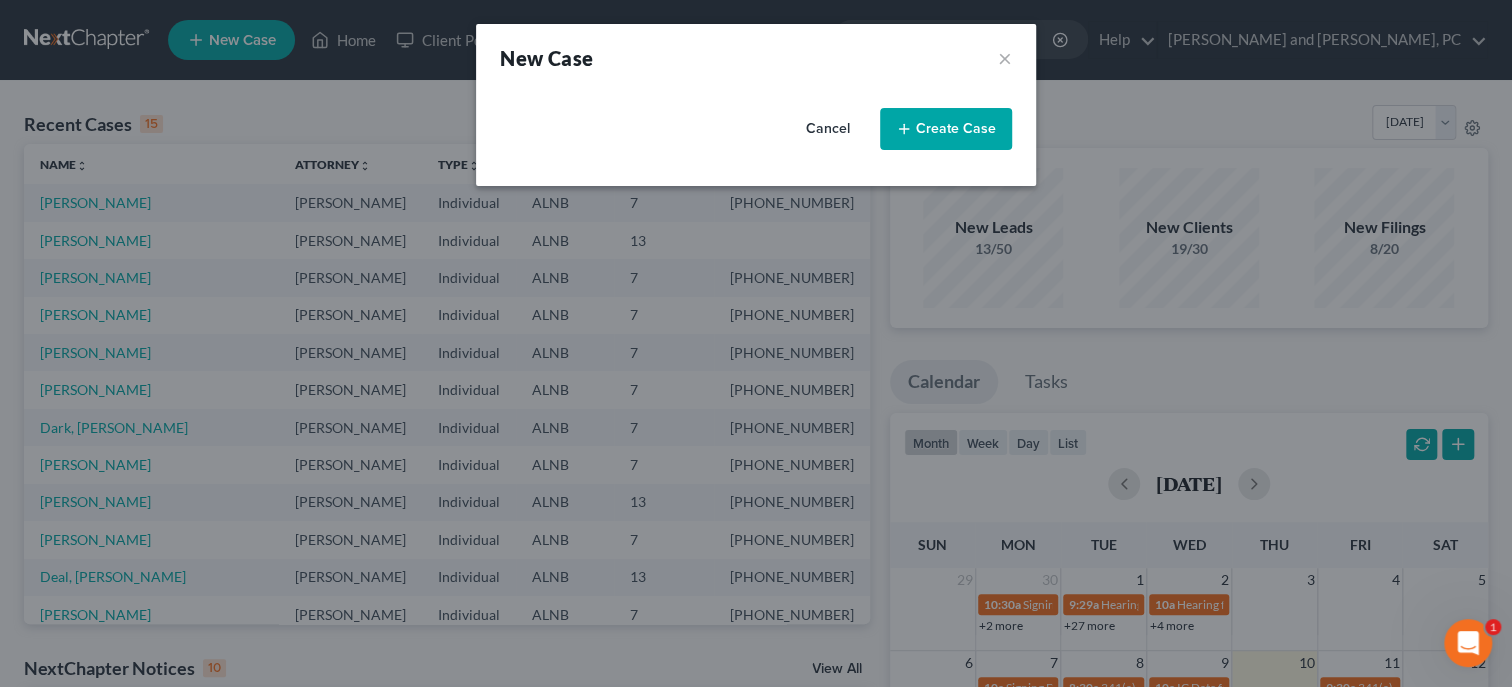 select on "1" 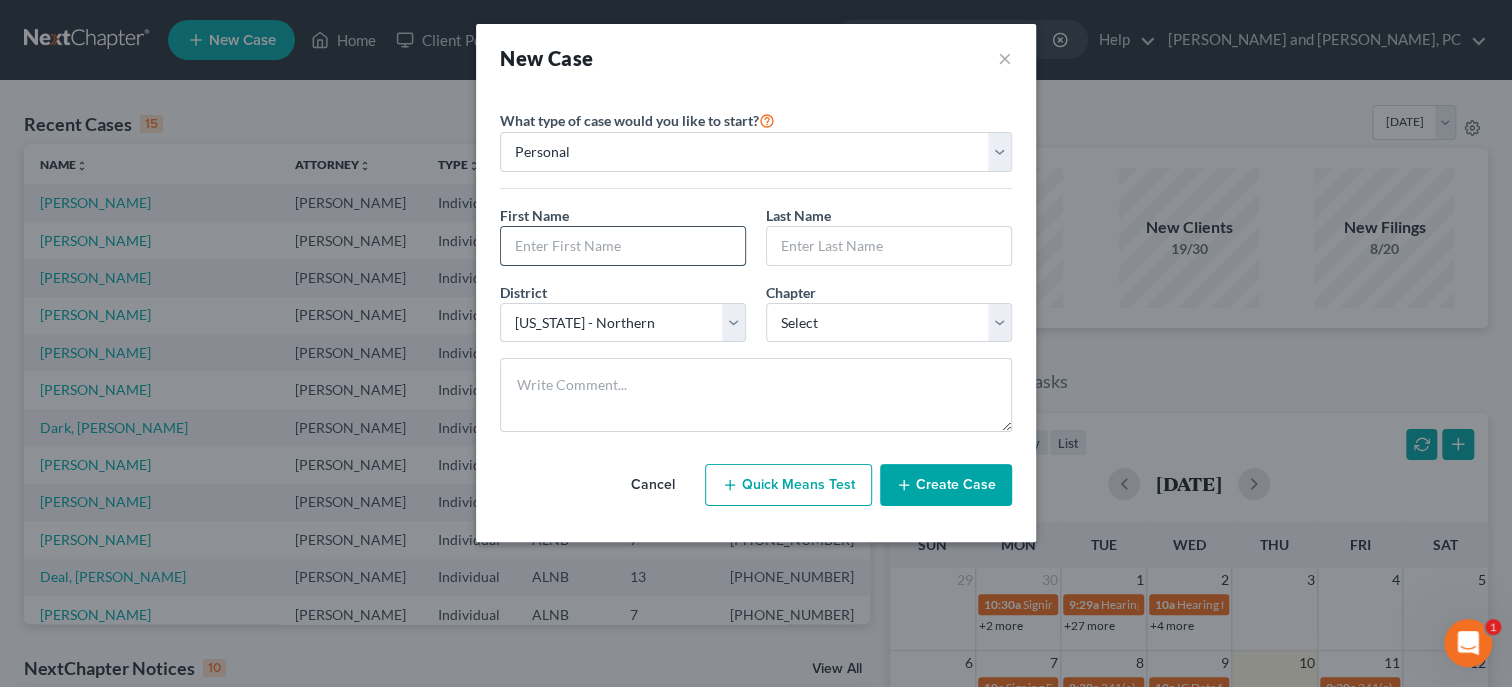 click at bounding box center (623, 246) 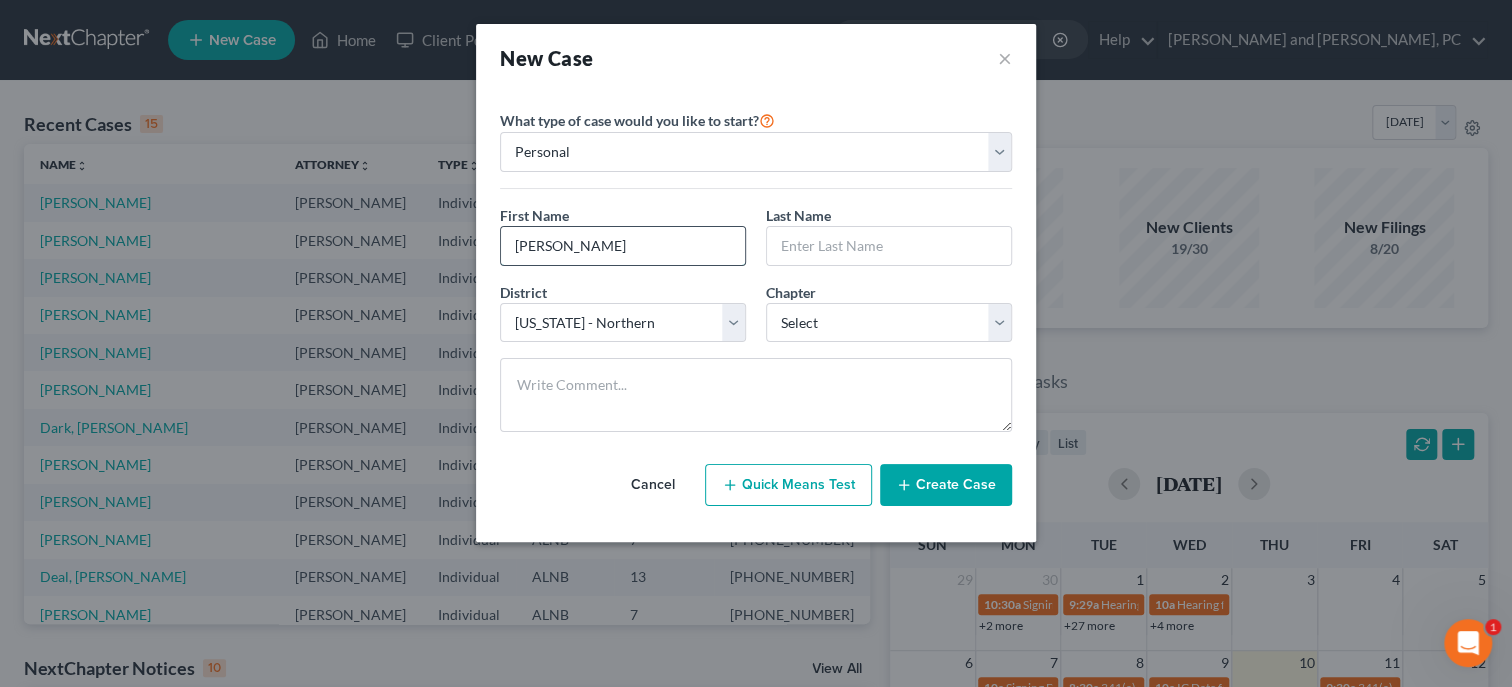 type on "[PERSON_NAME]" 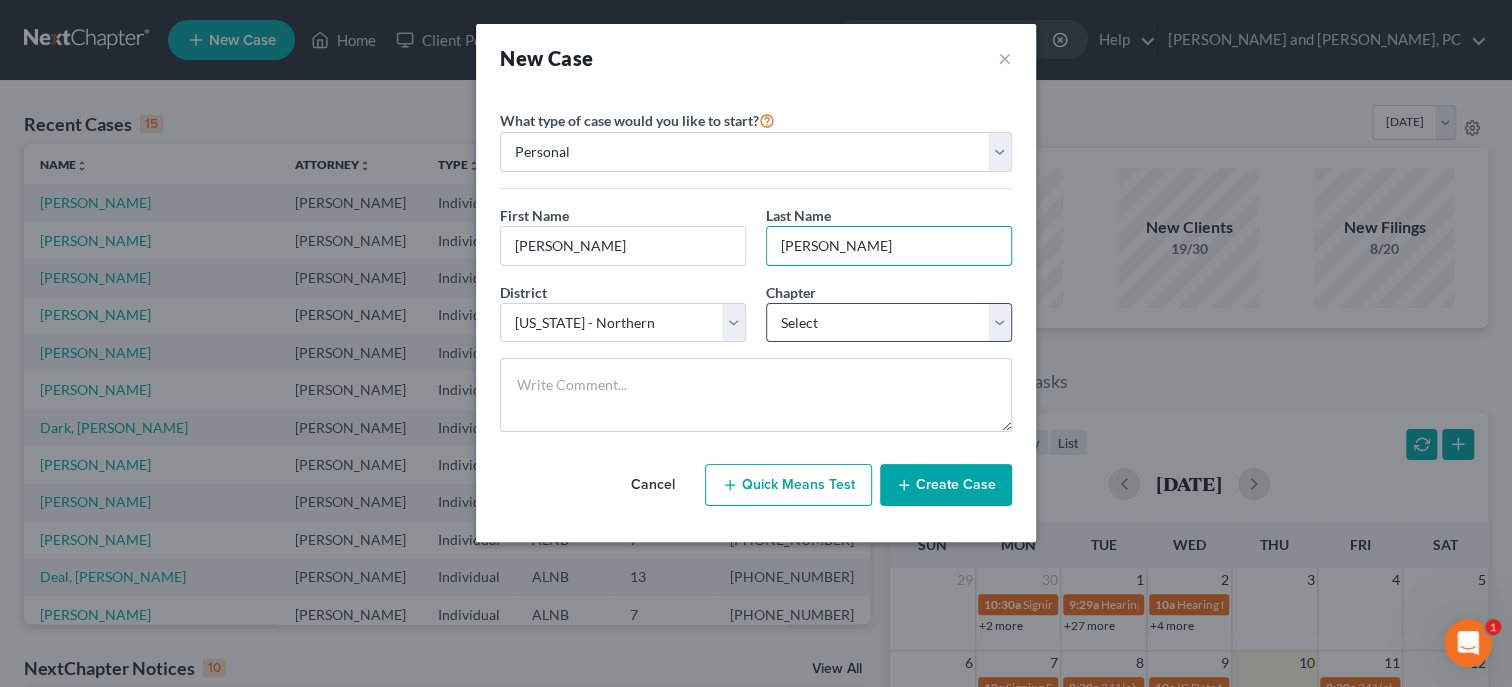 type on "[PERSON_NAME]" 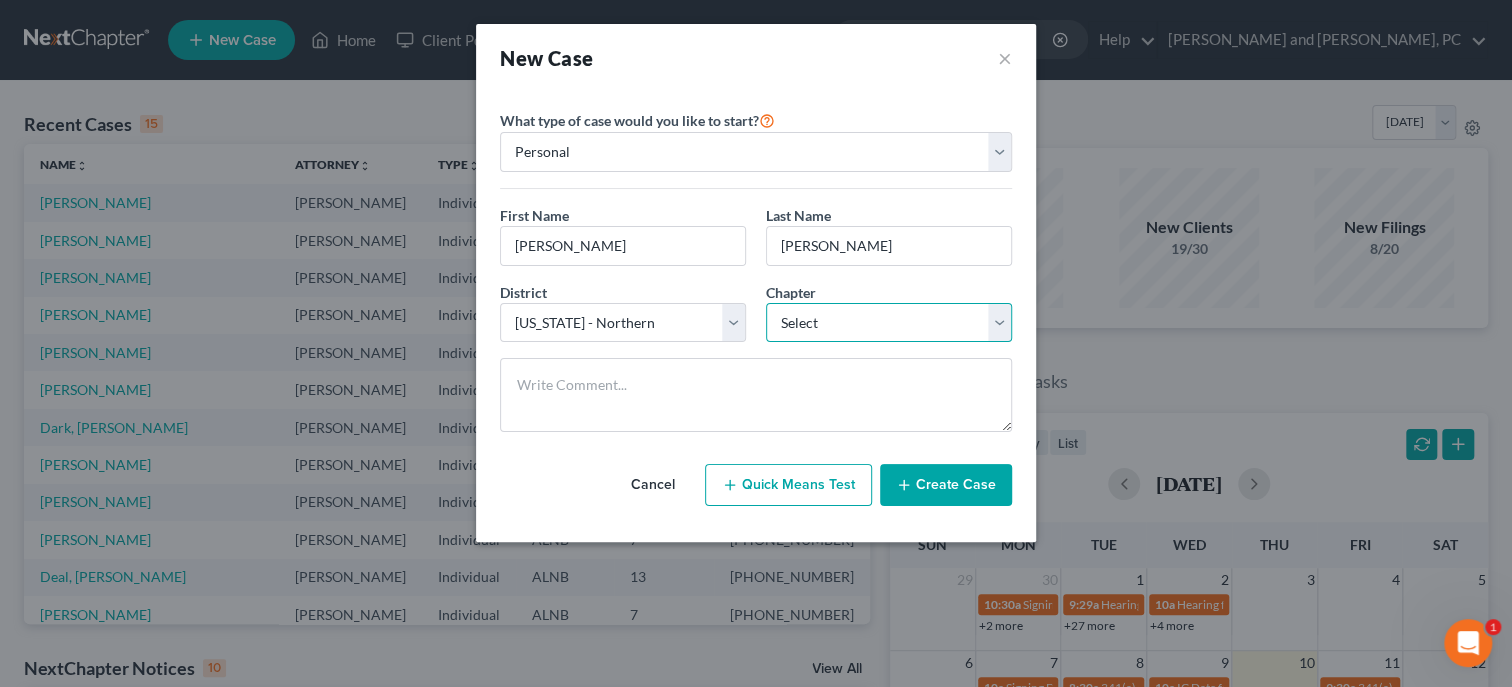 select on "0" 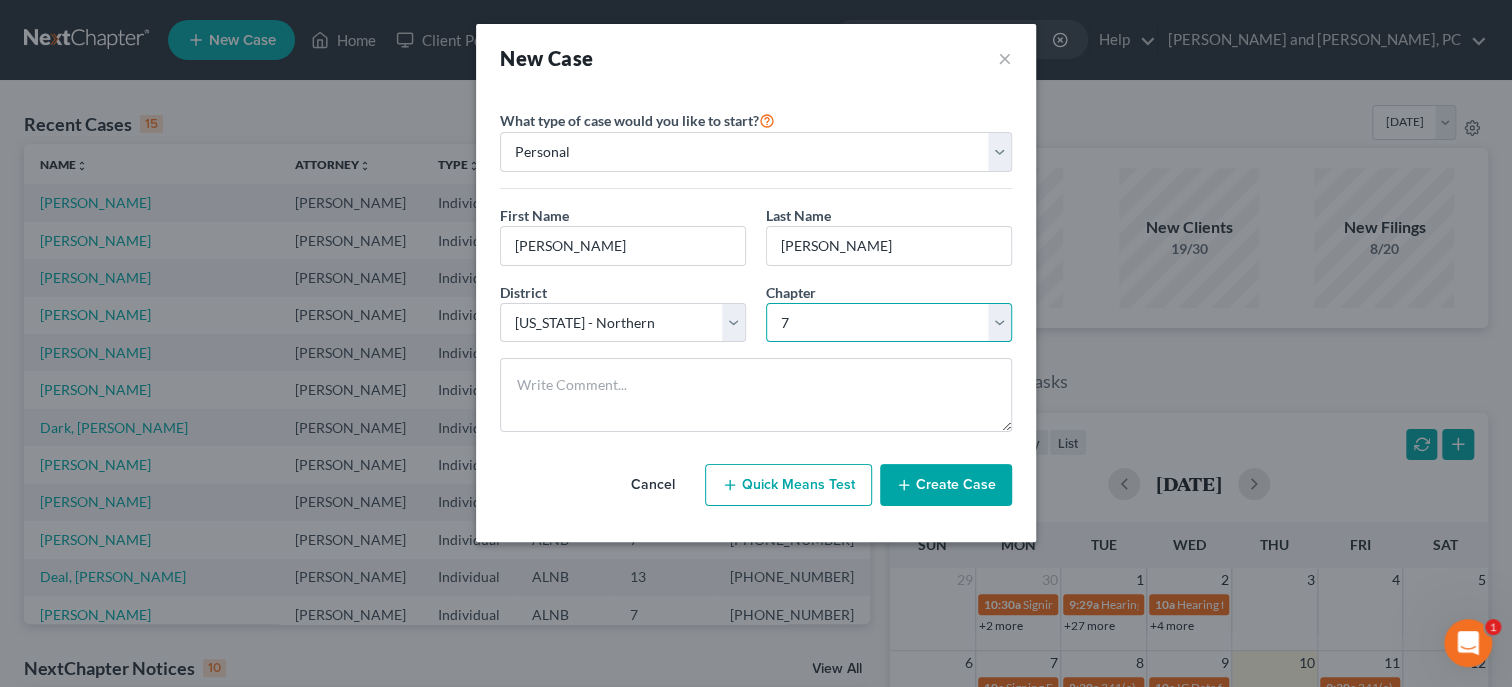 click on "7" at bounding box center [0, 0] 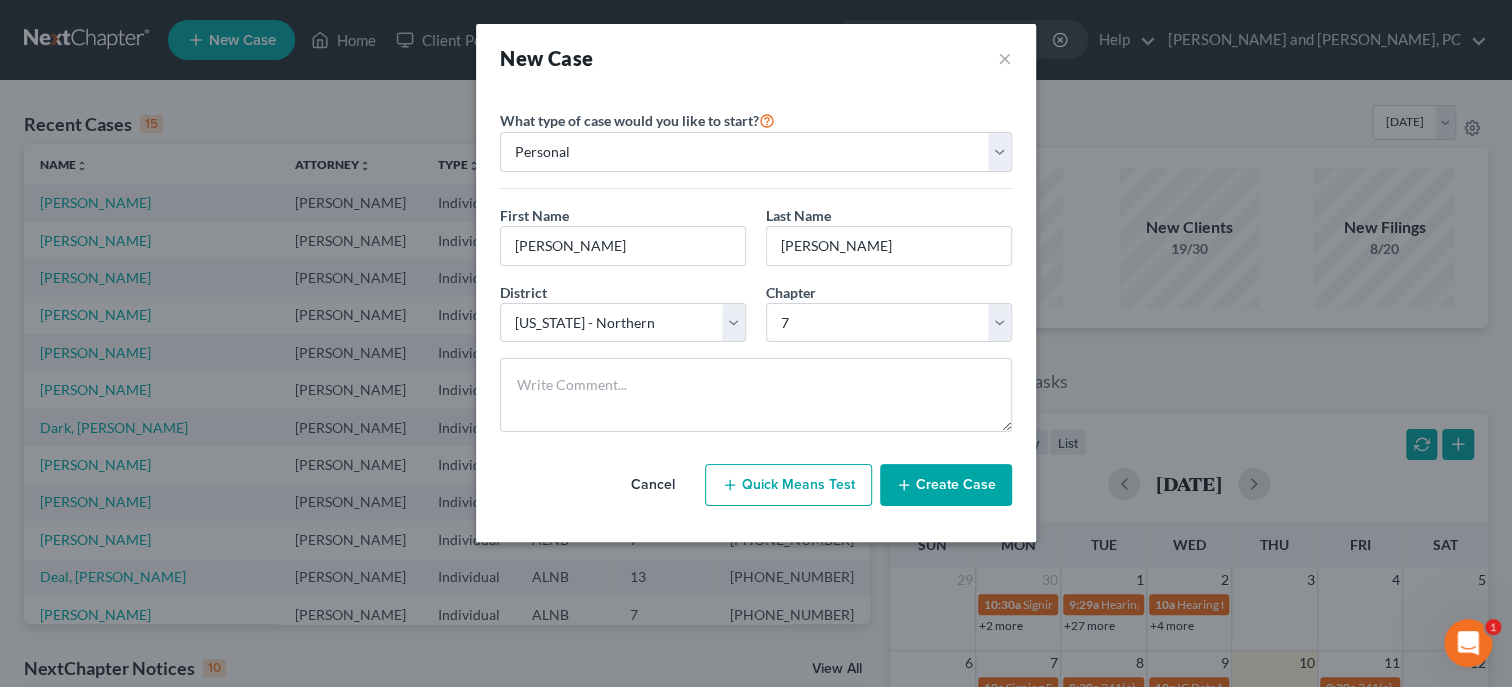 click on "Create Case" at bounding box center [946, 485] 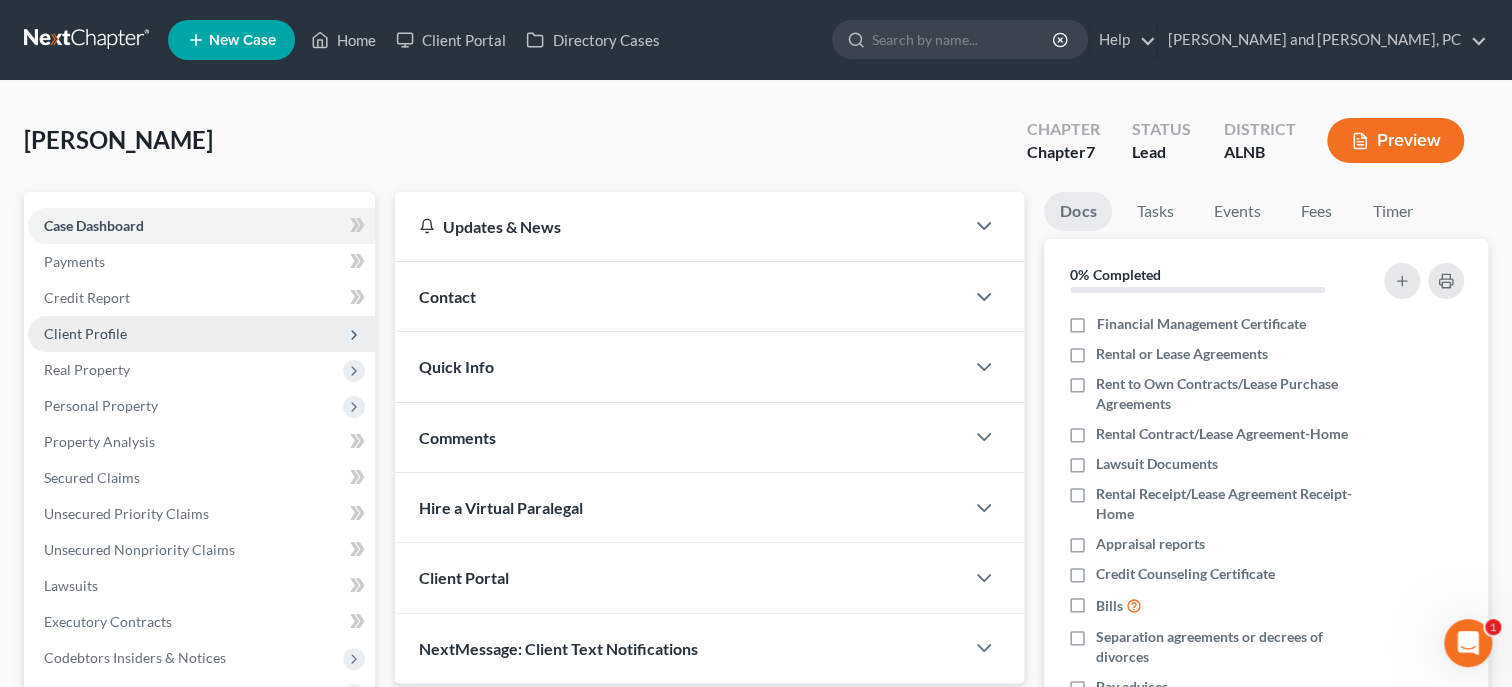 click on "Client Profile" at bounding box center (85, 333) 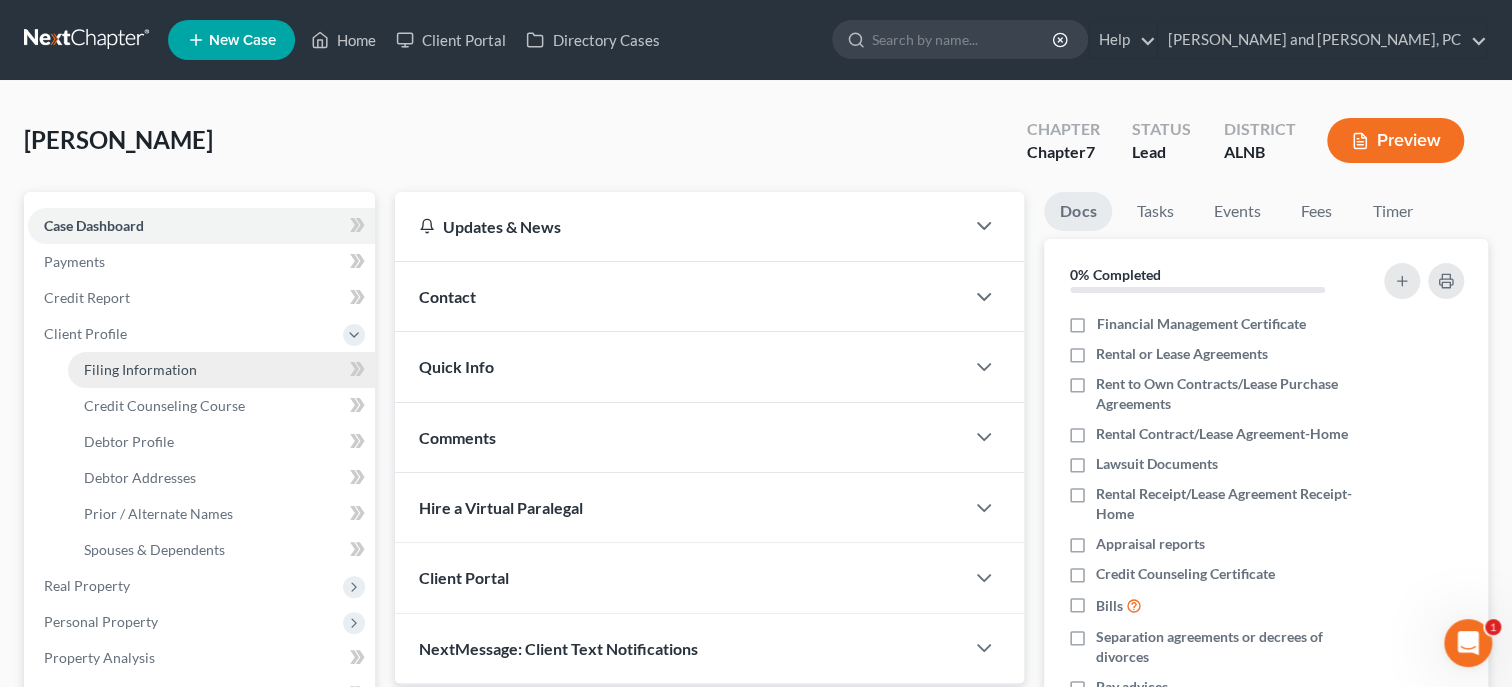 click on "Filing Information" at bounding box center [140, 369] 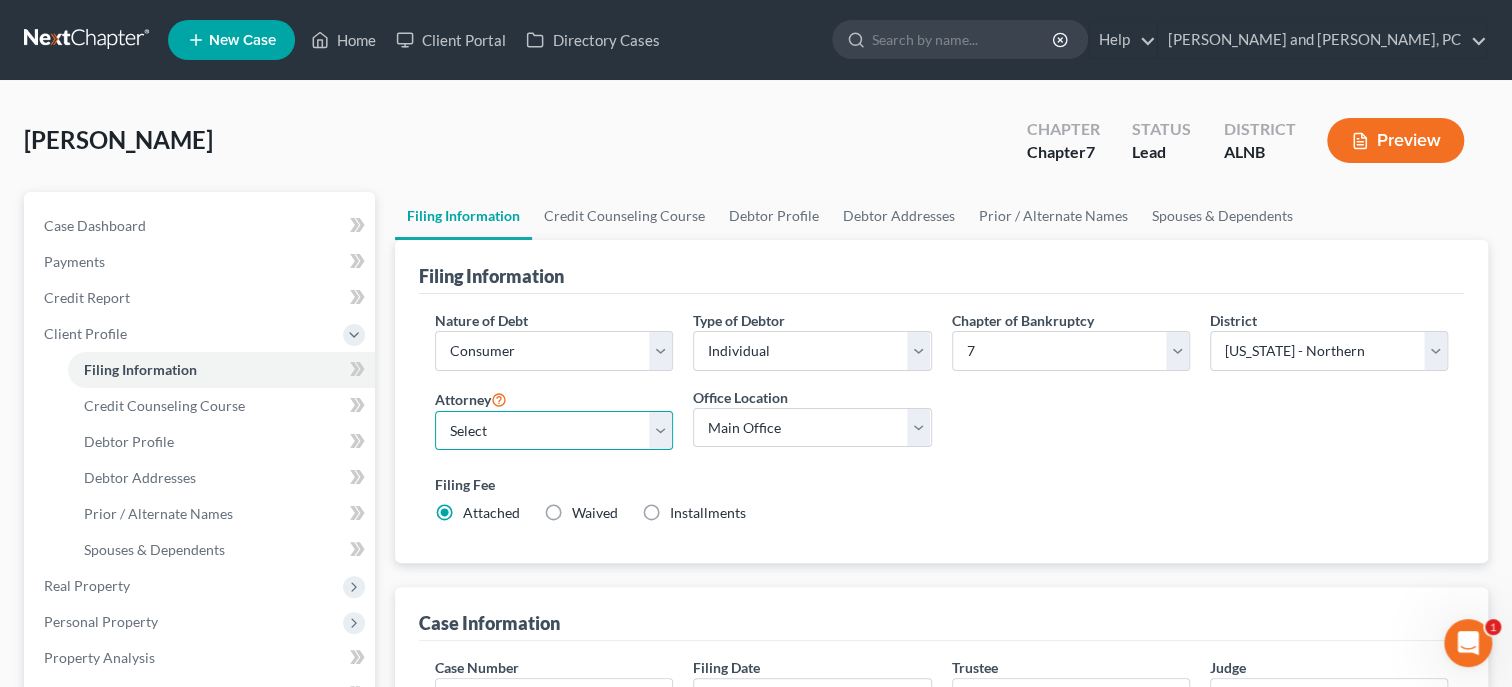 select on "0" 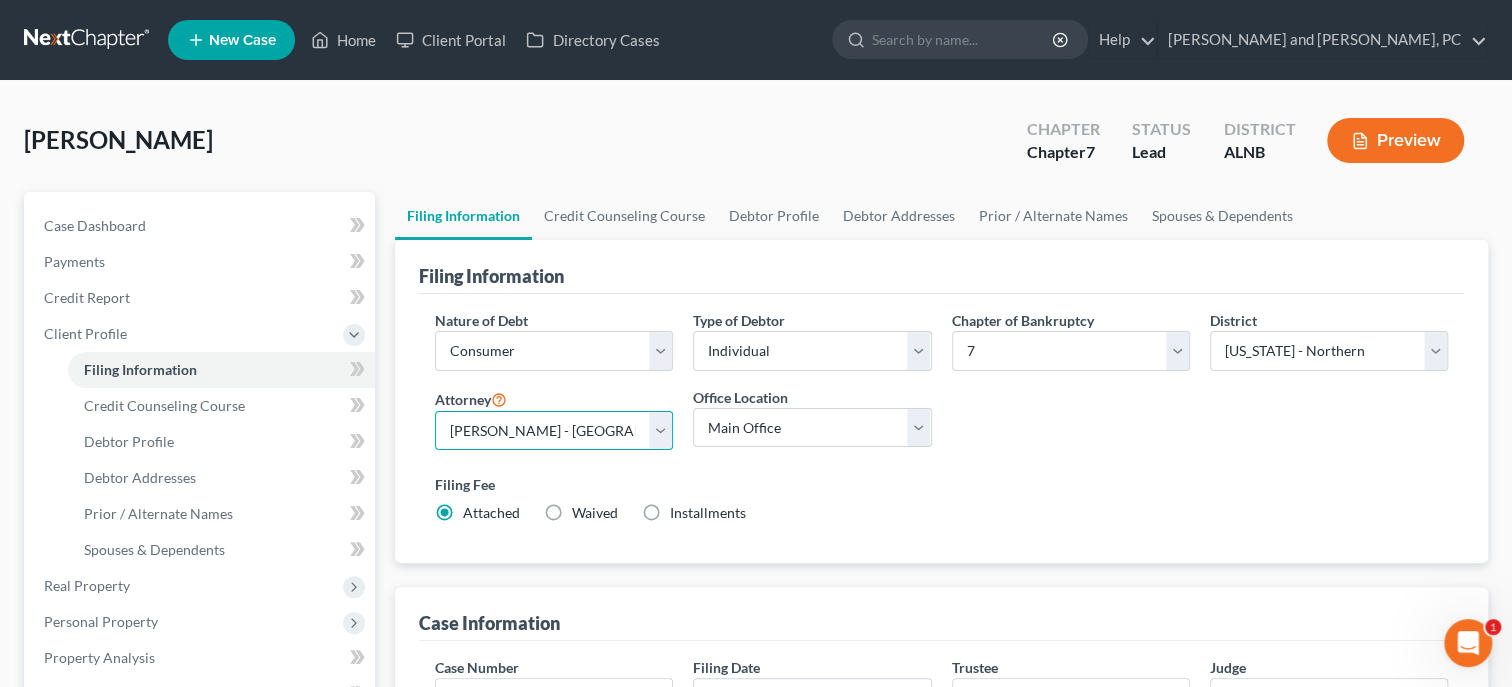 click on "[PERSON_NAME] - [GEOGRAPHIC_DATA]" at bounding box center [0, 0] 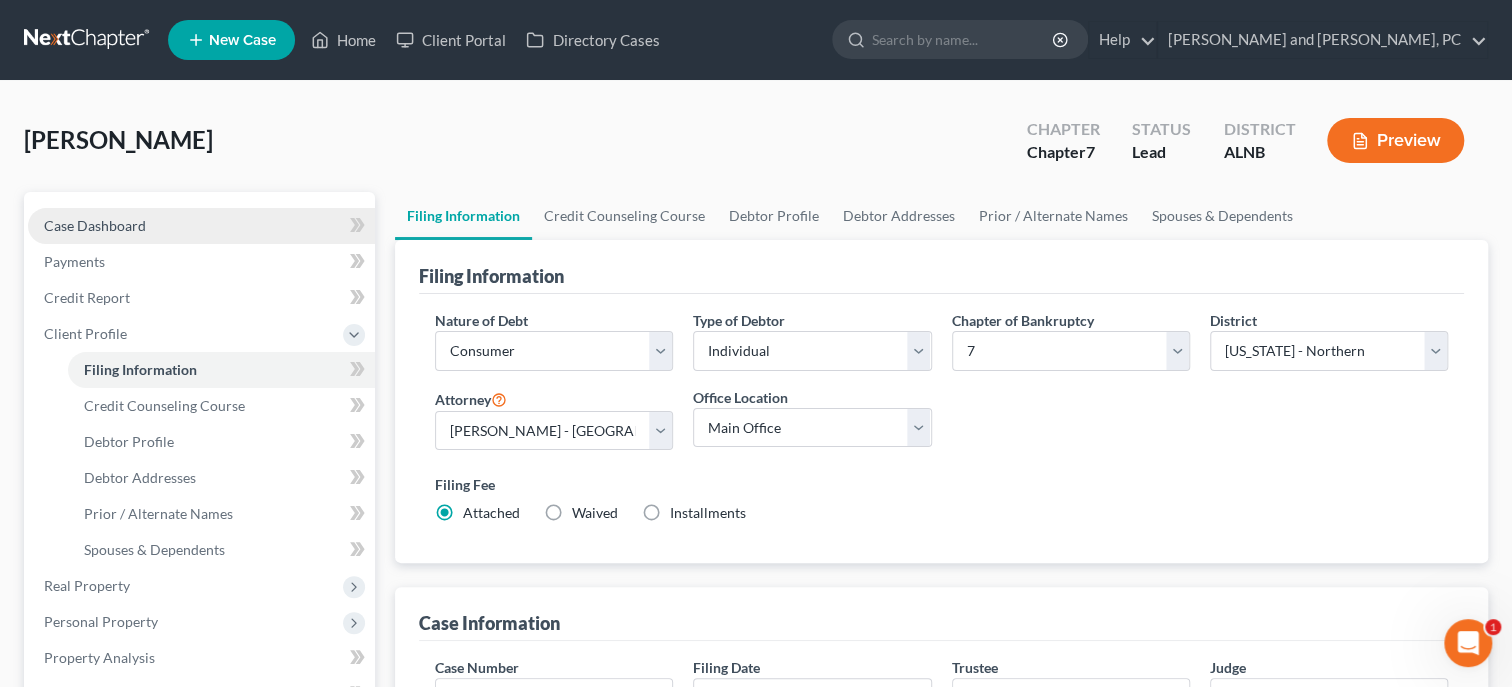 click on "Case Dashboard" at bounding box center (95, 225) 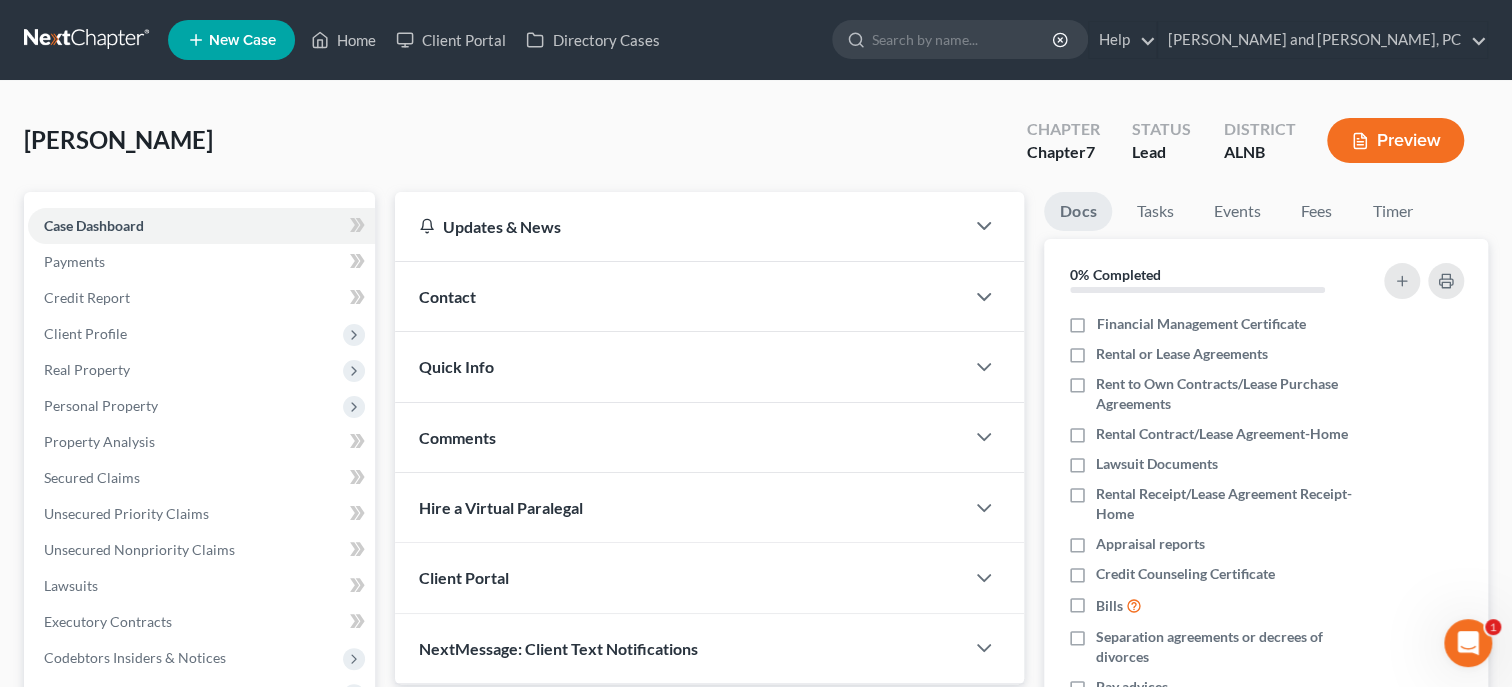 click on "Contact" at bounding box center [679, 296] 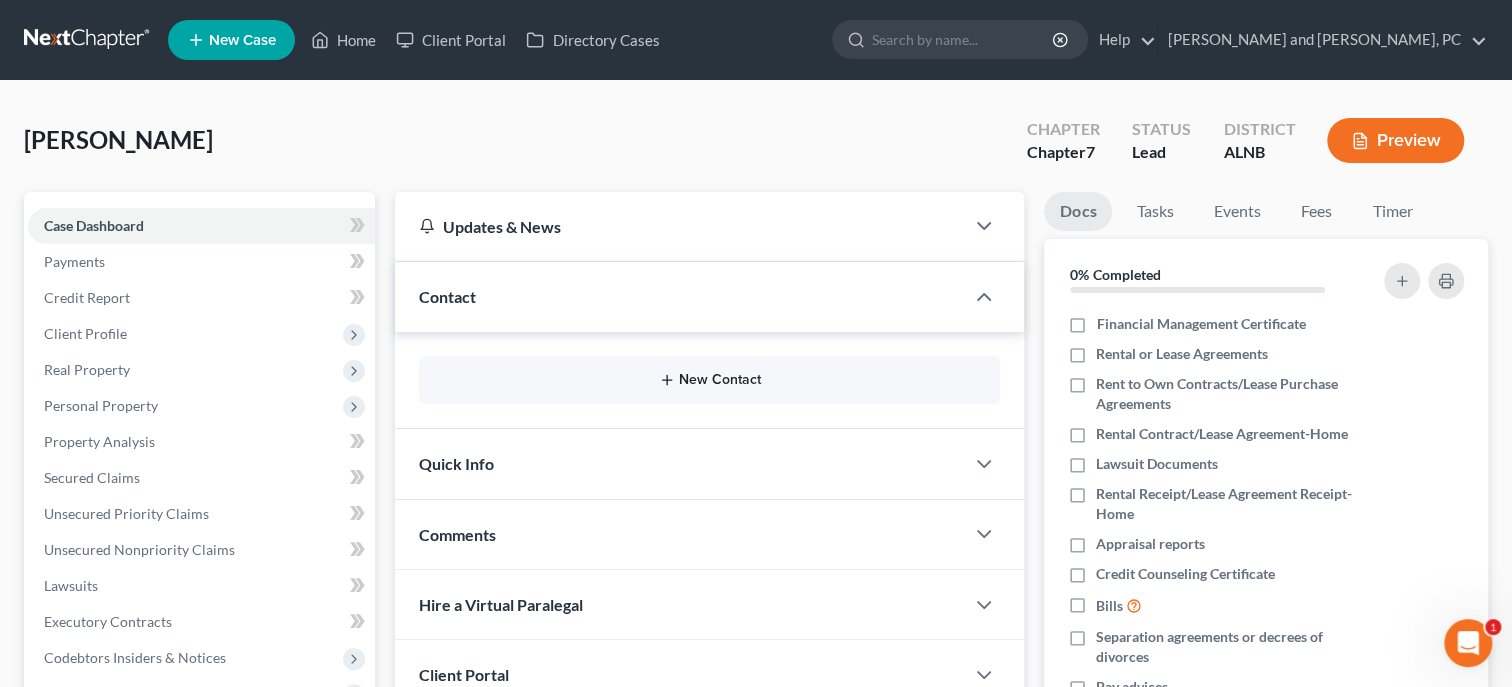 click on "New Contact" at bounding box center [709, 380] 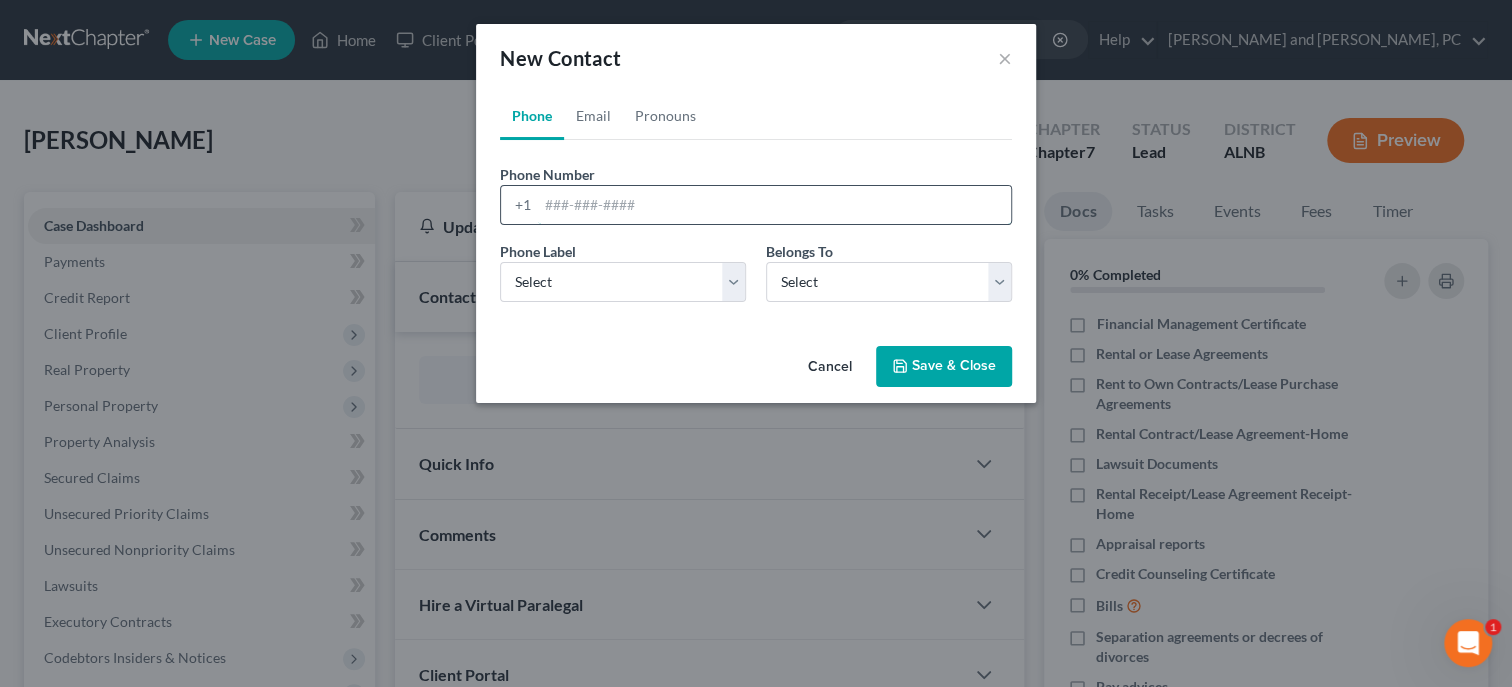 click at bounding box center [774, 205] 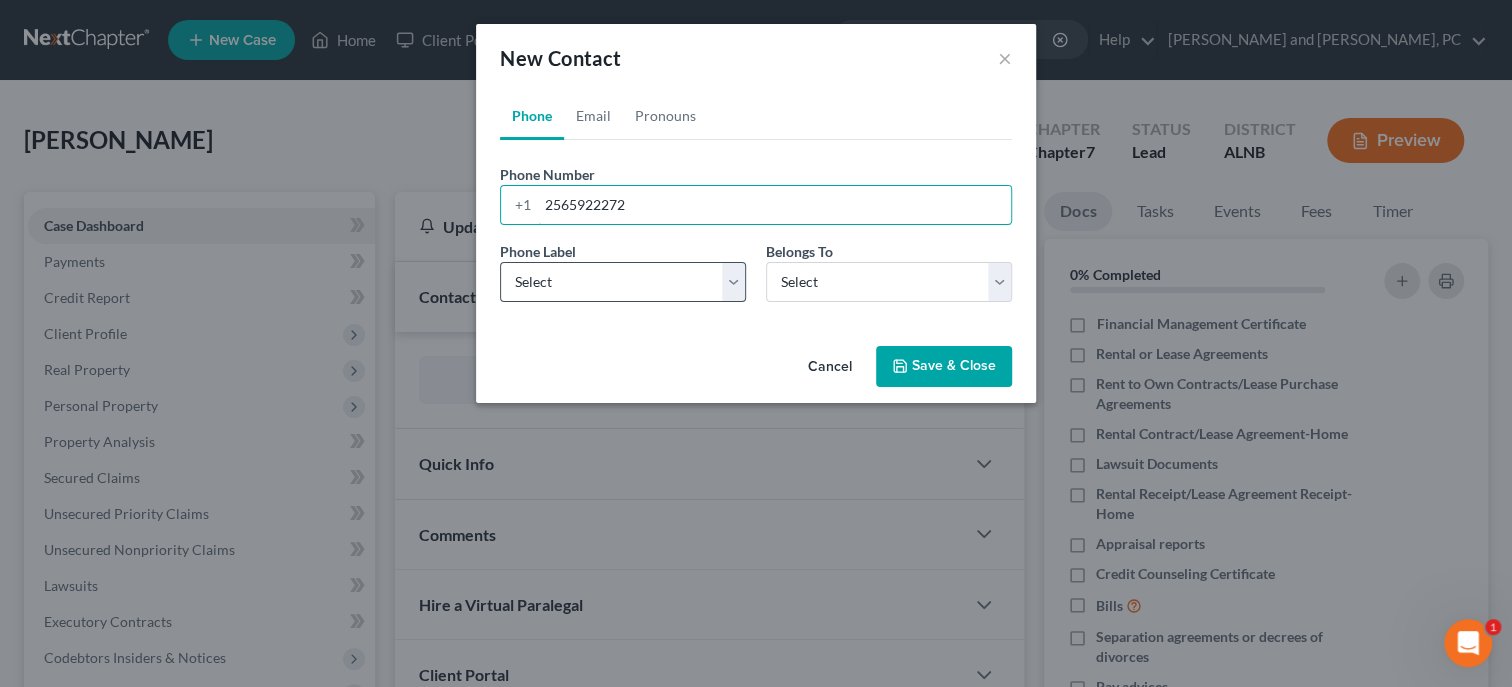 type on "2565922272" 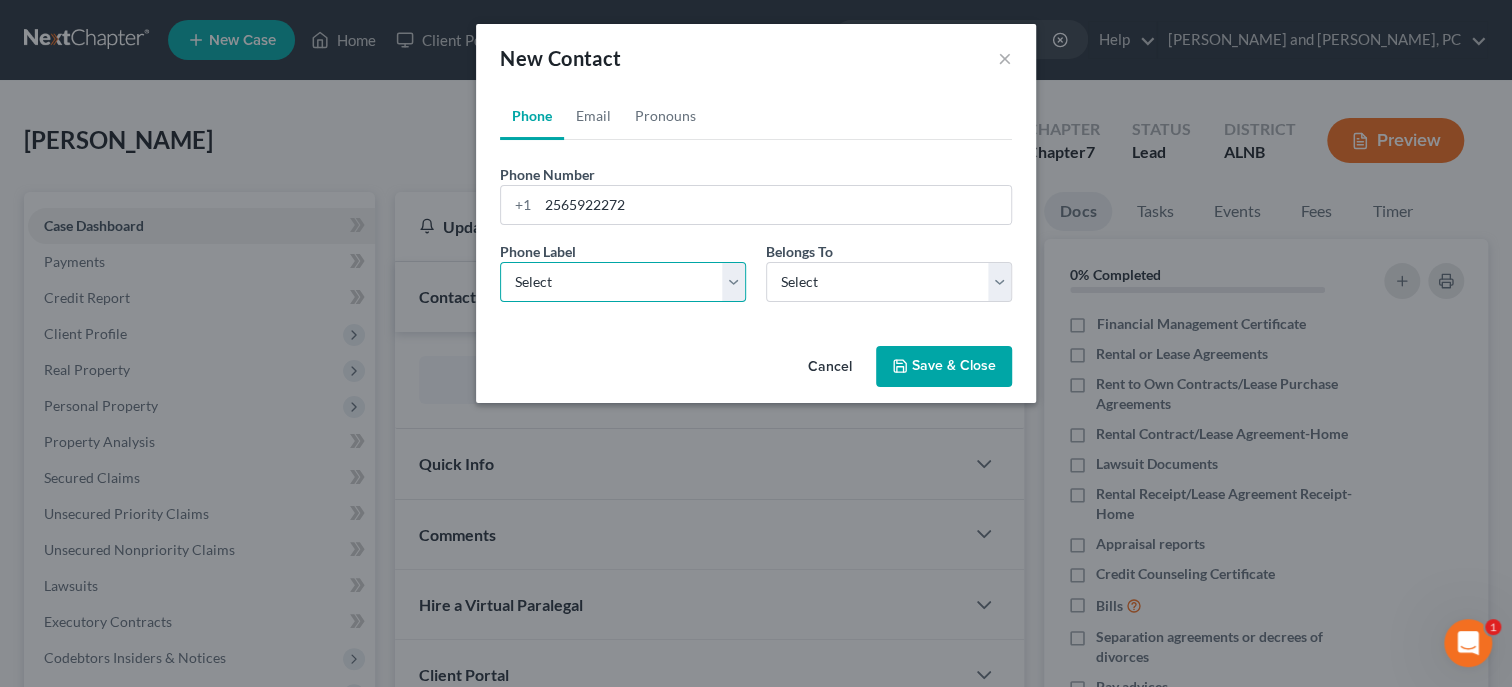 click on "Select Mobile Home Work Other" at bounding box center [623, 282] 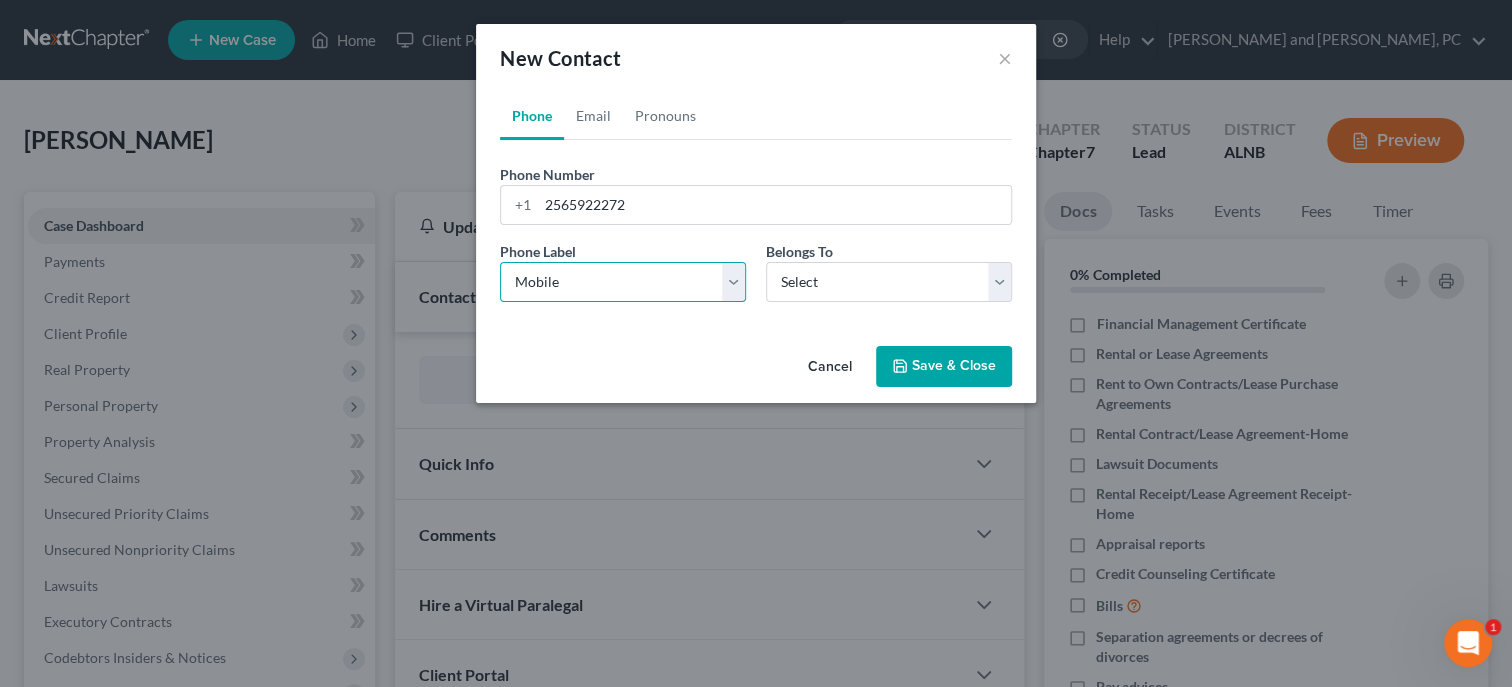 click on "Mobile" at bounding box center [0, 0] 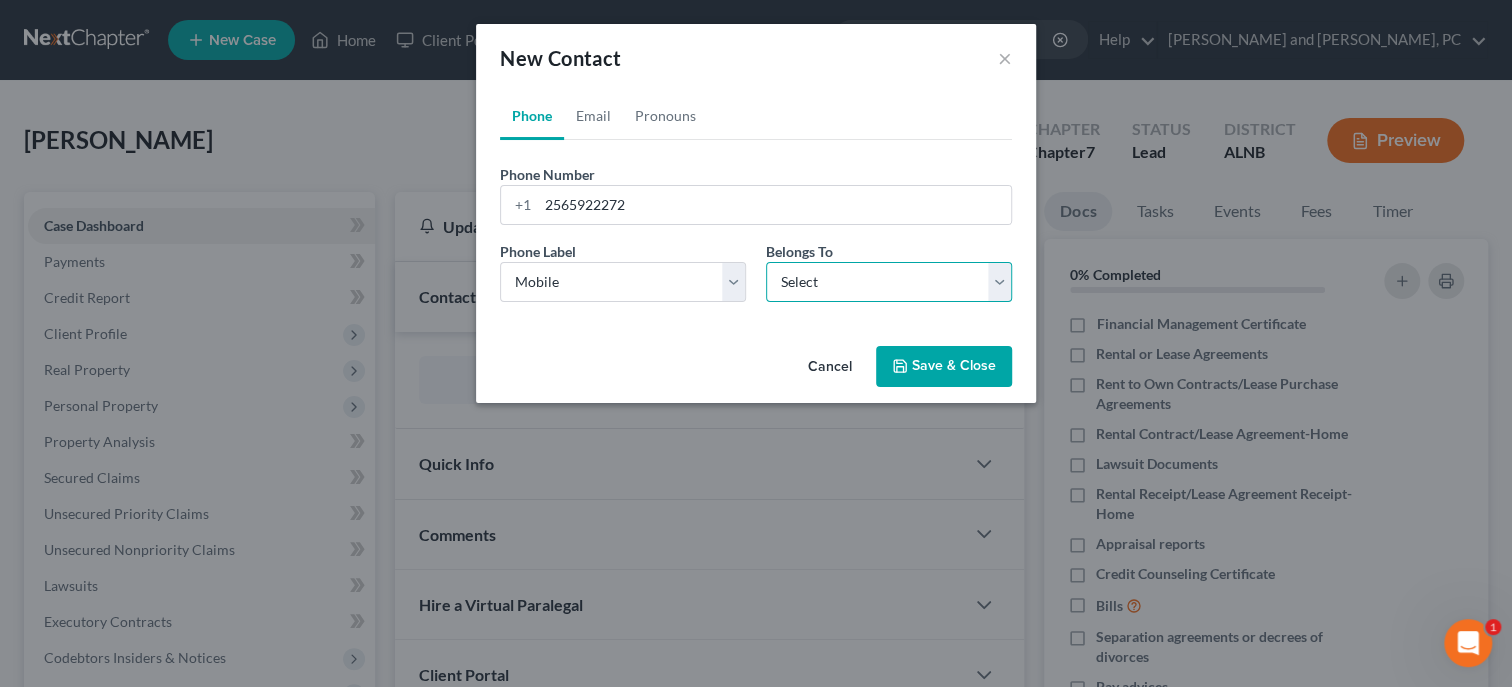 click on "Select Client Other" at bounding box center [889, 282] 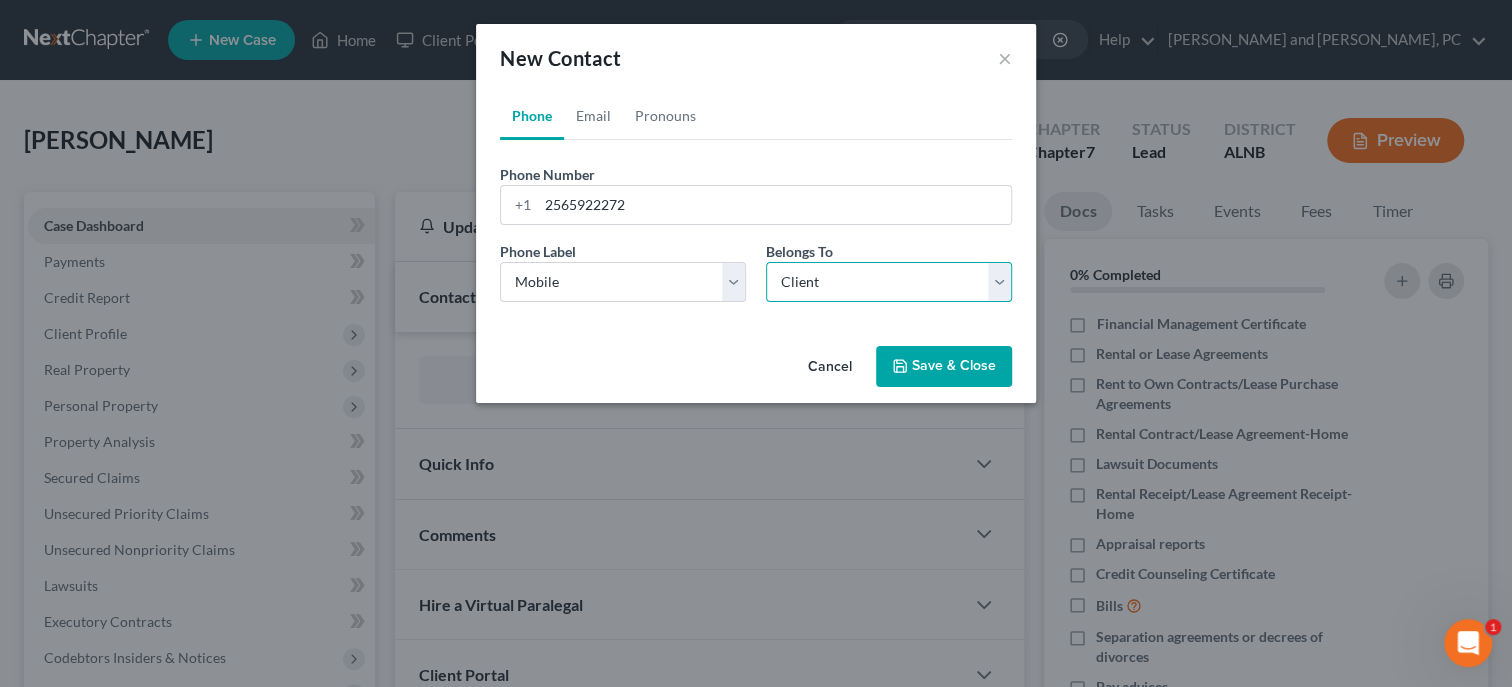 click on "Client" at bounding box center (0, 0) 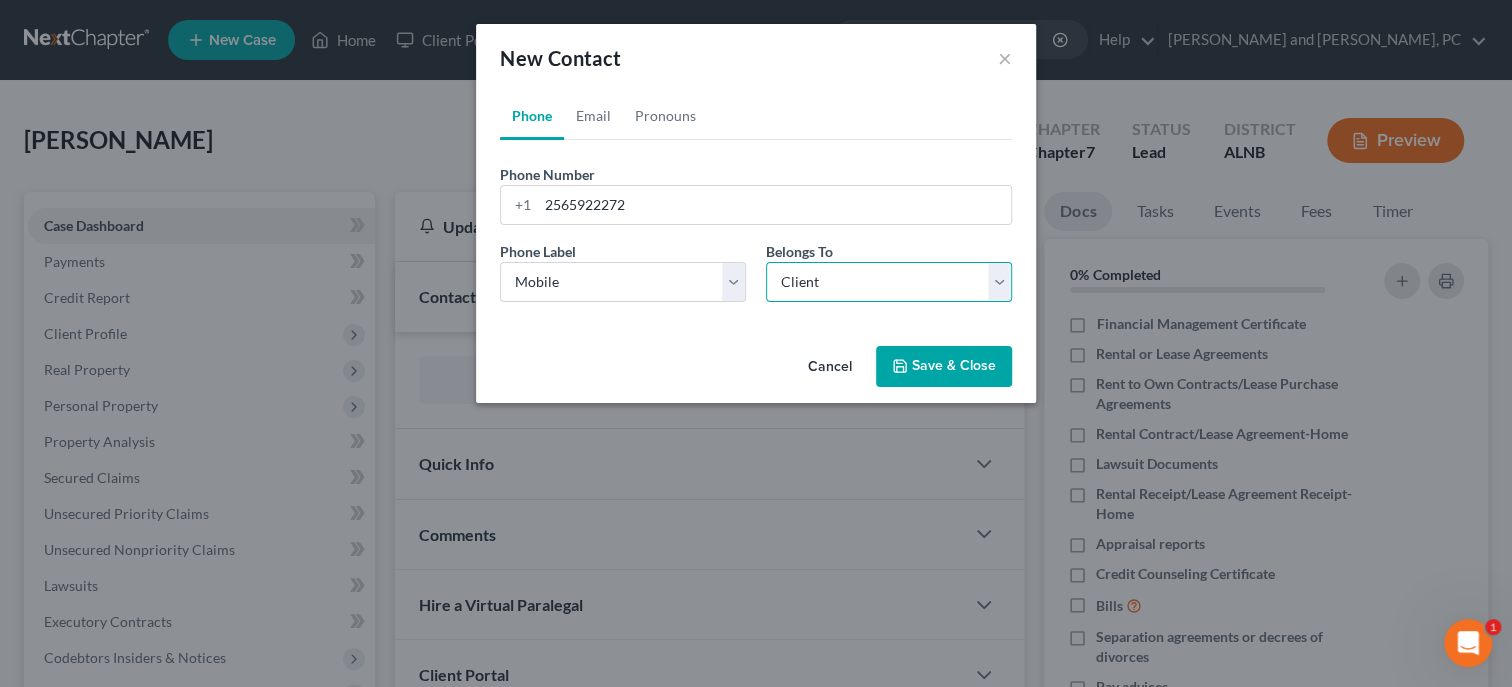 select on "0" 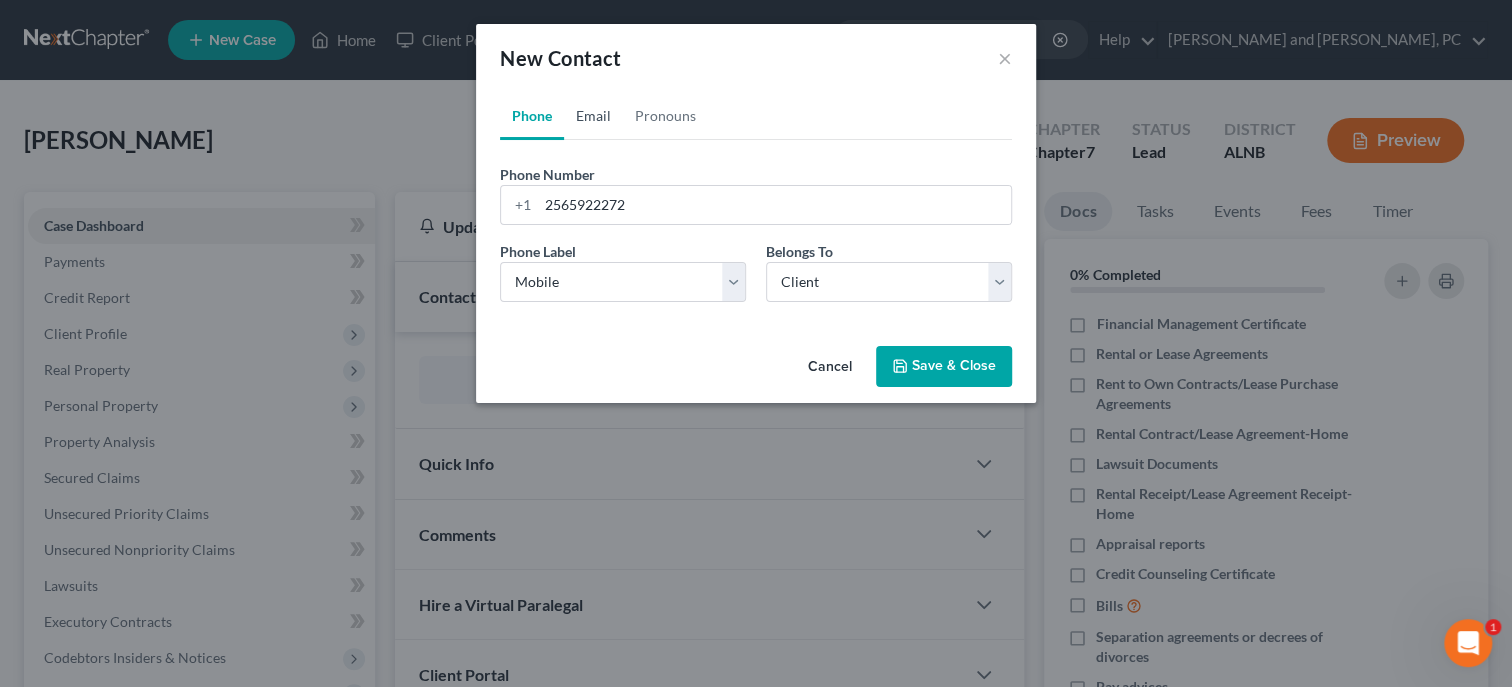 click on "Email" at bounding box center [593, 116] 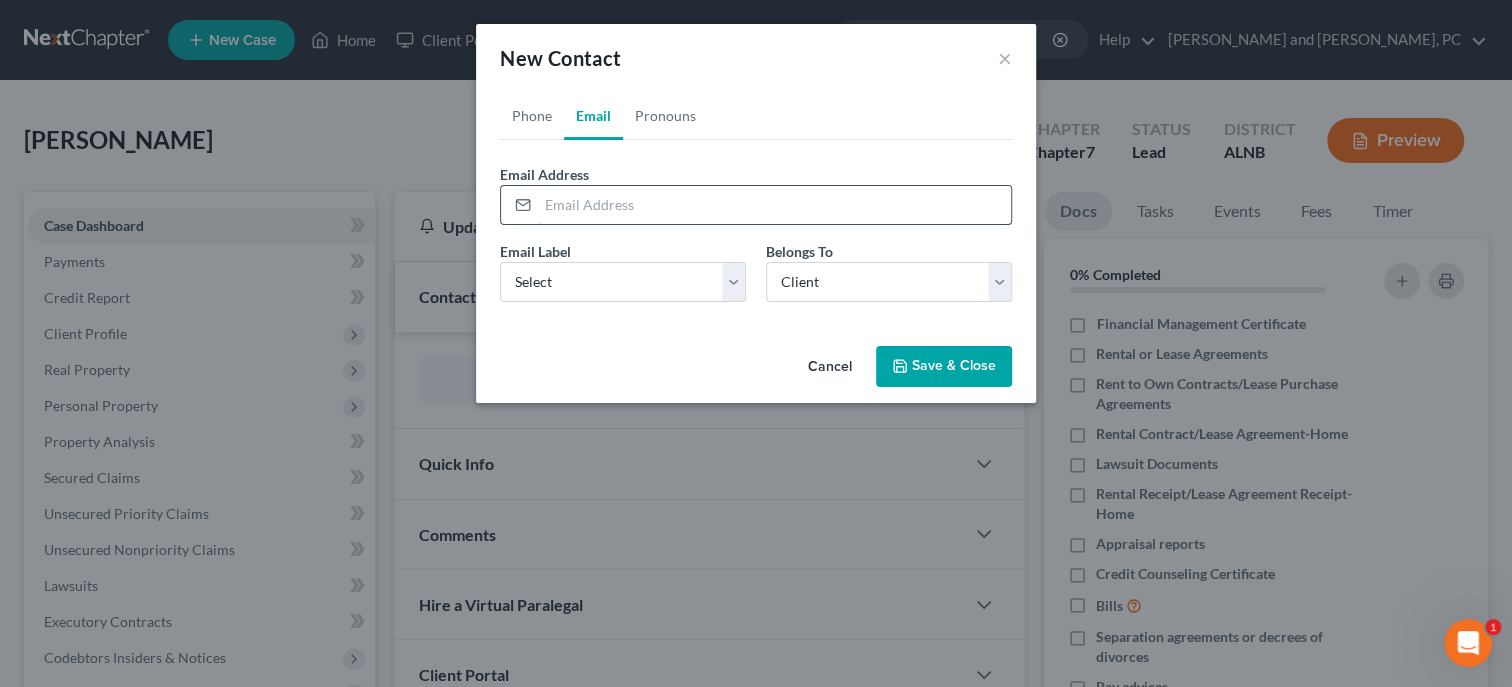 click at bounding box center (774, 205) 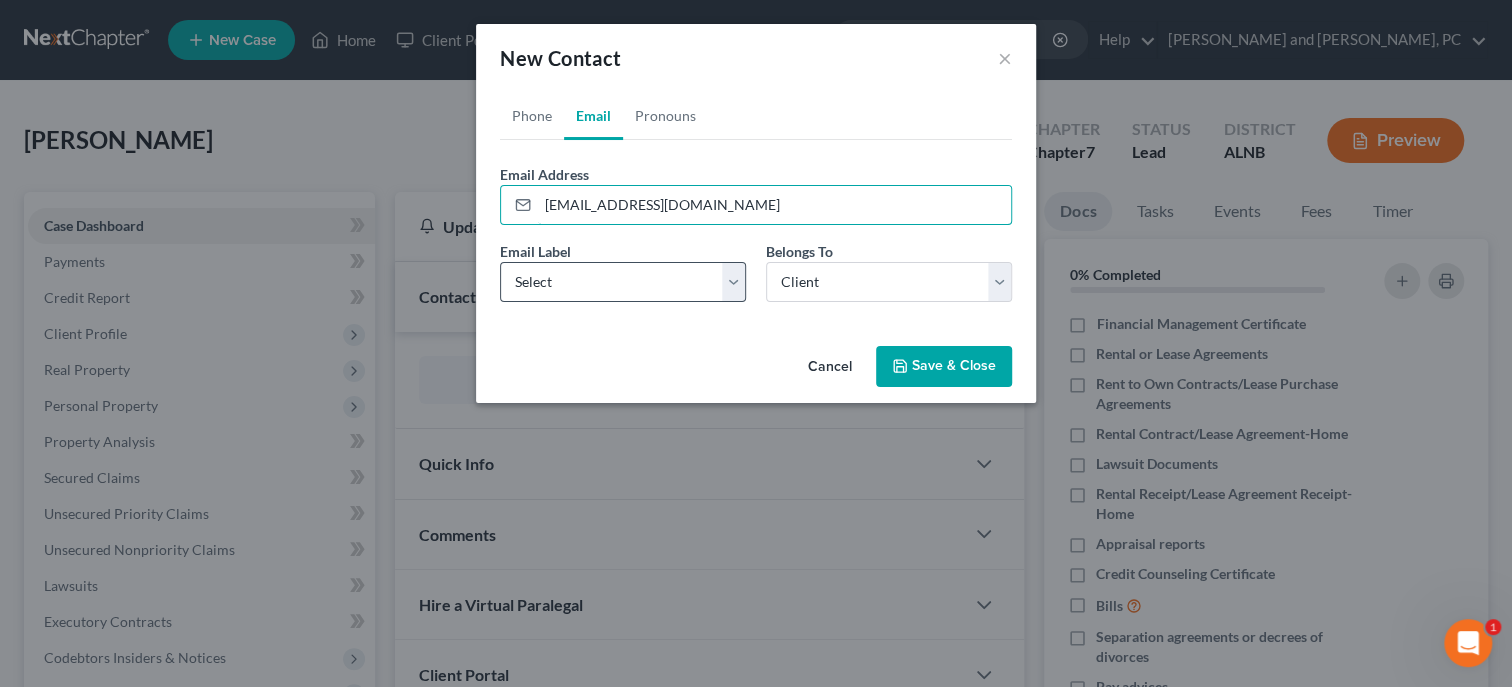 type on "[EMAIL_ADDRESS][DOMAIN_NAME]" 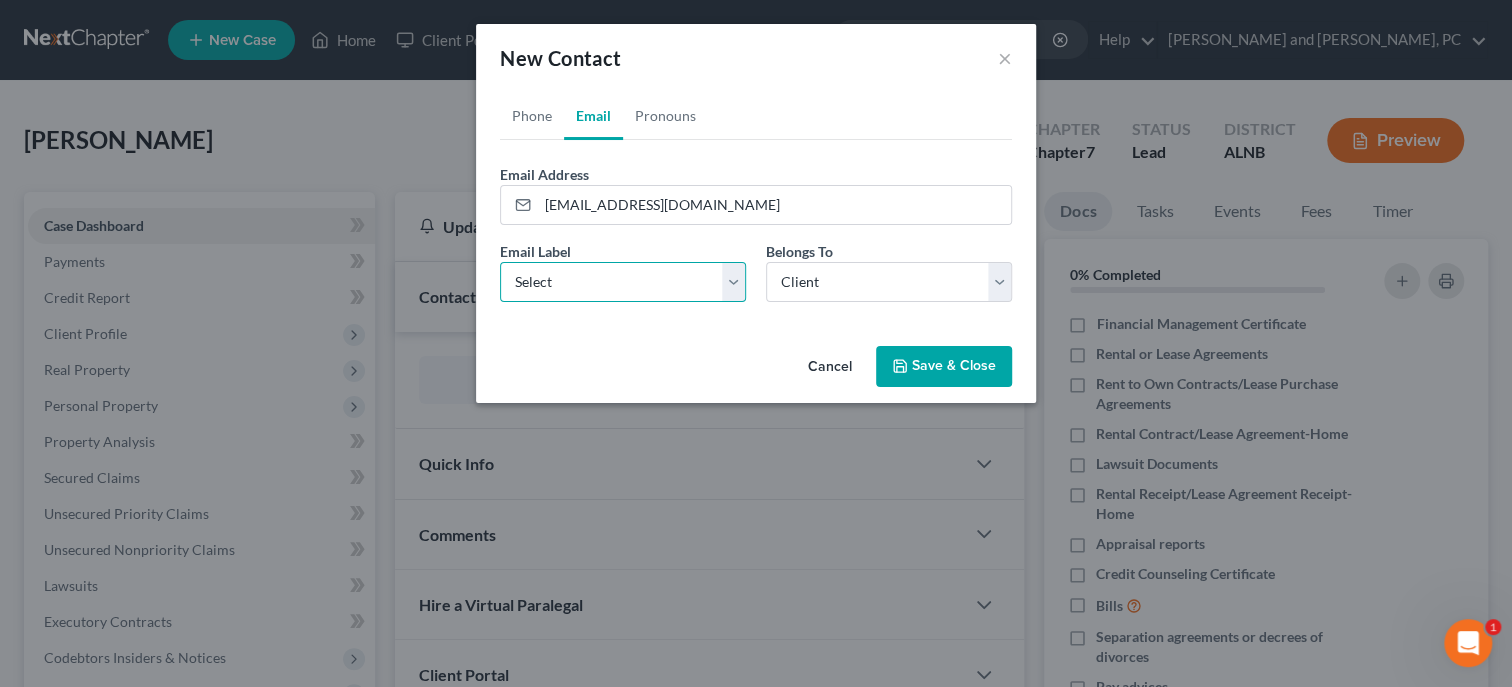 click on "Select Home Work Other" at bounding box center (623, 282) 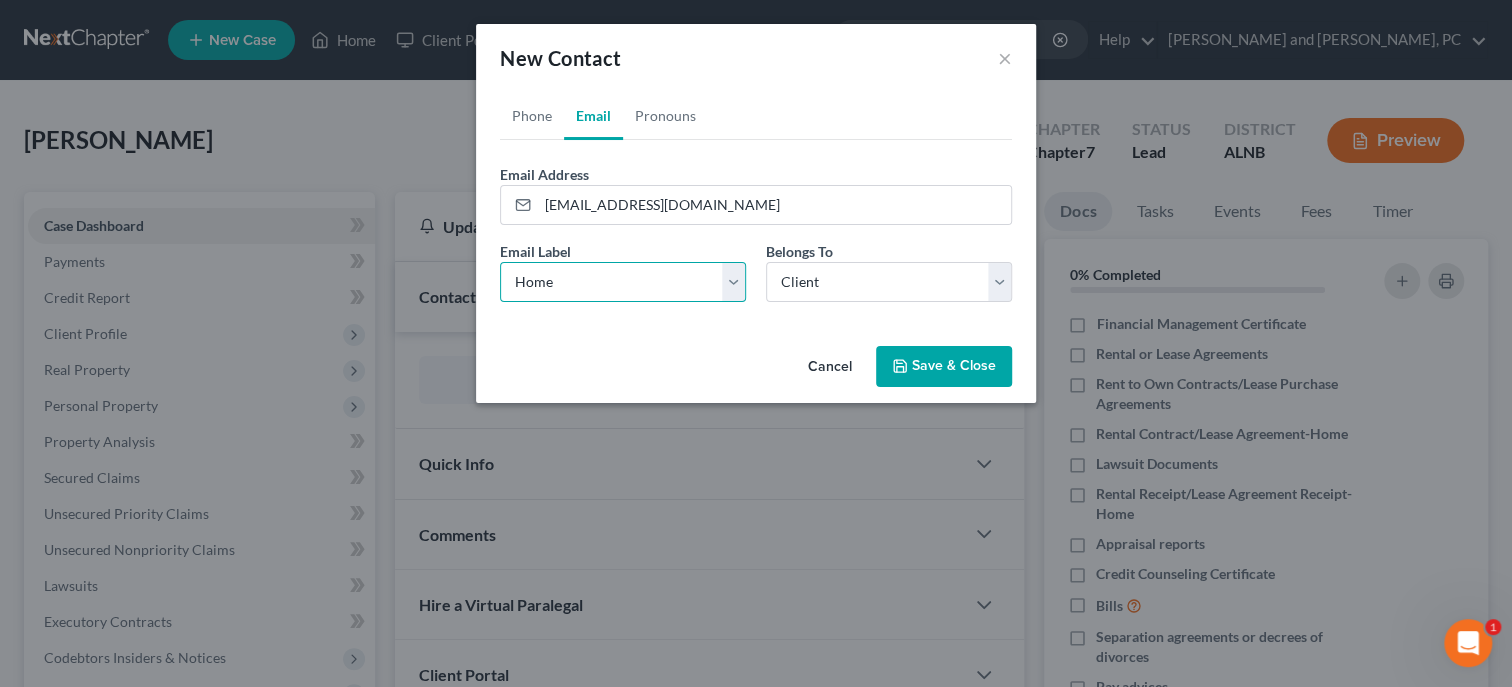 click on "Home" at bounding box center (0, 0) 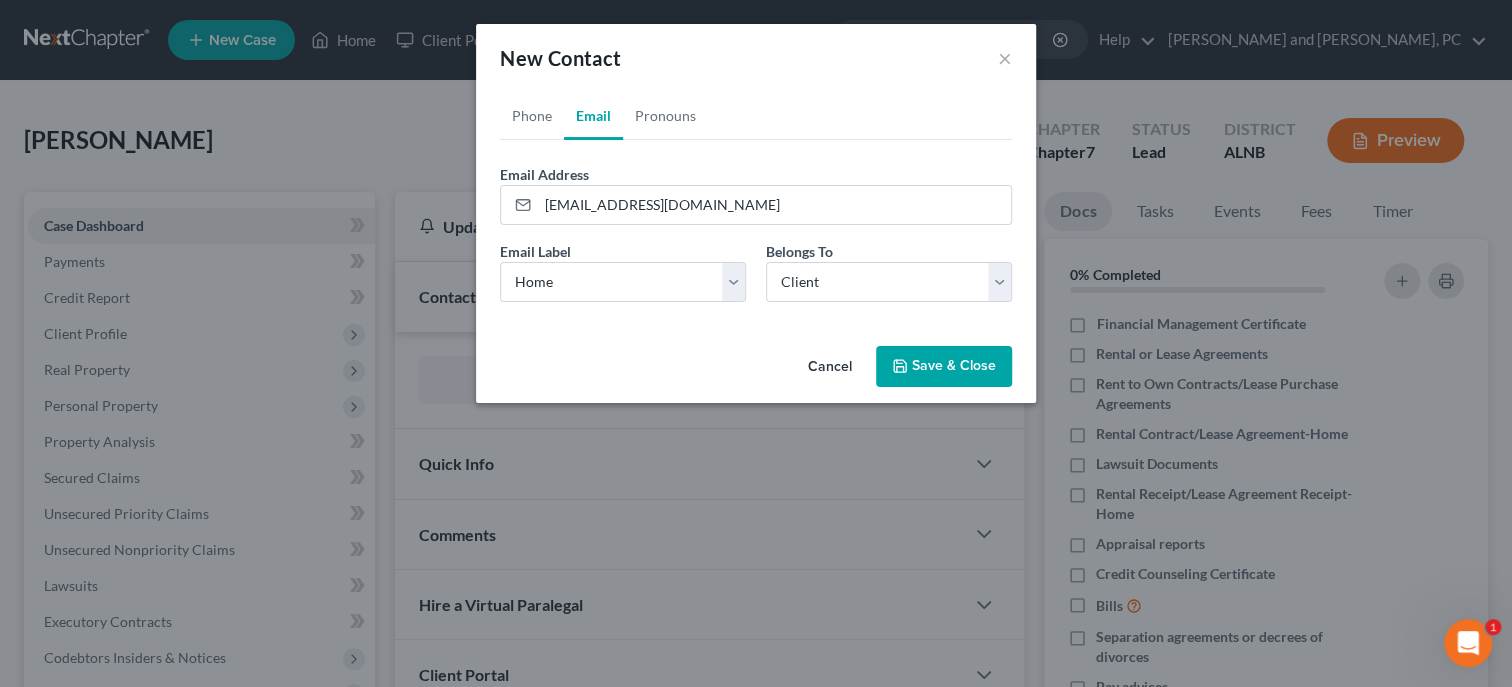 click 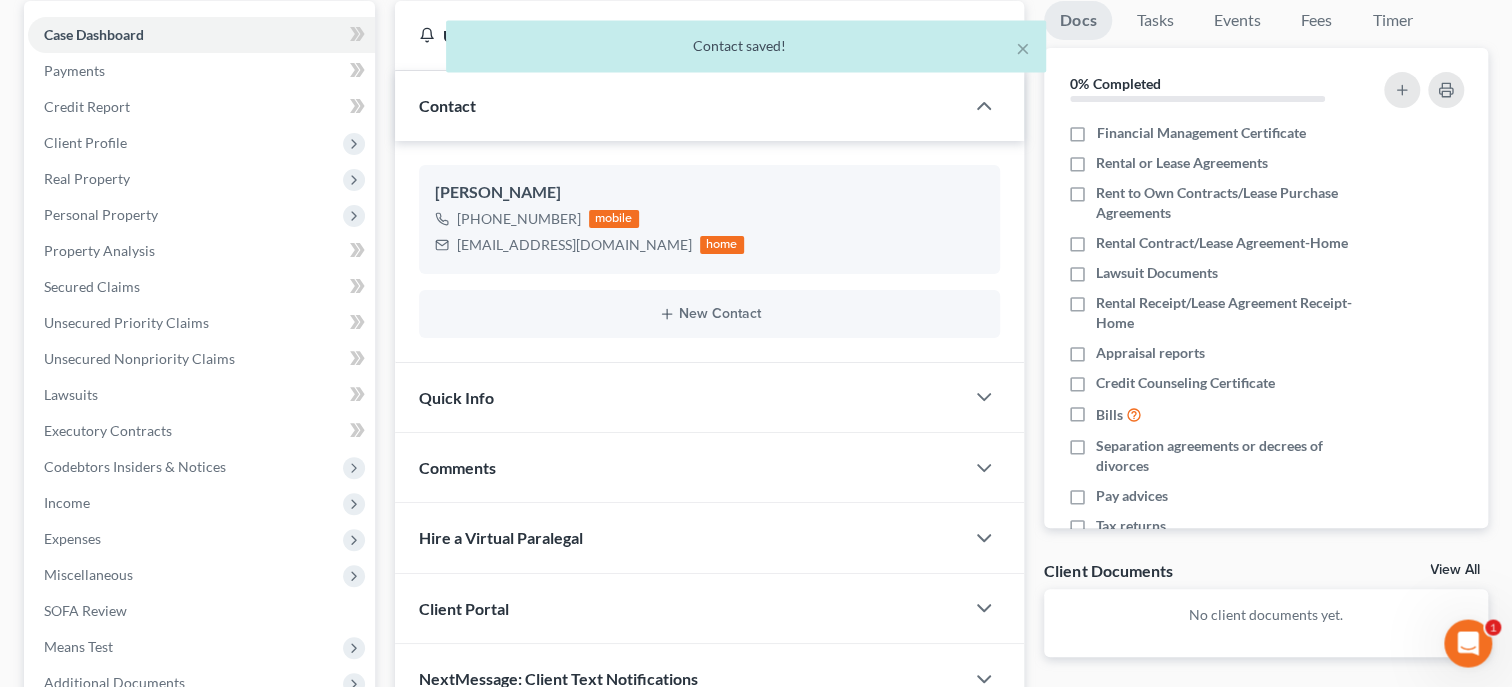 scroll, scrollTop: 205, scrollLeft: 0, axis: vertical 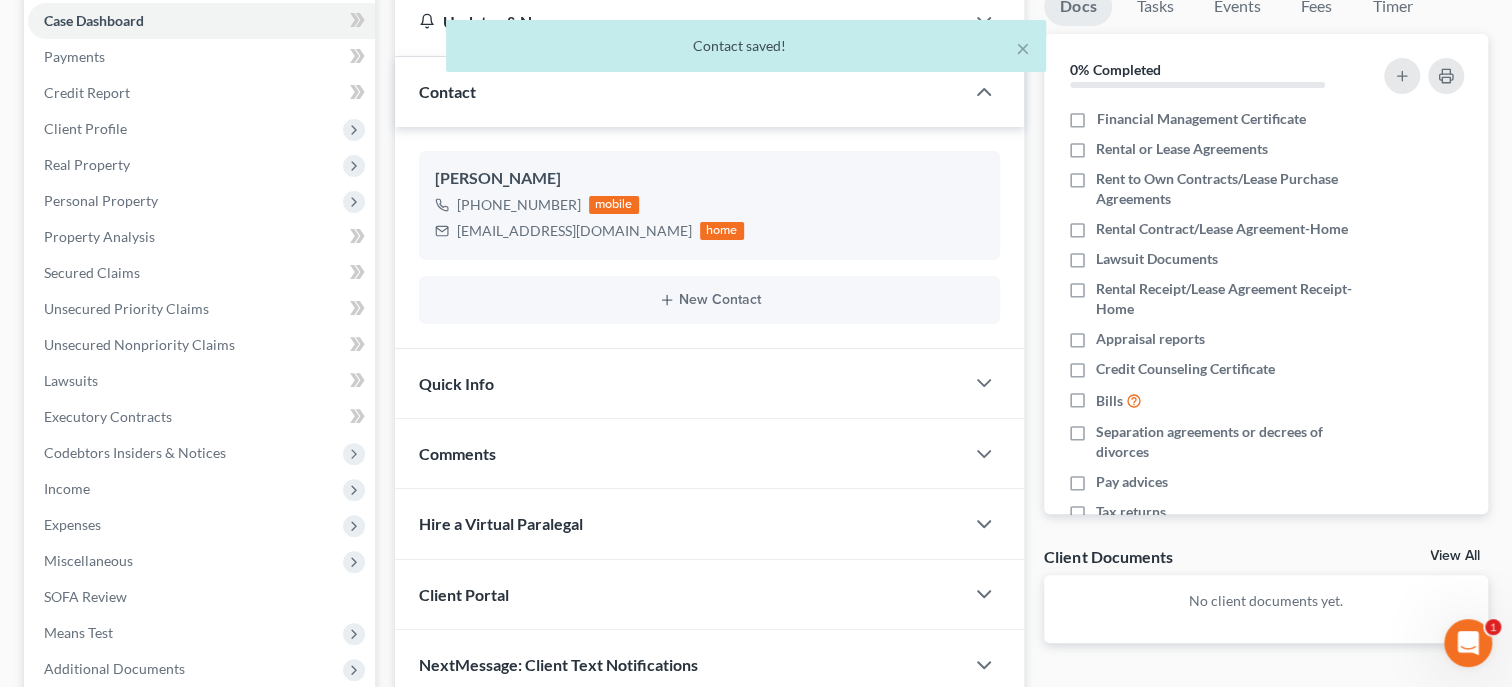 click on "Quick Info" at bounding box center [679, 383] 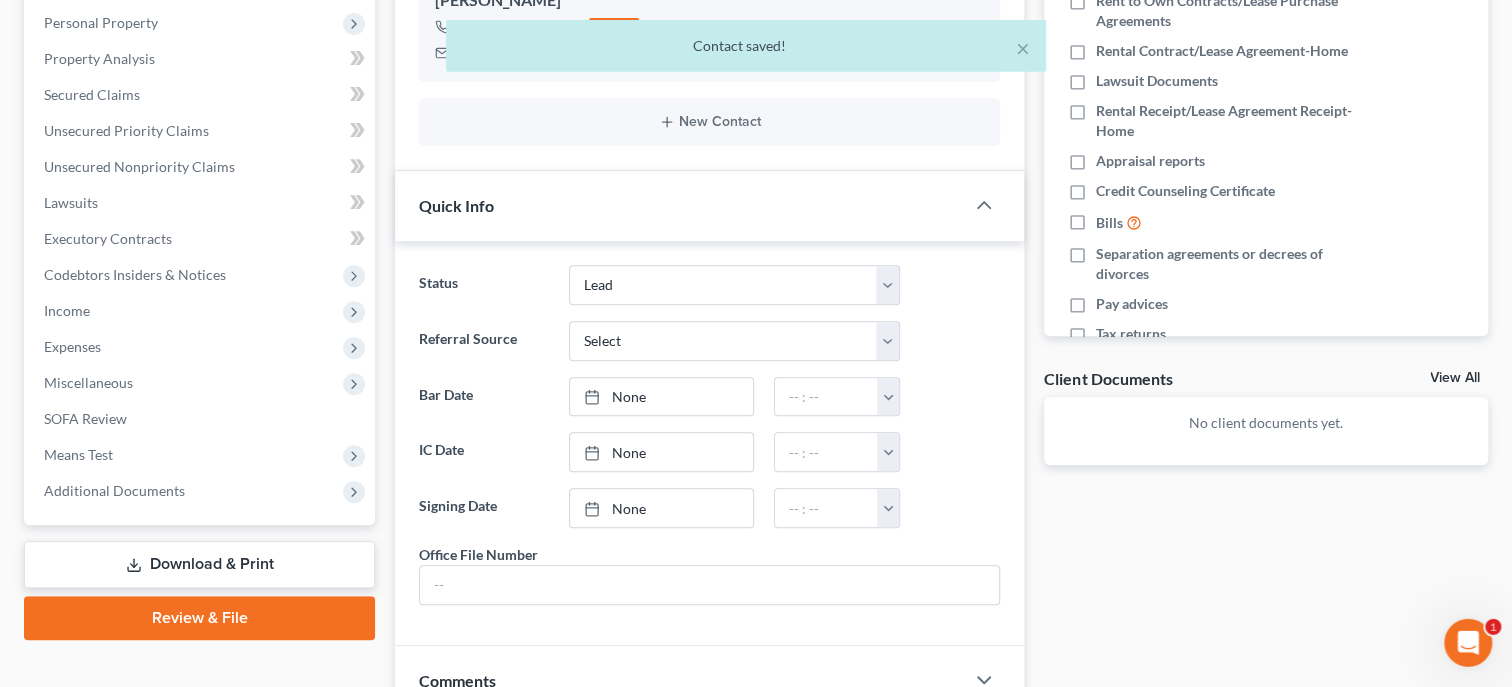scroll, scrollTop: 411, scrollLeft: 0, axis: vertical 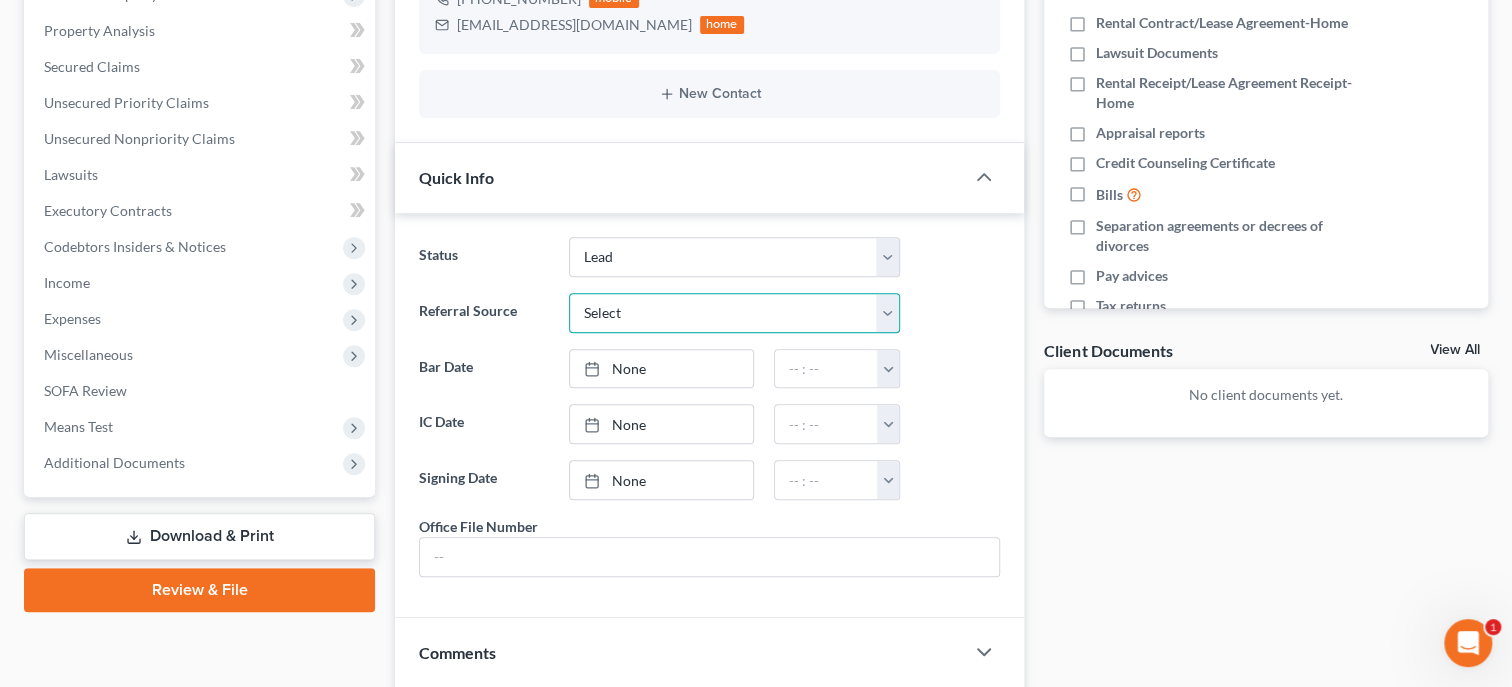 click on "Select Word Of Mouth Previous Clients Direct Mail Website Google Search Modern Attorney Other (specify)" at bounding box center [734, 313] 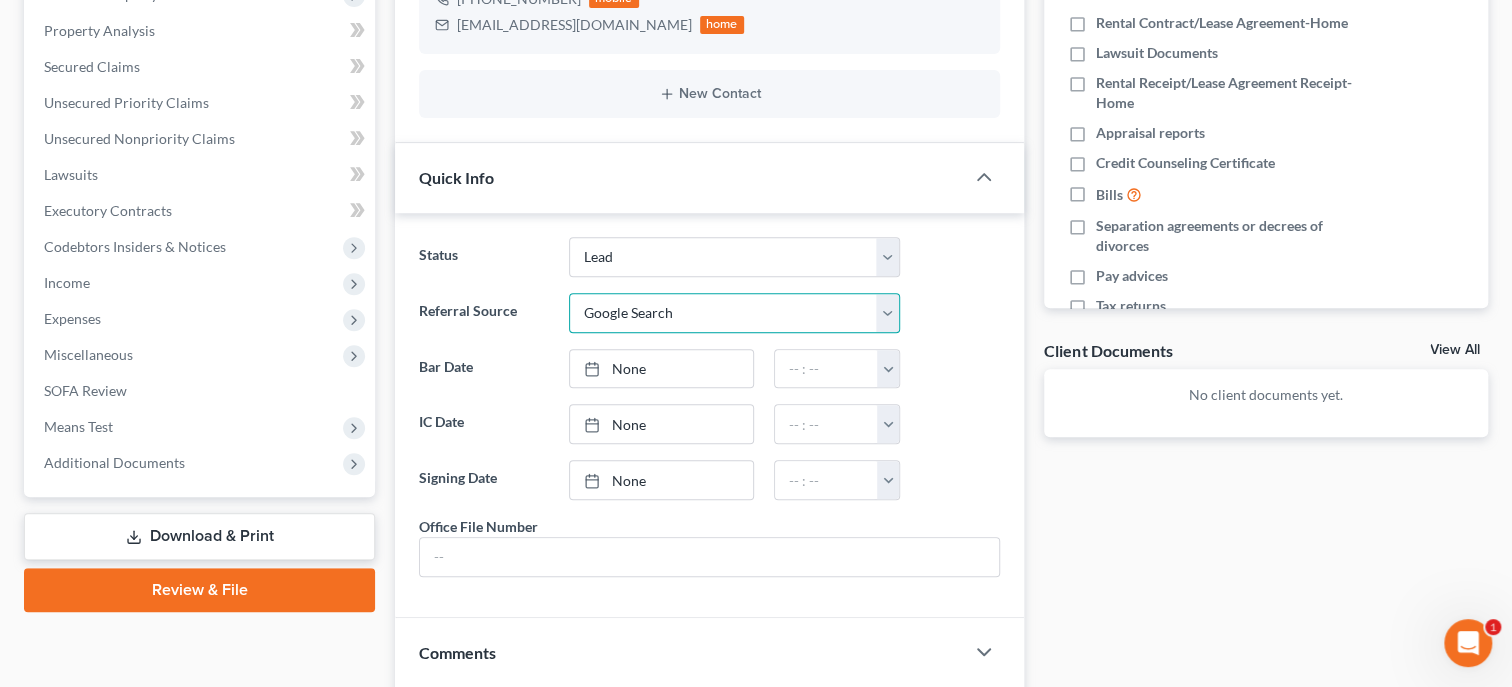 click on "Google Search" at bounding box center [0, 0] 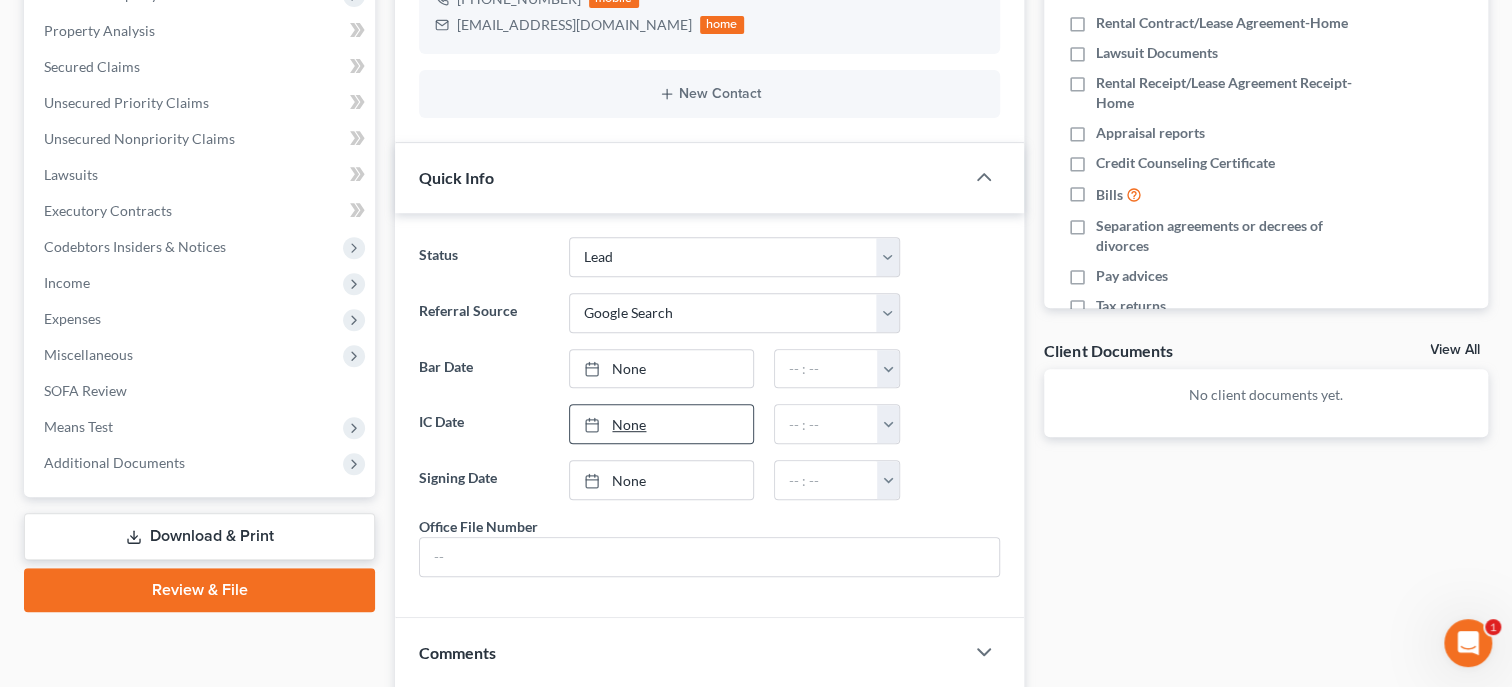 click on "None" at bounding box center [661, 424] 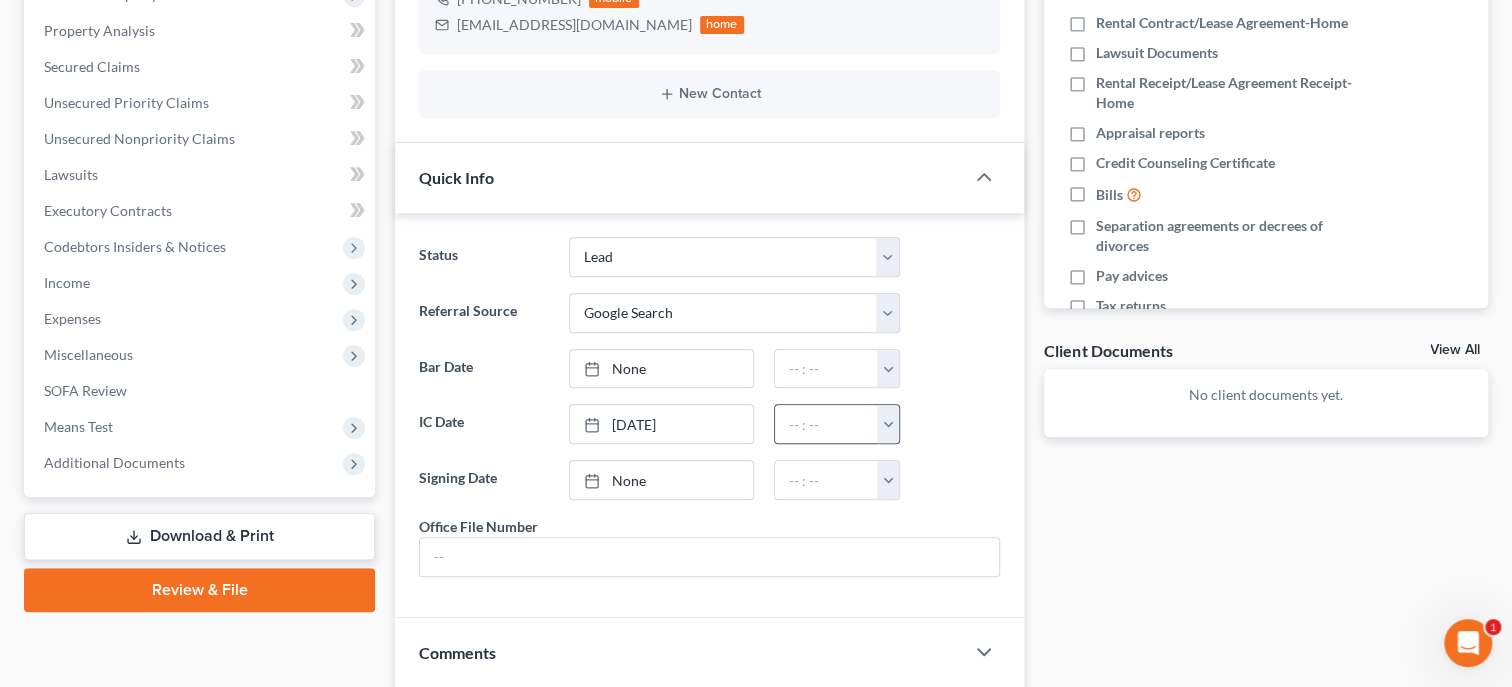 click at bounding box center [888, 424] 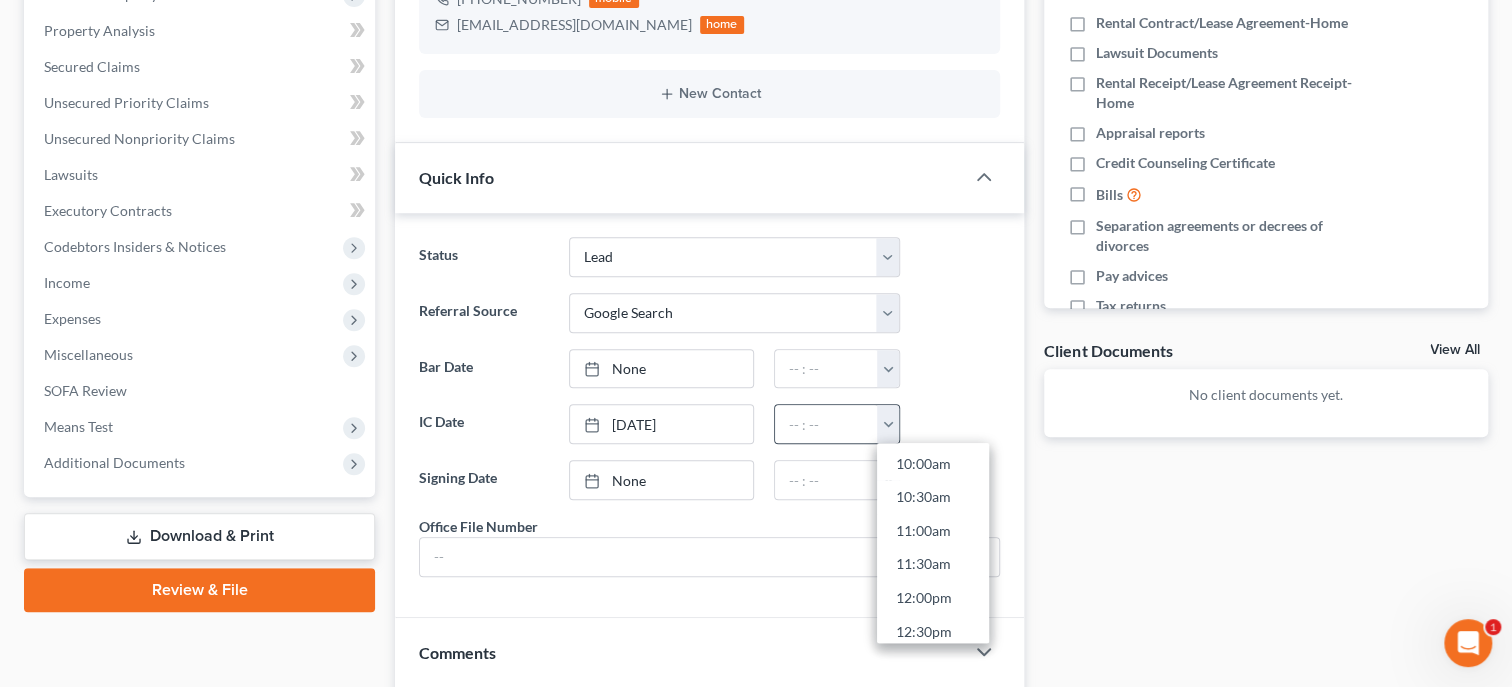 scroll, scrollTop: 789, scrollLeft: 0, axis: vertical 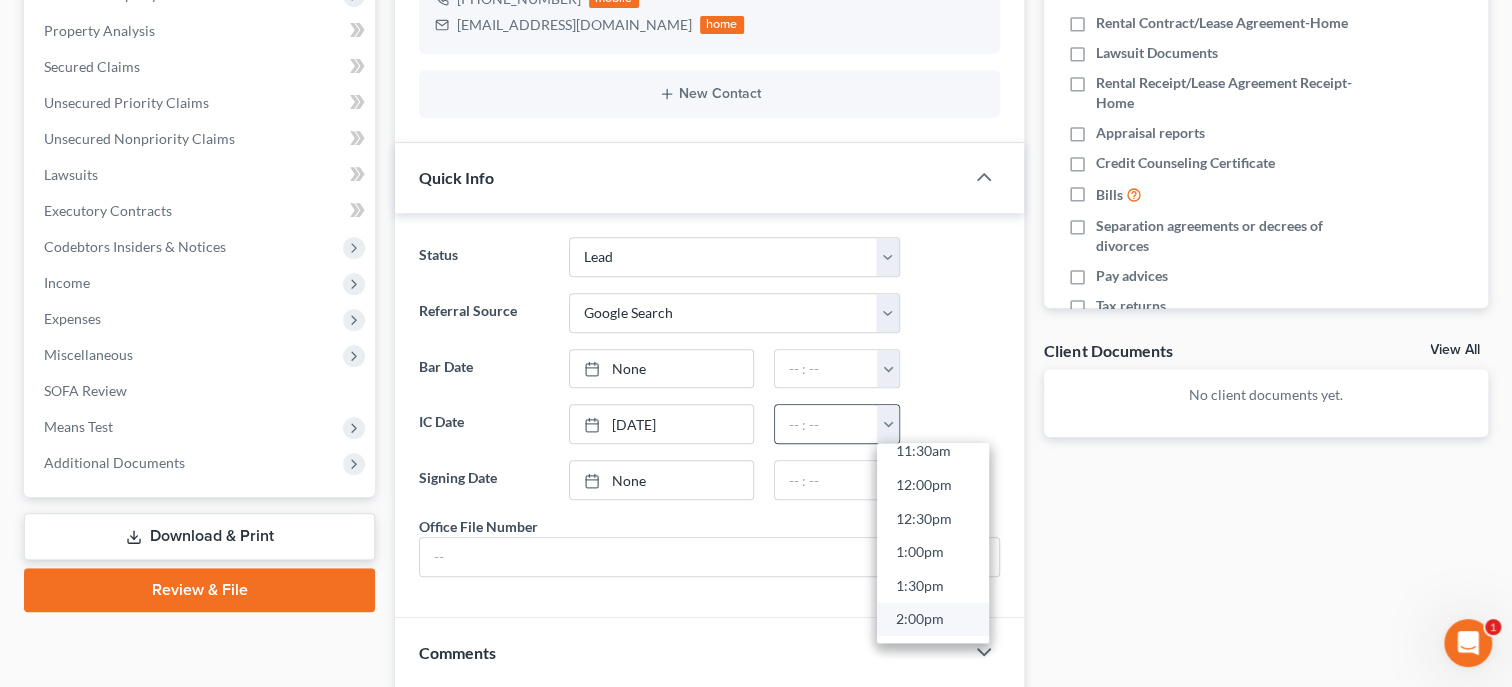 click on "2:00pm" at bounding box center [933, 620] 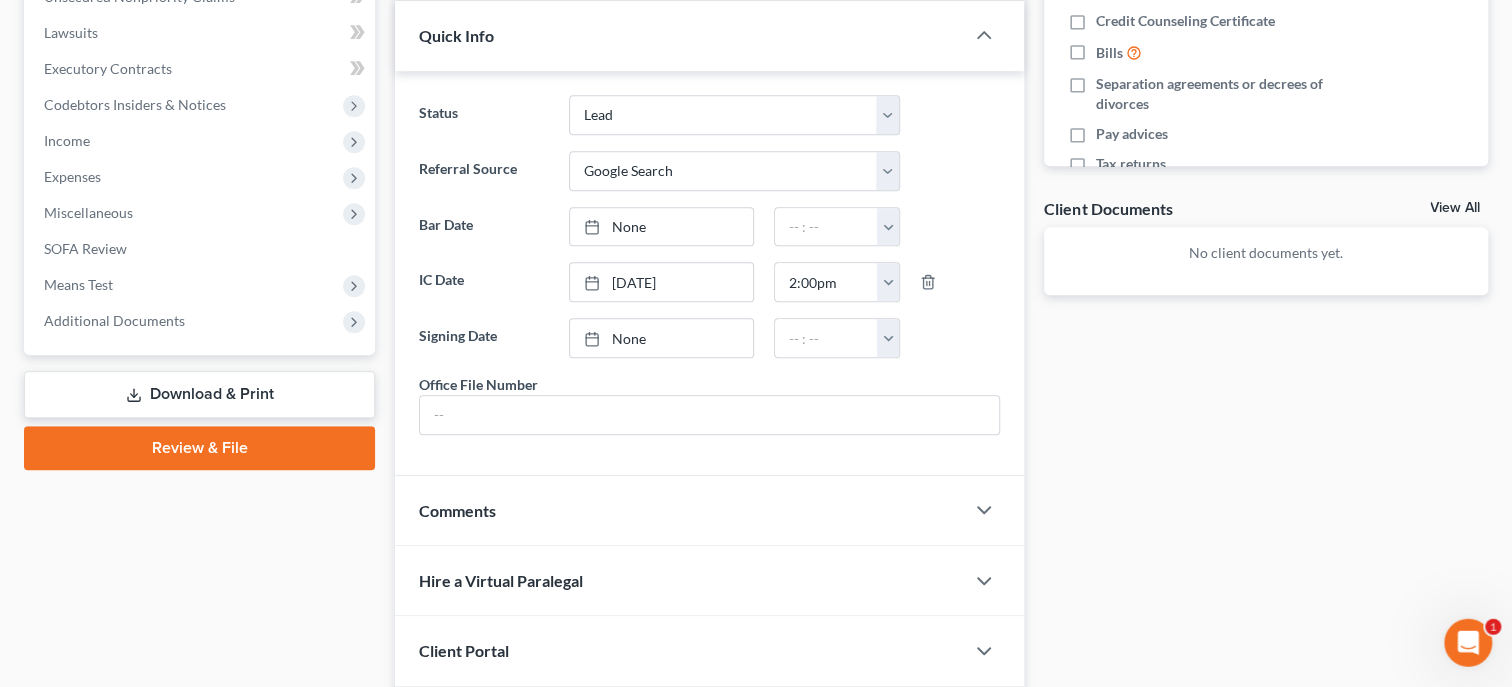 scroll, scrollTop: 715, scrollLeft: 0, axis: vertical 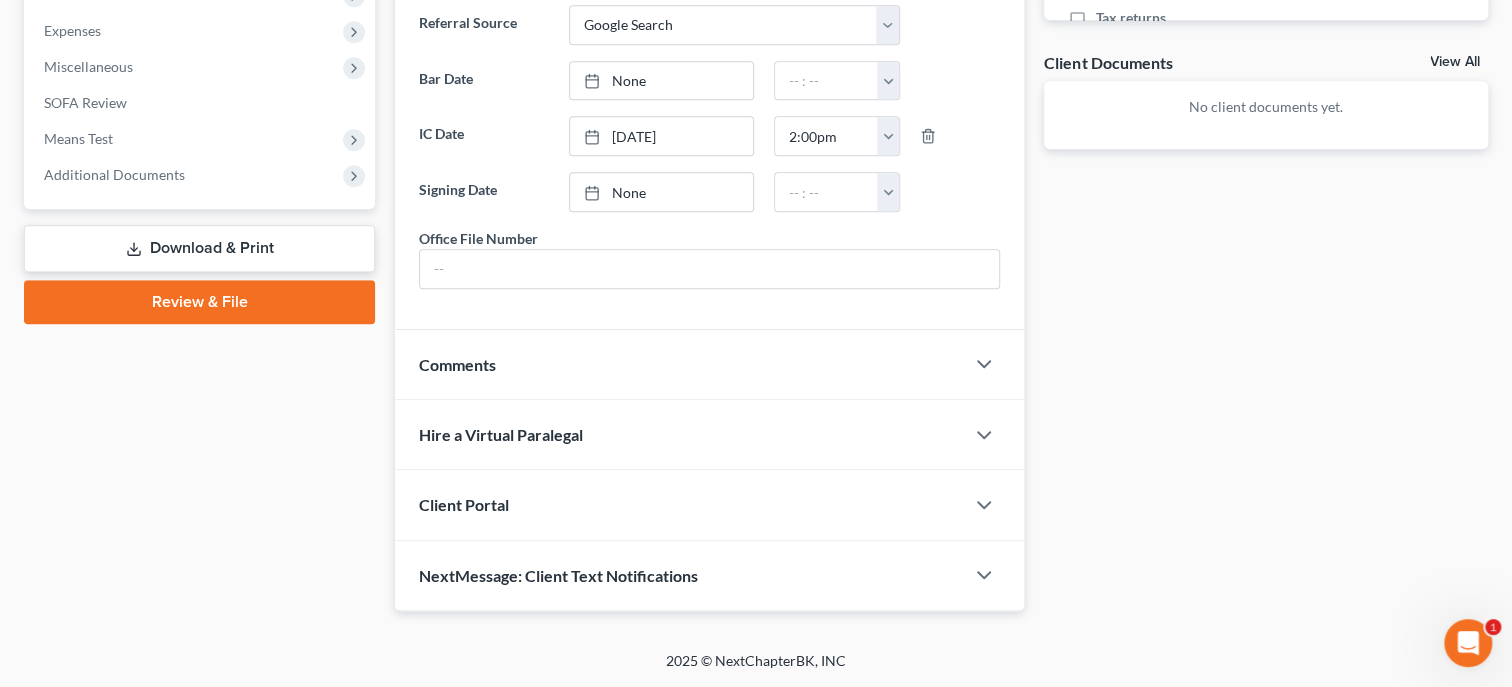 click on "Client Portal" at bounding box center [679, 504] 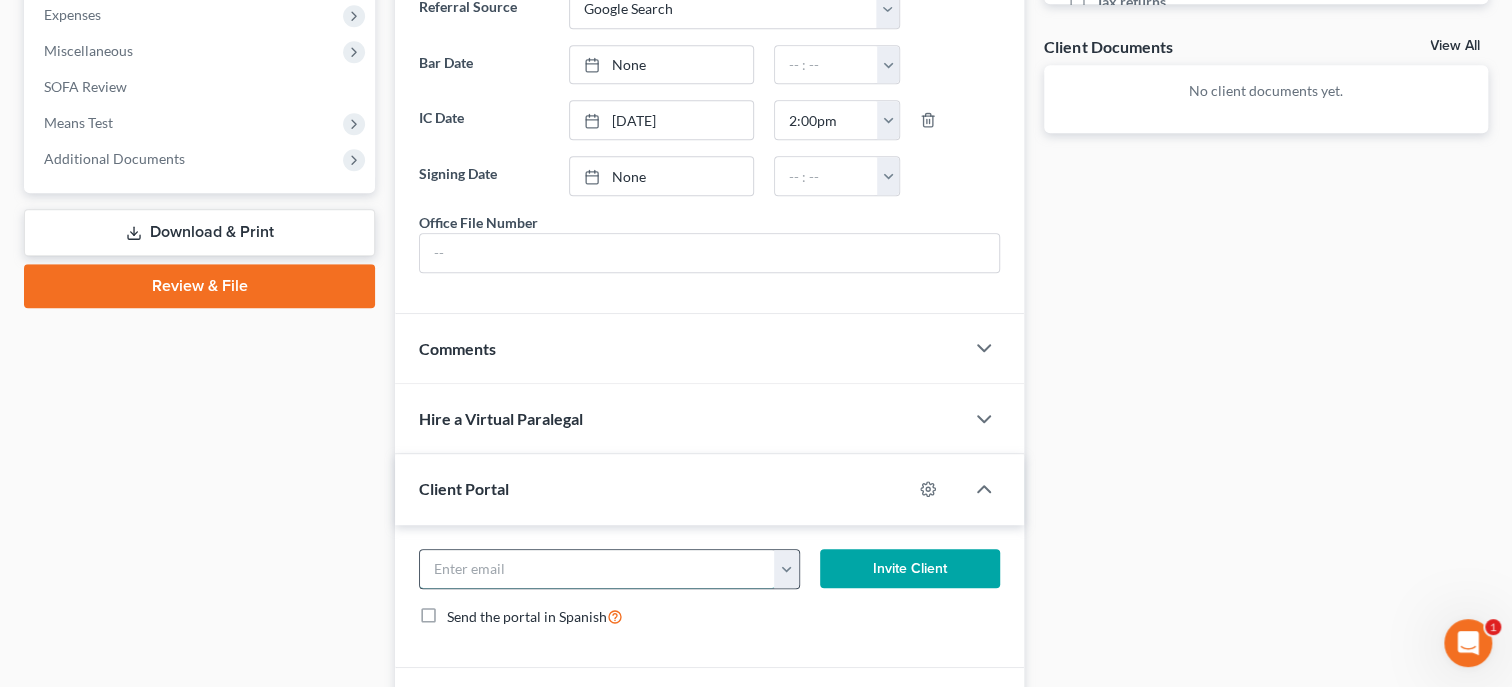 click at bounding box center (597, 569) 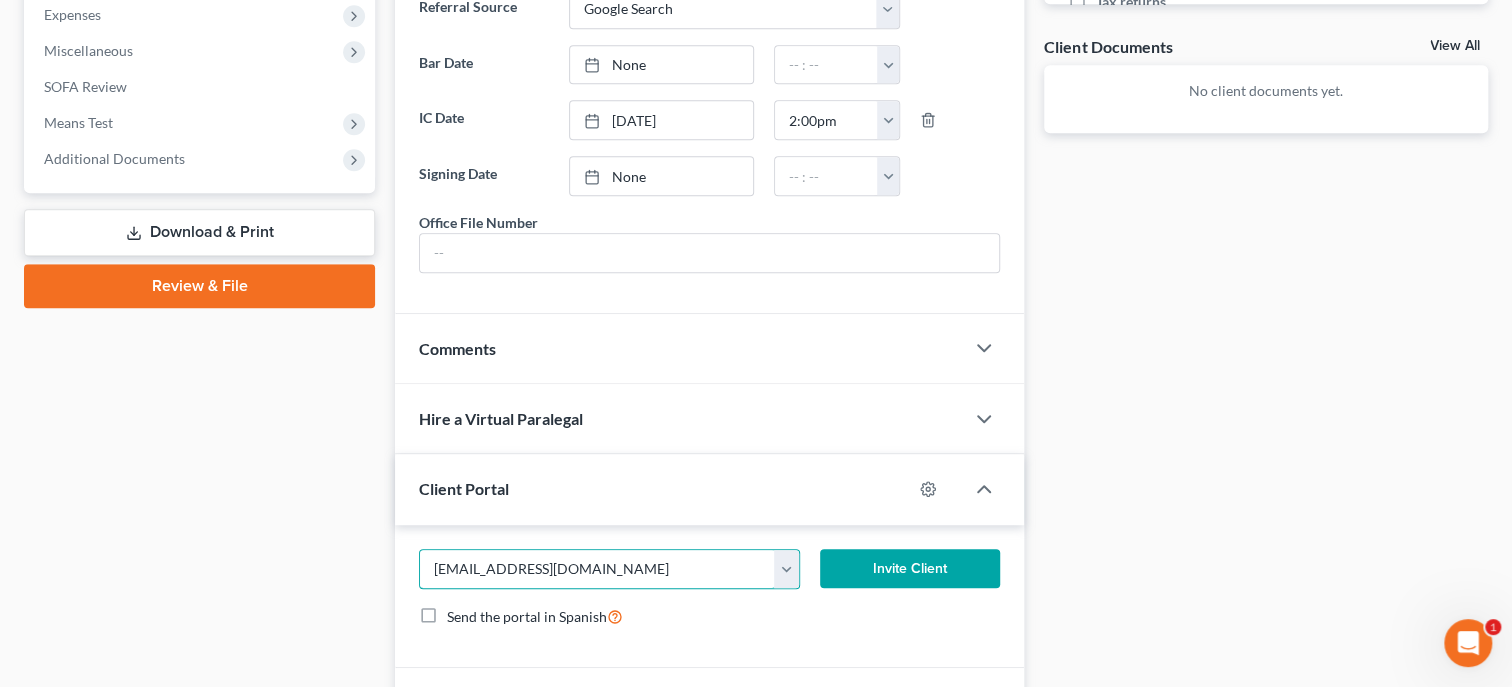 type on "[EMAIL_ADDRESS][DOMAIN_NAME]" 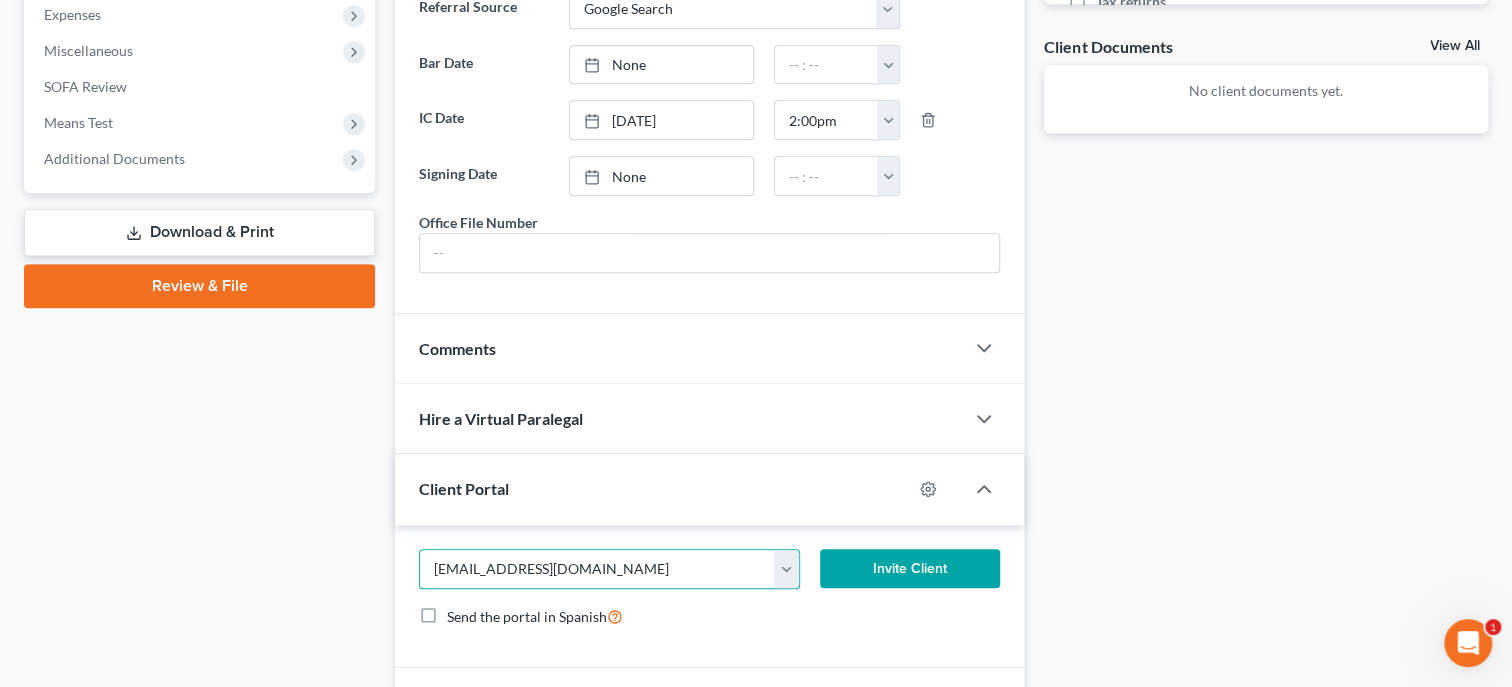 click on "Invite Client" at bounding box center [910, 569] 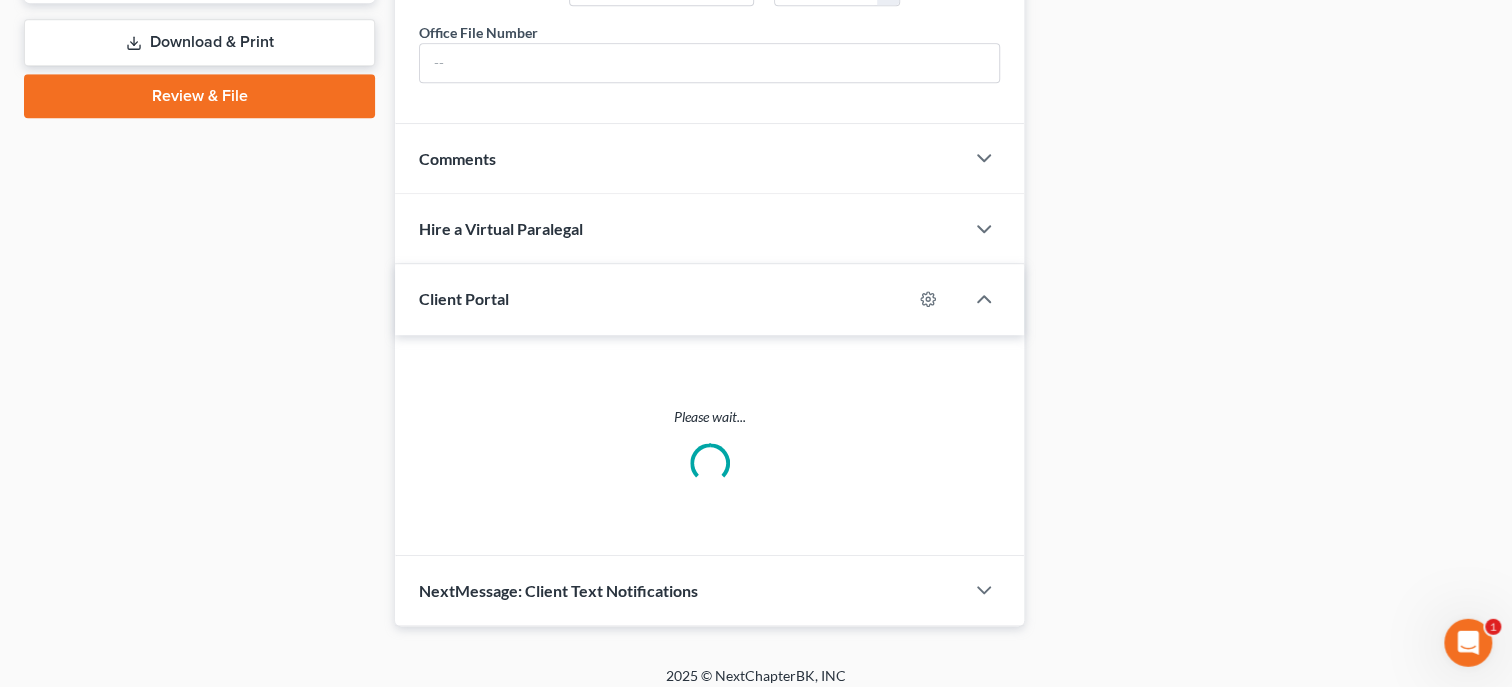 scroll, scrollTop: 935, scrollLeft: 0, axis: vertical 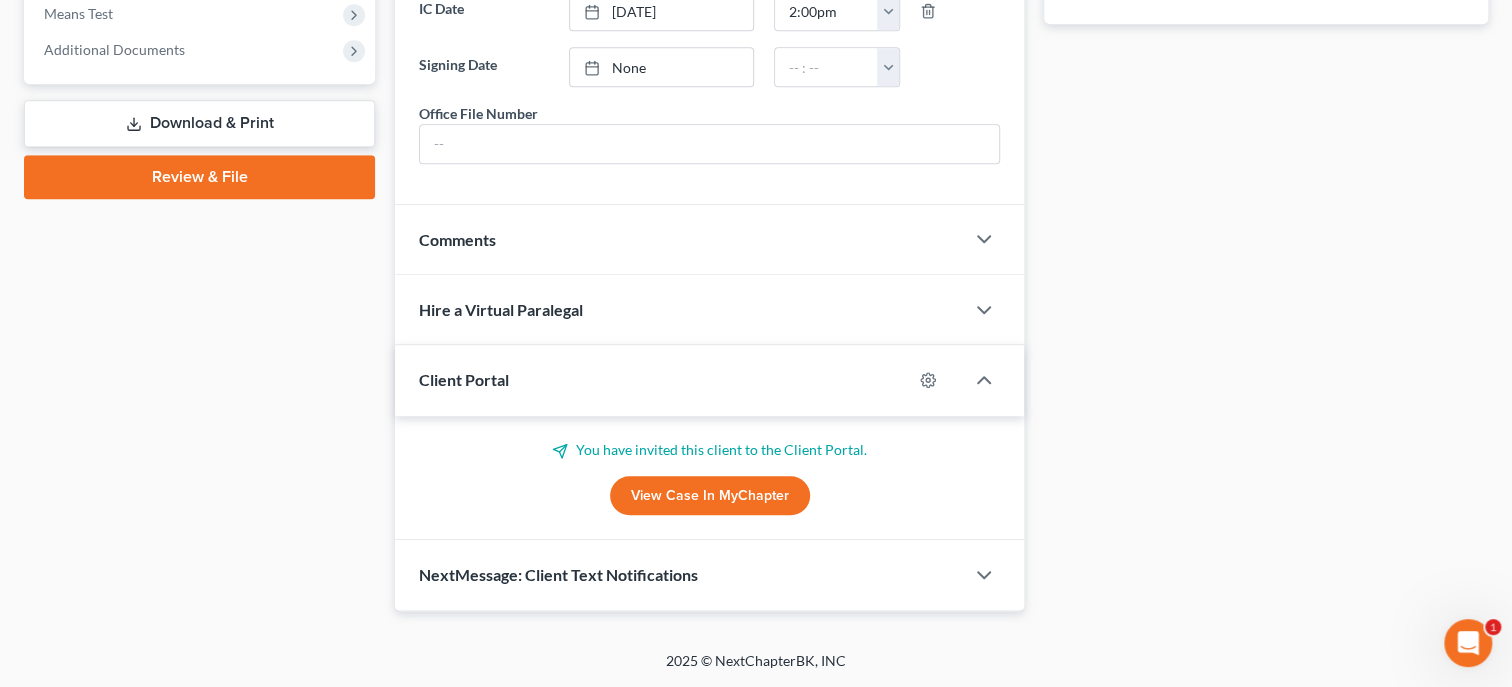 click on "NextMessage: Client Text Notifications" at bounding box center [558, 574] 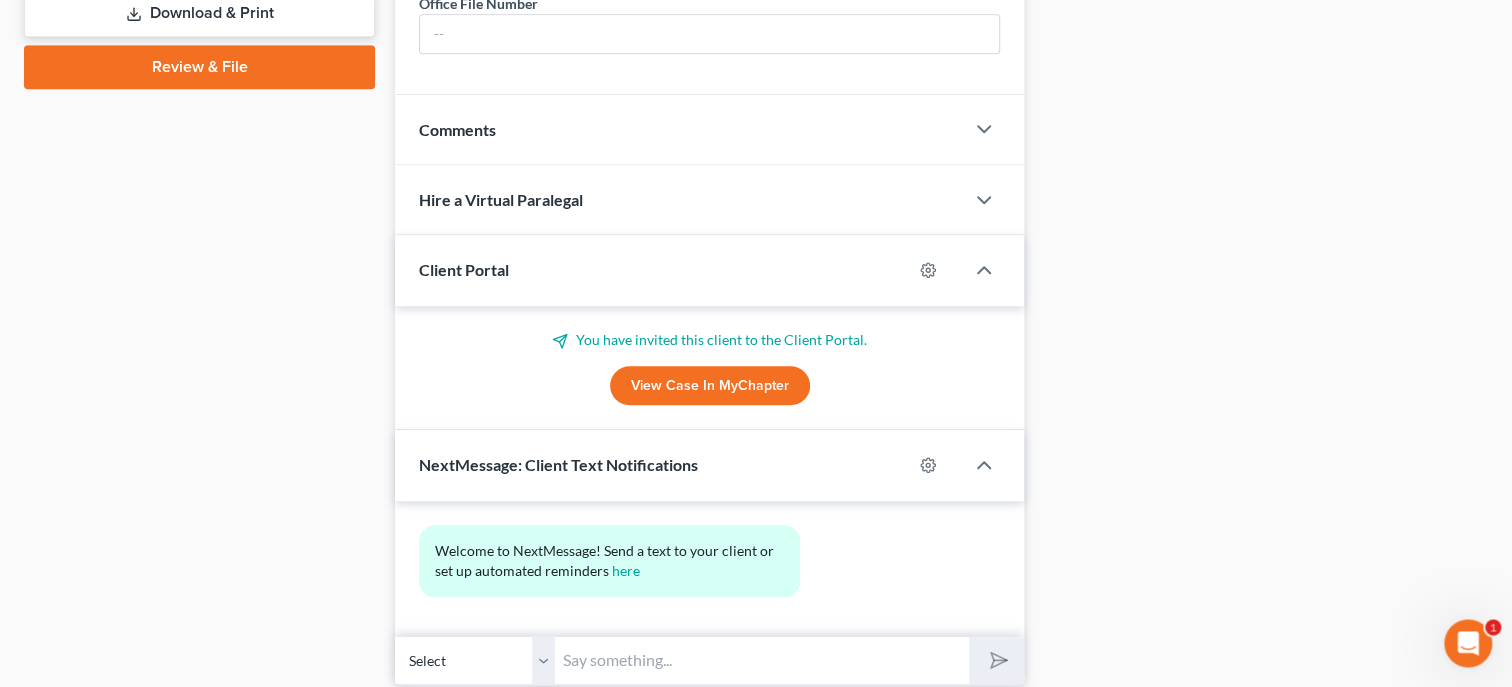 scroll, scrollTop: 1023, scrollLeft: 0, axis: vertical 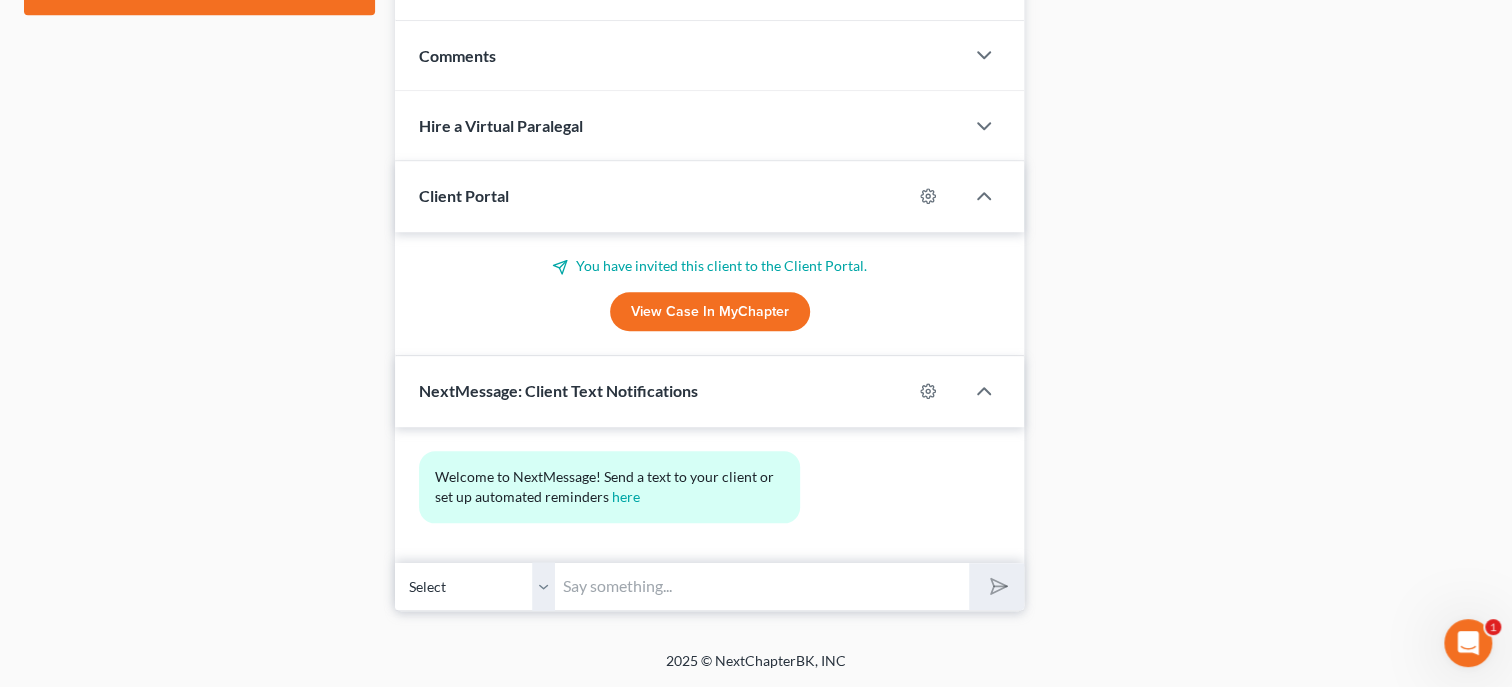 click at bounding box center (762, 586) 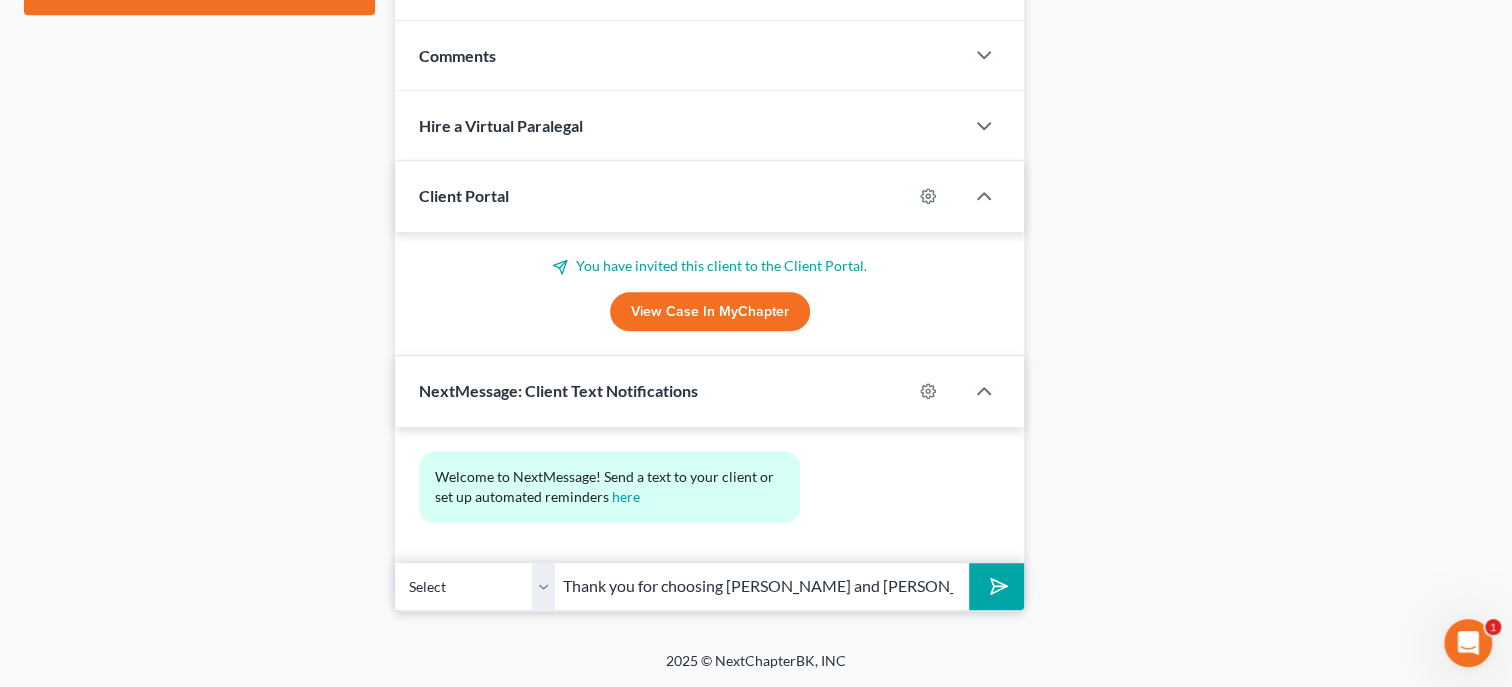scroll, scrollTop: 0, scrollLeft: 506, axis: horizontal 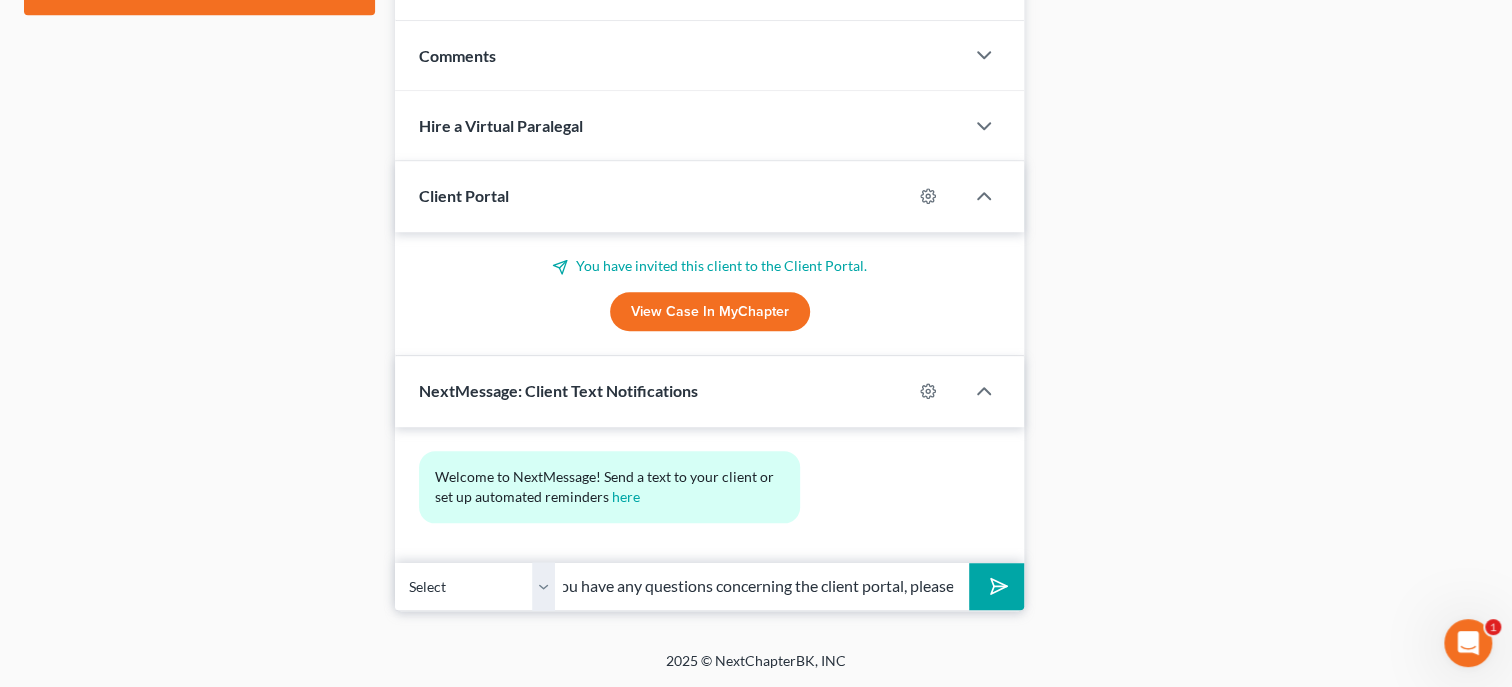 type on "Thank you for choosing [PERSON_NAME] and [PERSON_NAME], P.C.  If you have any questions concerning the client portal, please contact our office." 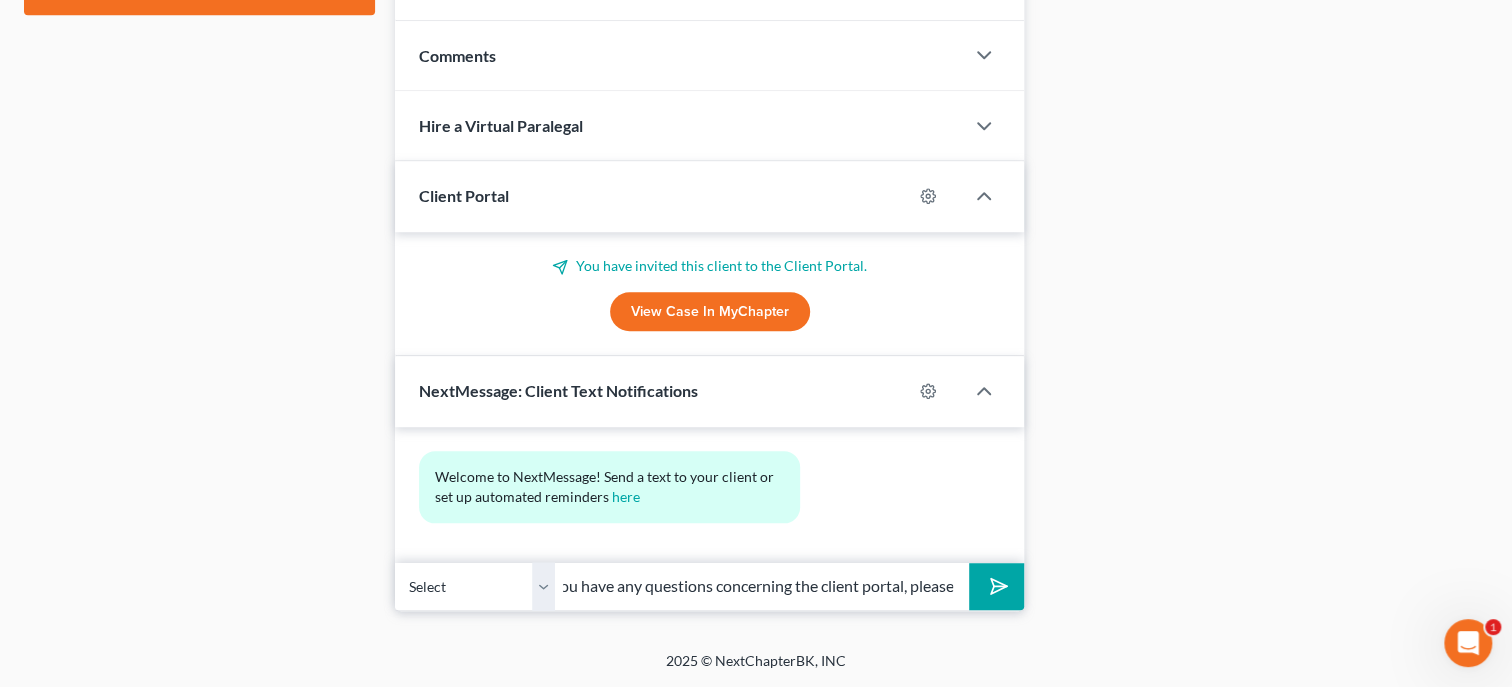 click 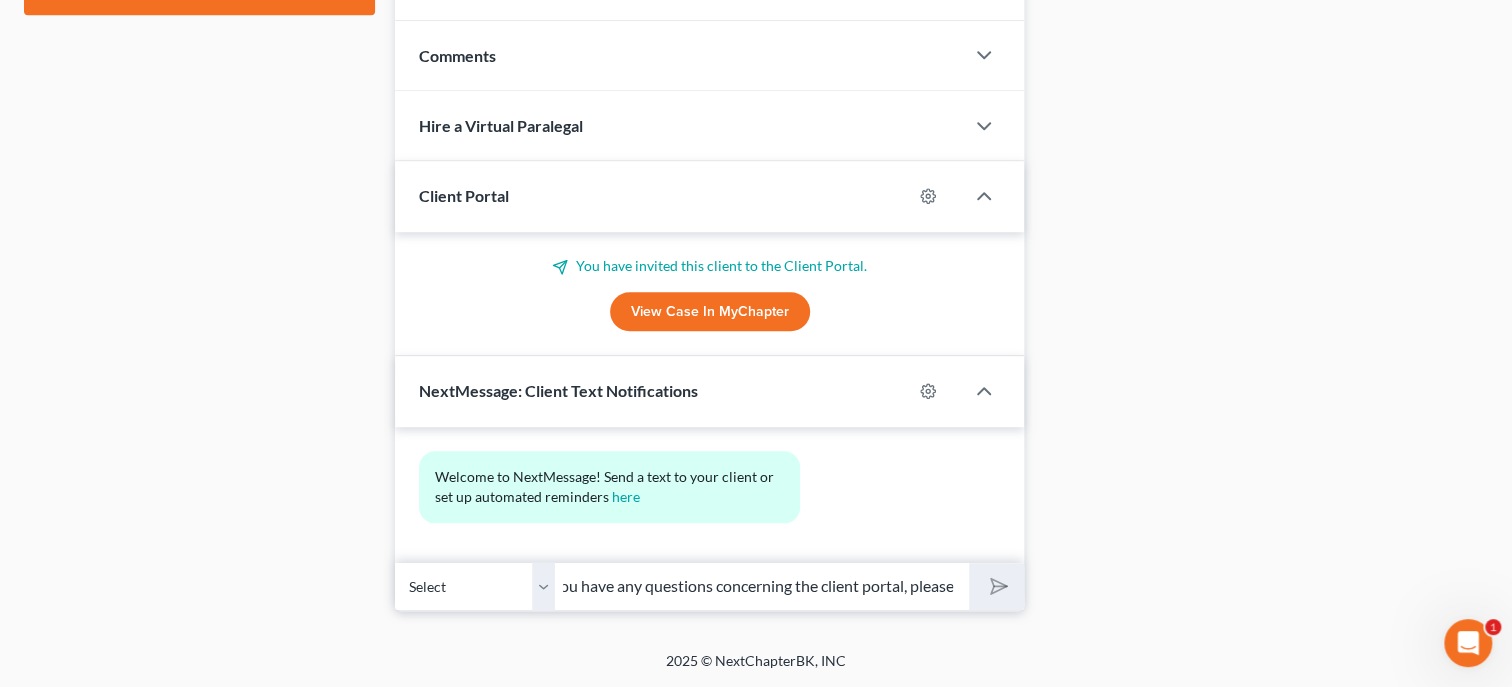 type 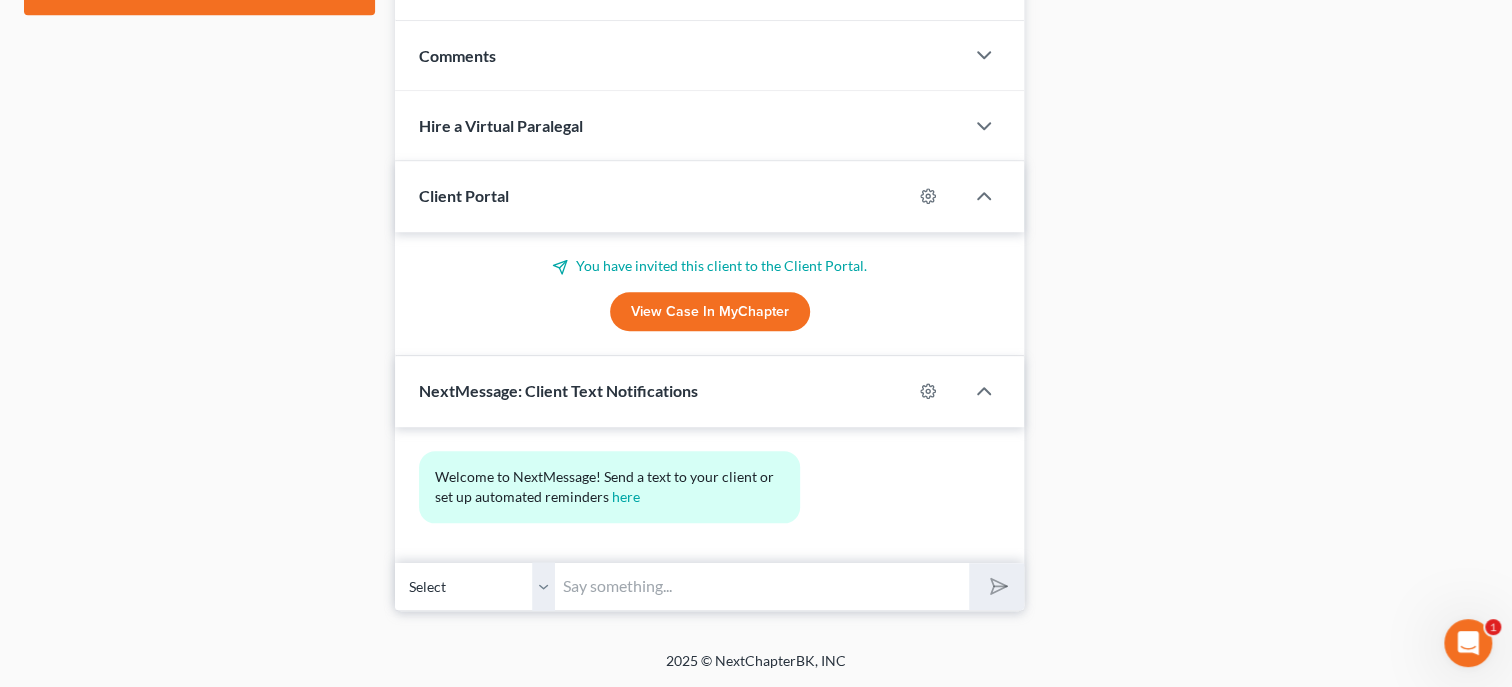 scroll, scrollTop: 0, scrollLeft: 0, axis: both 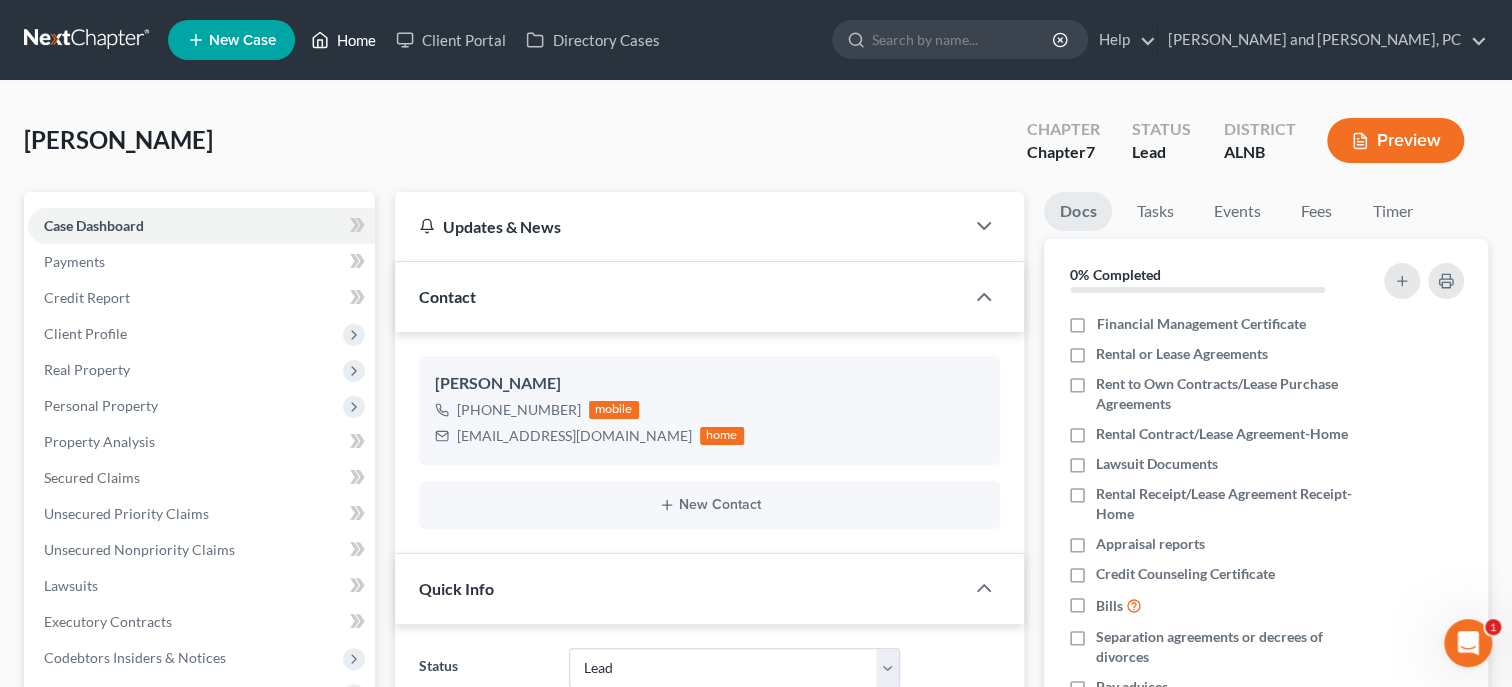 click on "Home" at bounding box center (343, 40) 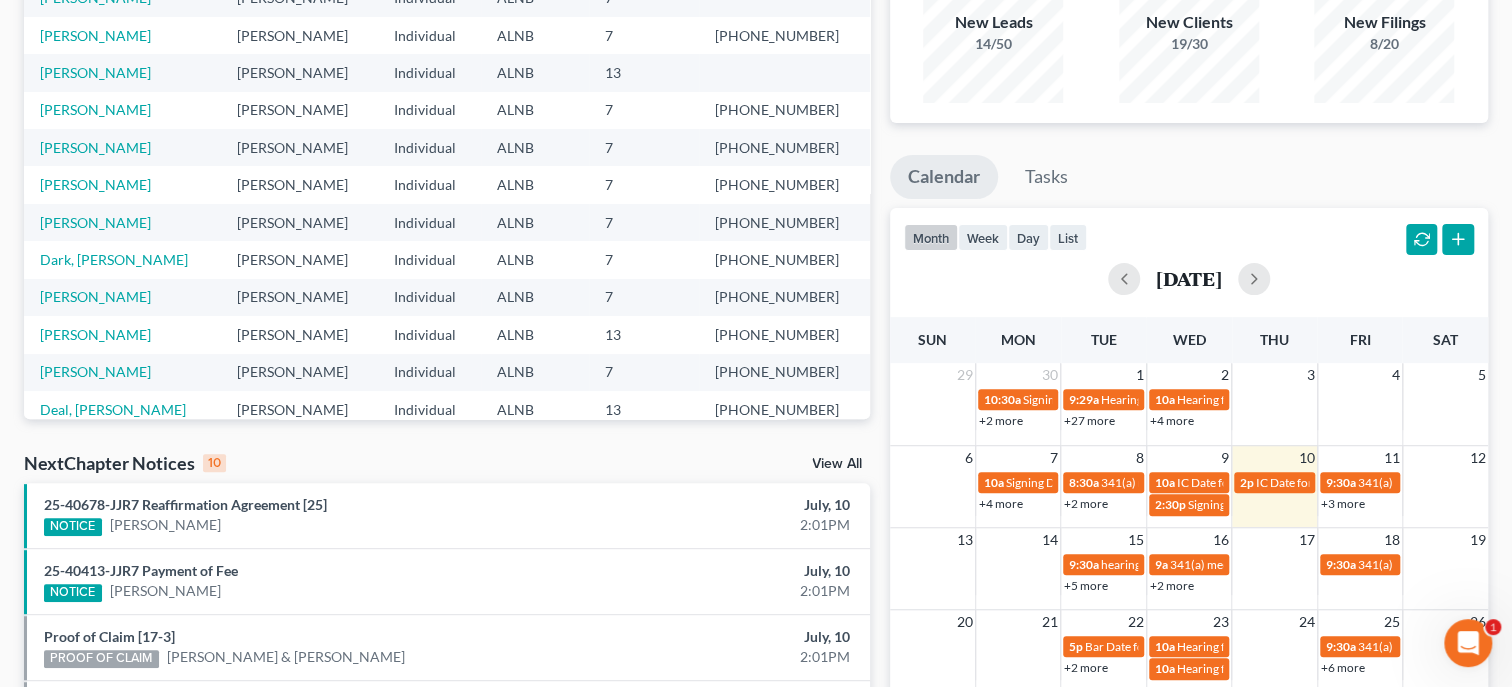 scroll, scrollTop: 308, scrollLeft: 0, axis: vertical 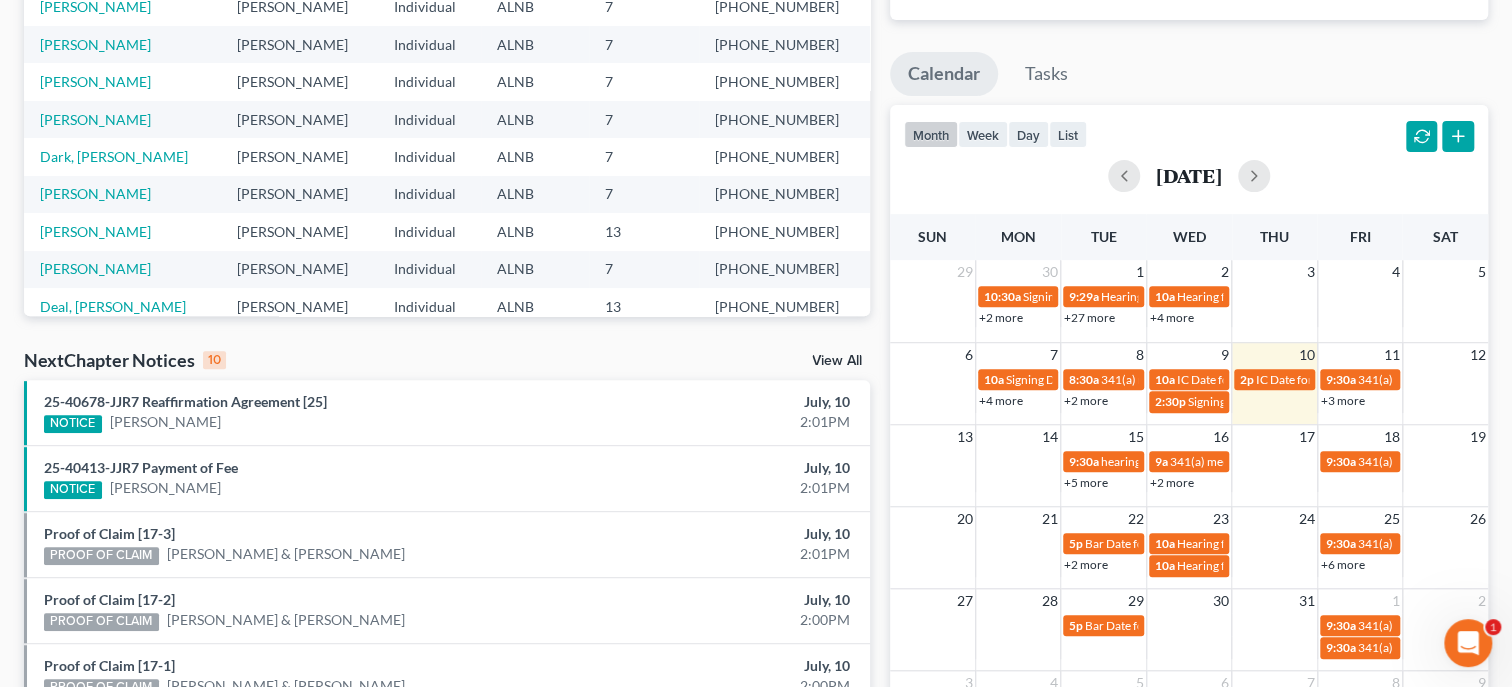 click on "View All" at bounding box center (837, 361) 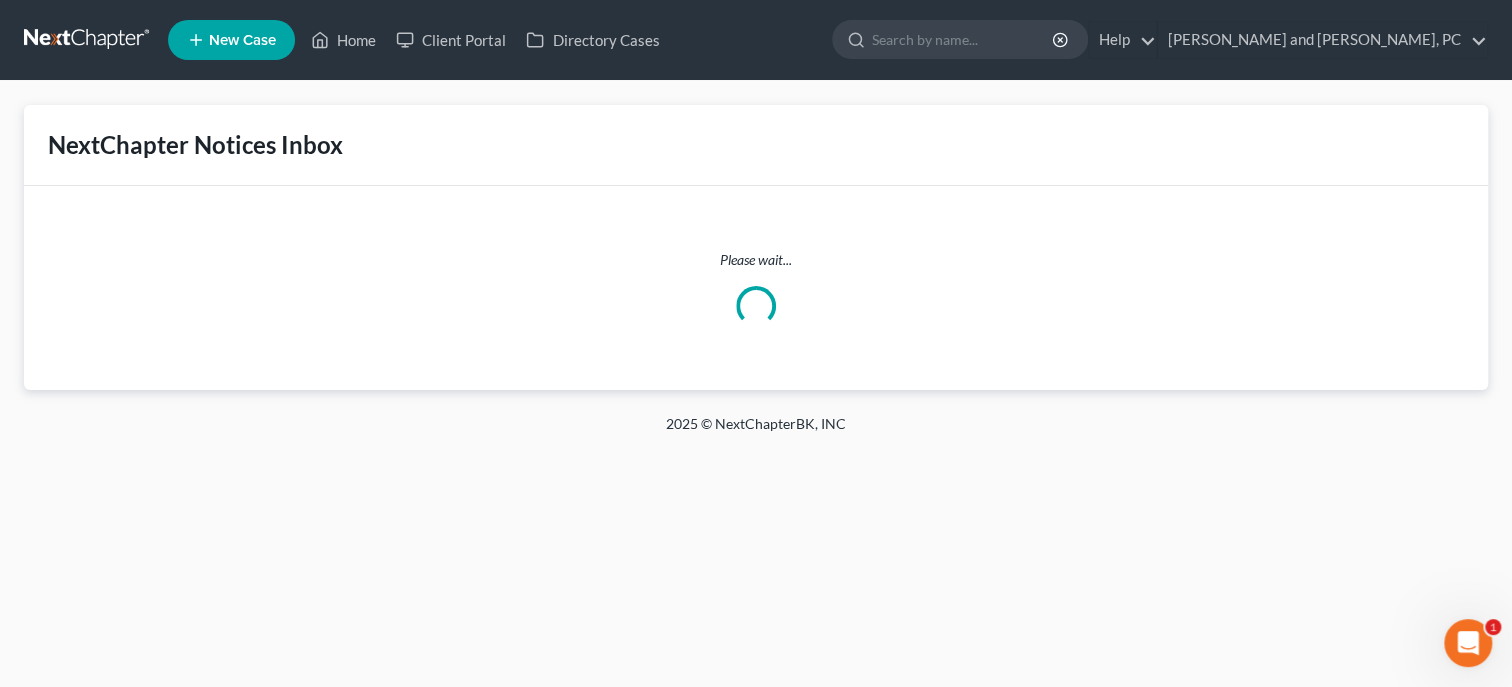 scroll, scrollTop: 0, scrollLeft: 0, axis: both 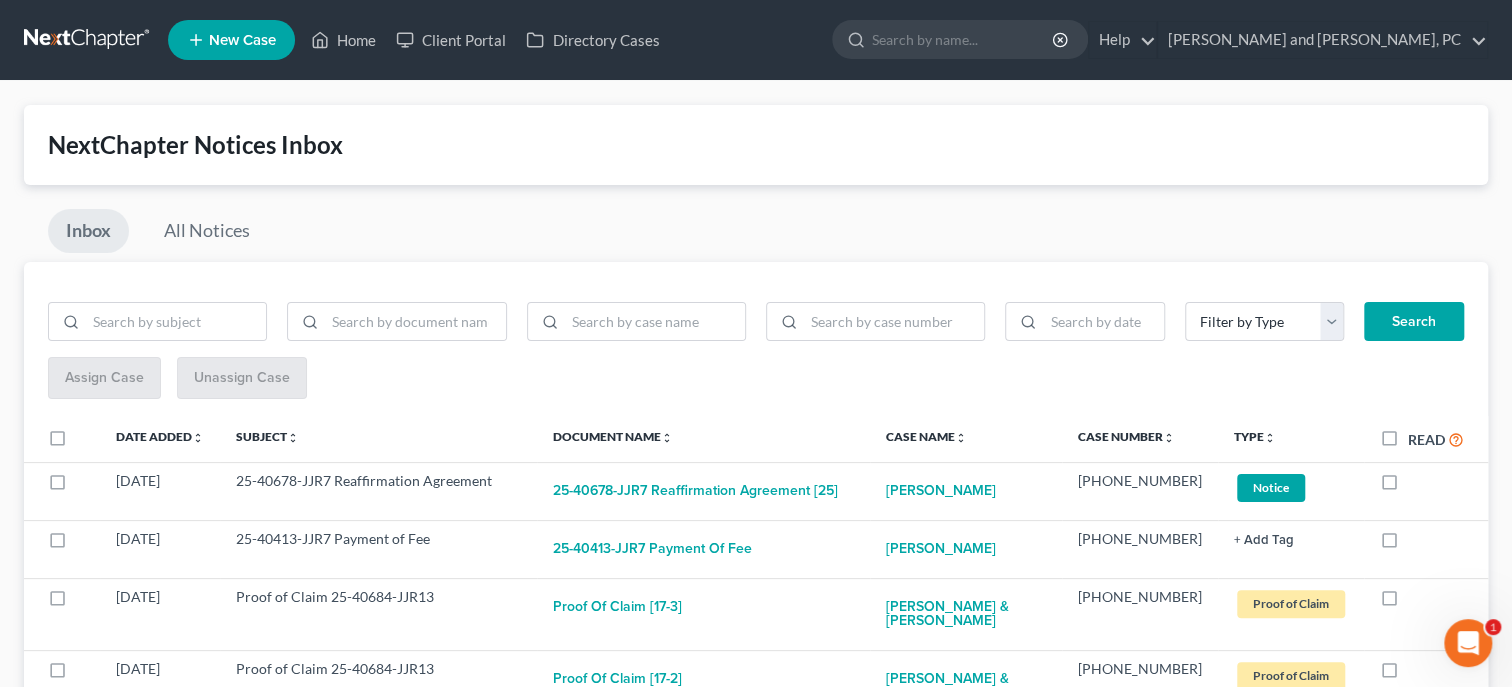click on "Read" at bounding box center [1436, 439] 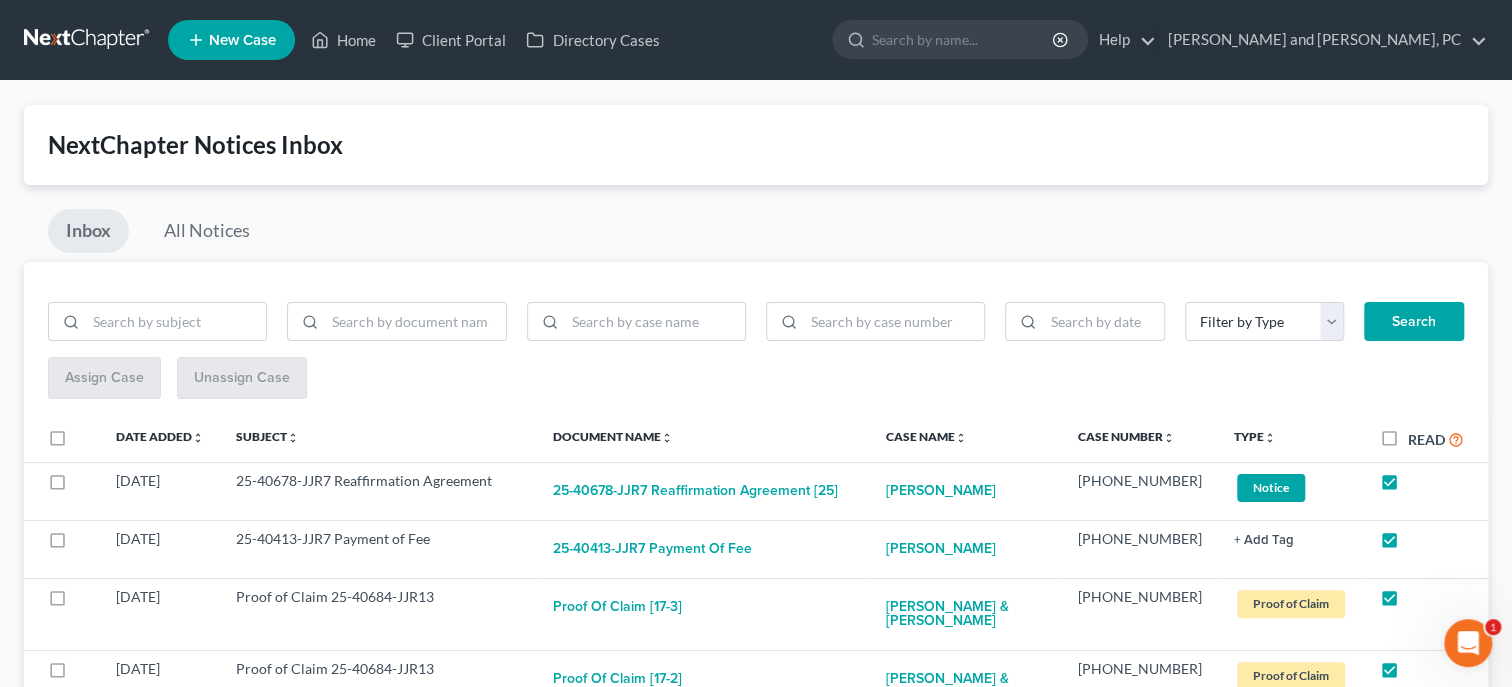 checkbox on "true" 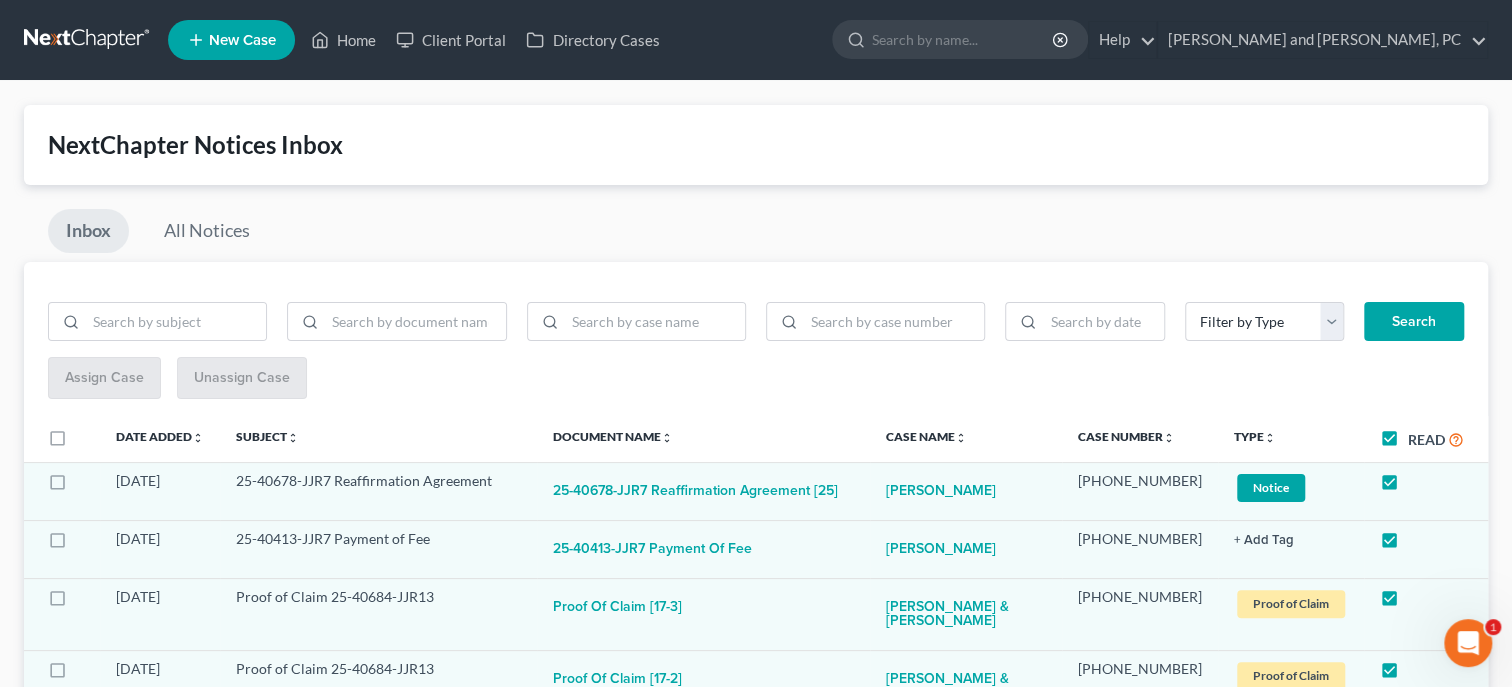 checkbox on "true" 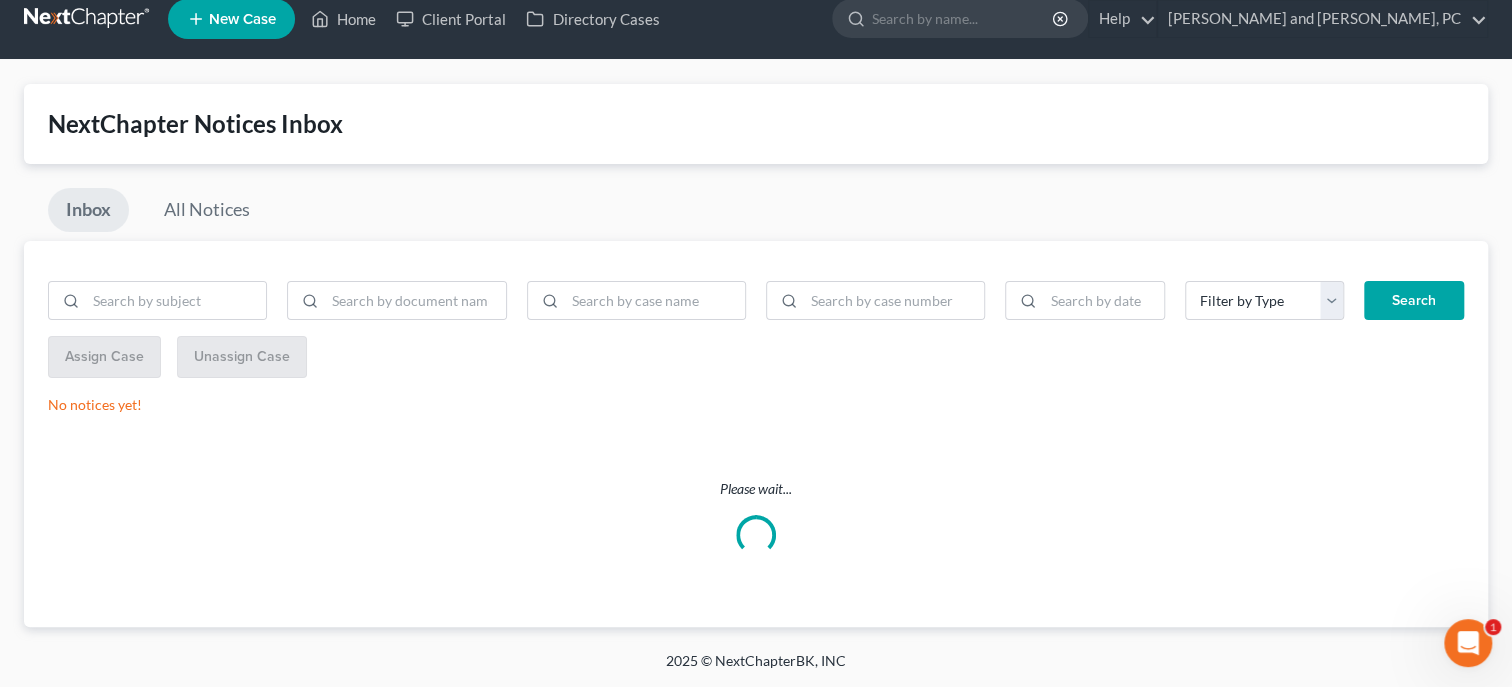 scroll, scrollTop: 20, scrollLeft: 0, axis: vertical 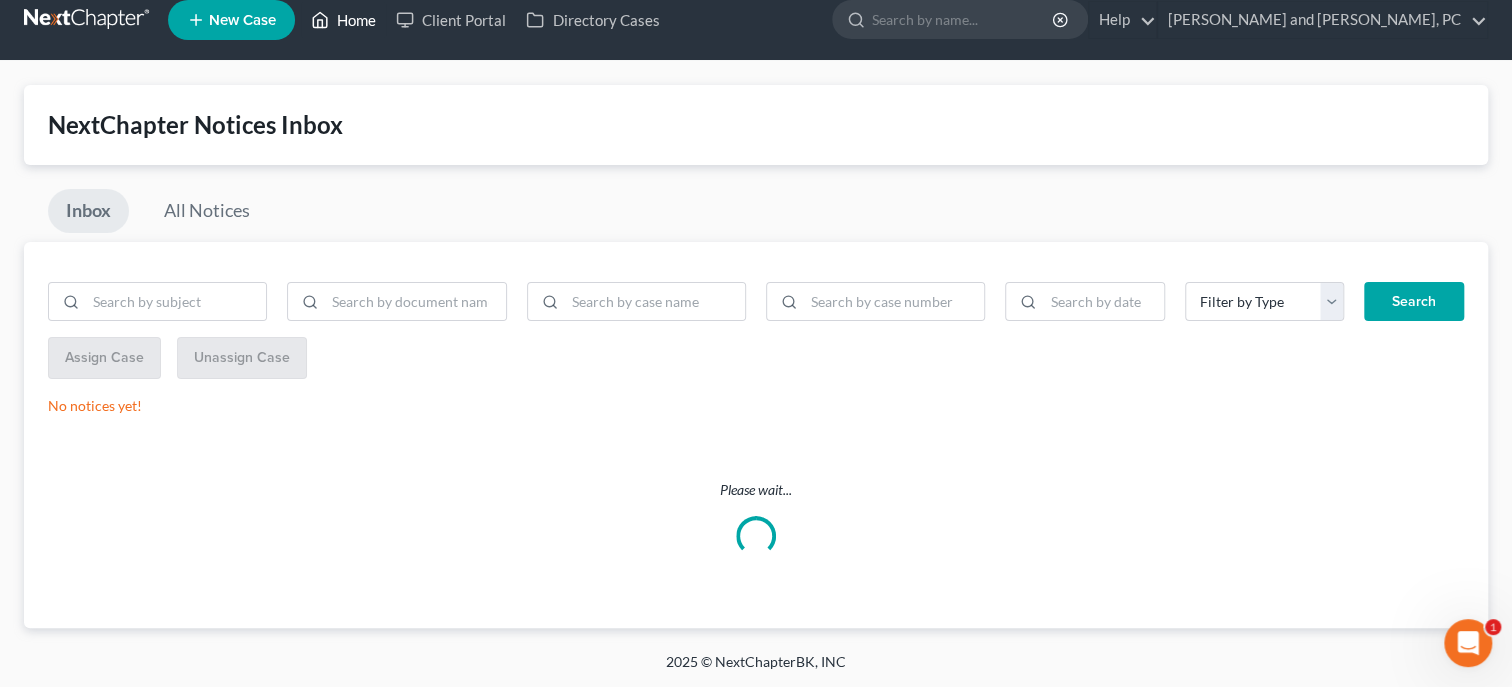 click on "Home" at bounding box center [343, 20] 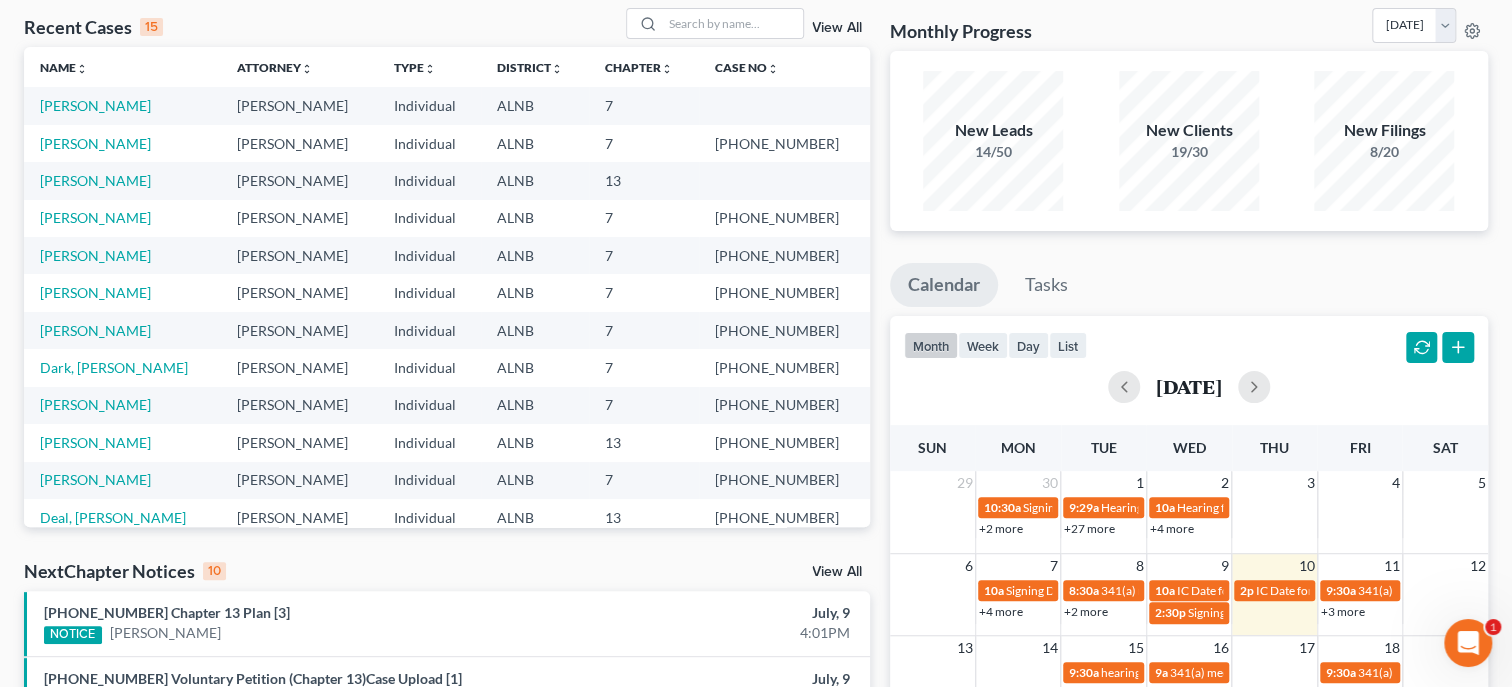 scroll, scrollTop: 205, scrollLeft: 0, axis: vertical 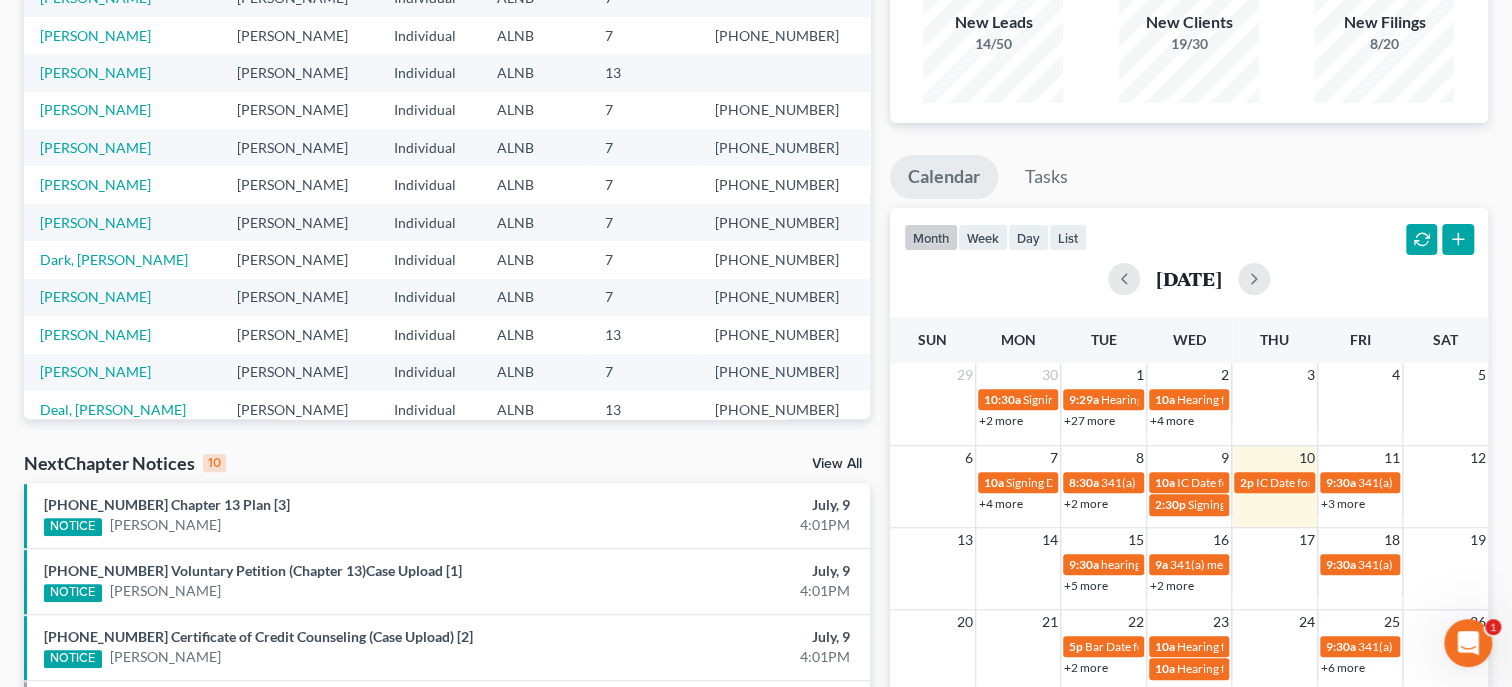 click on "View All" at bounding box center (837, 464) 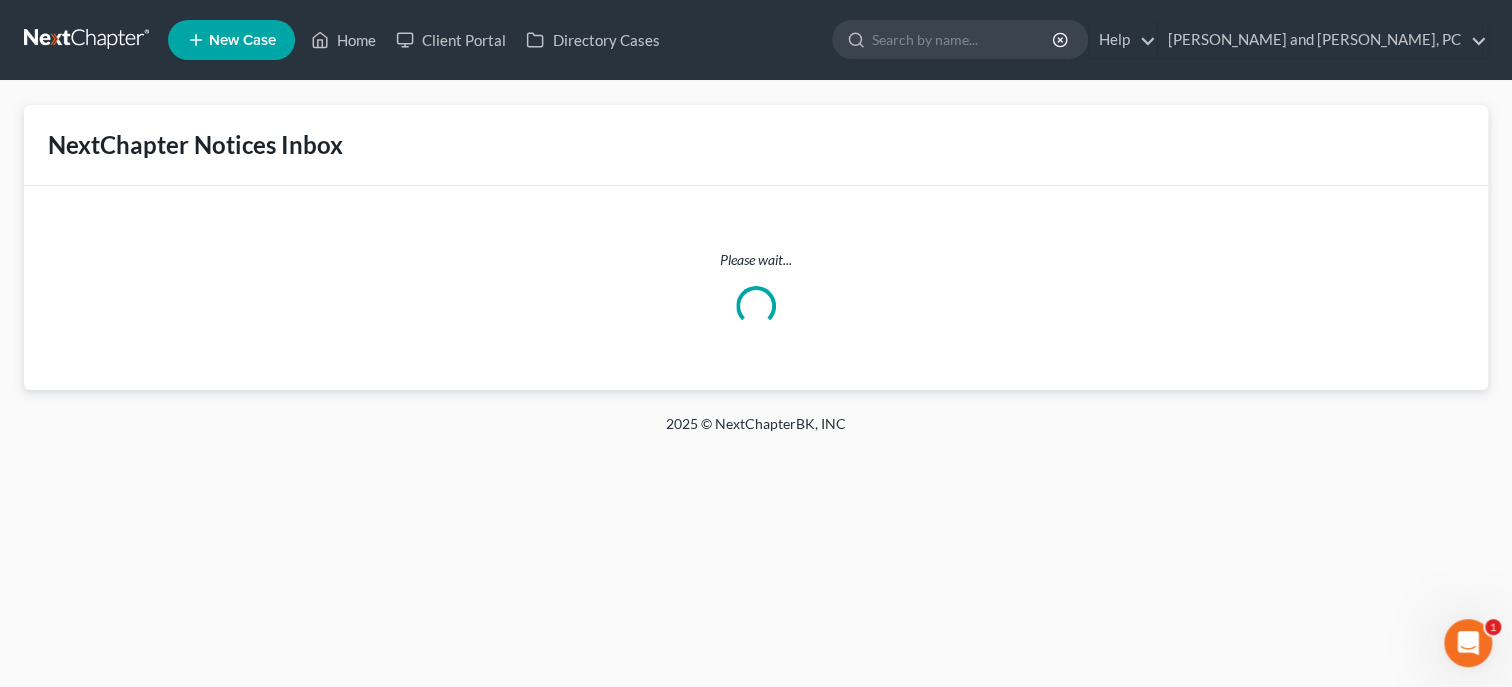 scroll, scrollTop: 0, scrollLeft: 0, axis: both 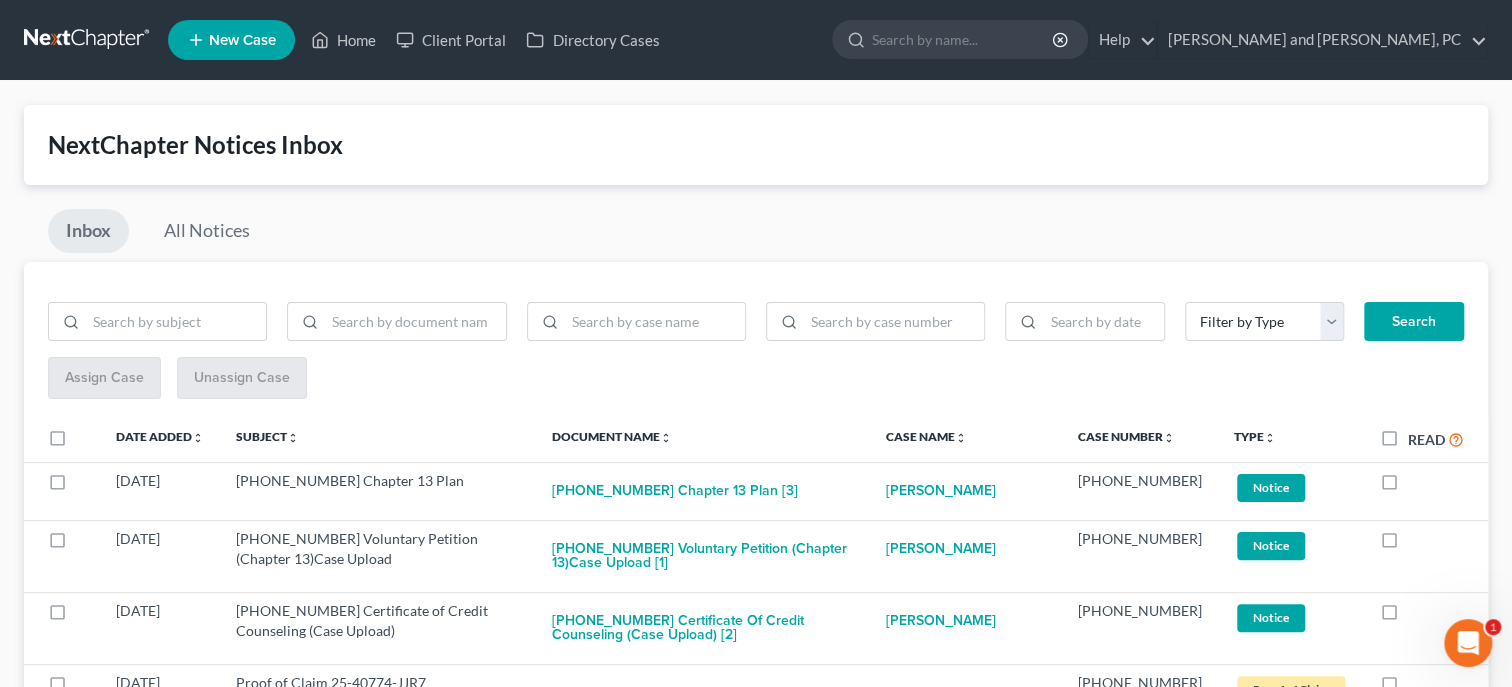 click on "Read" at bounding box center [1436, 439] 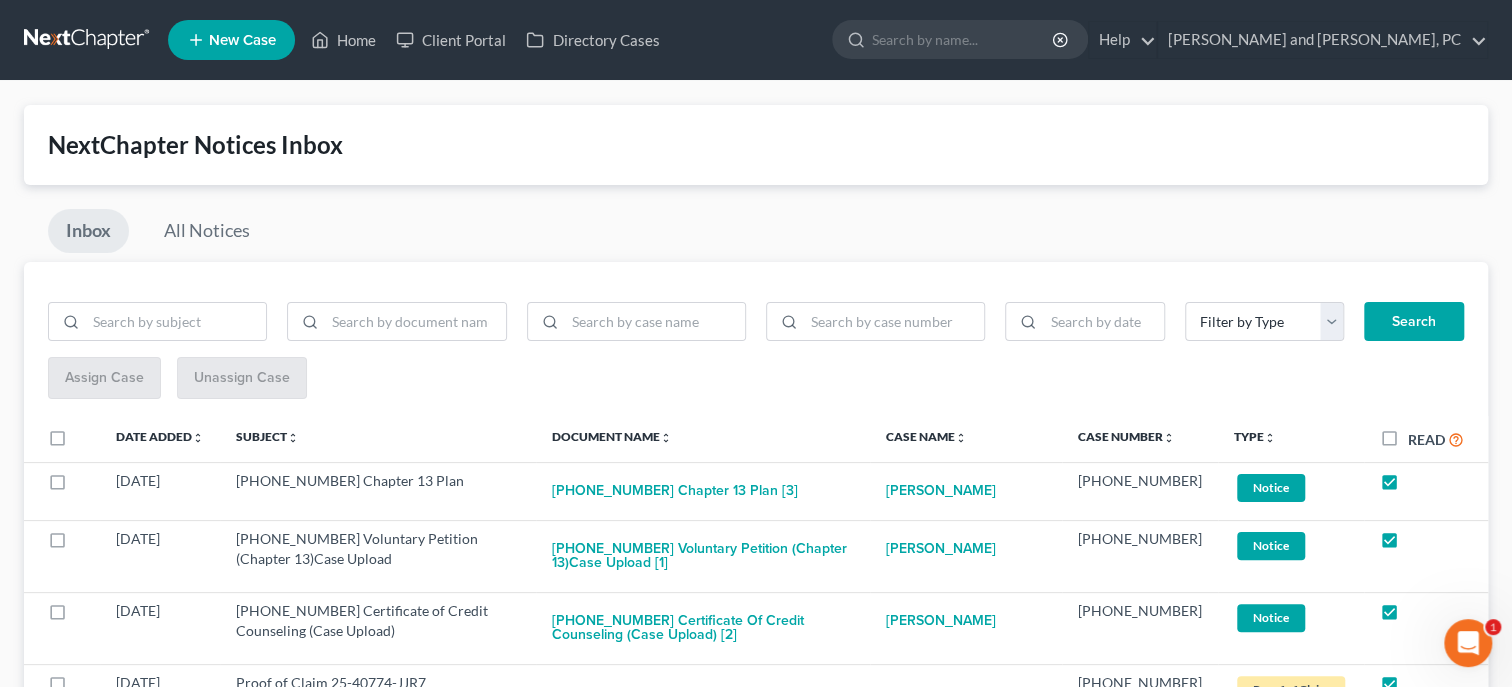 checkbox on "true" 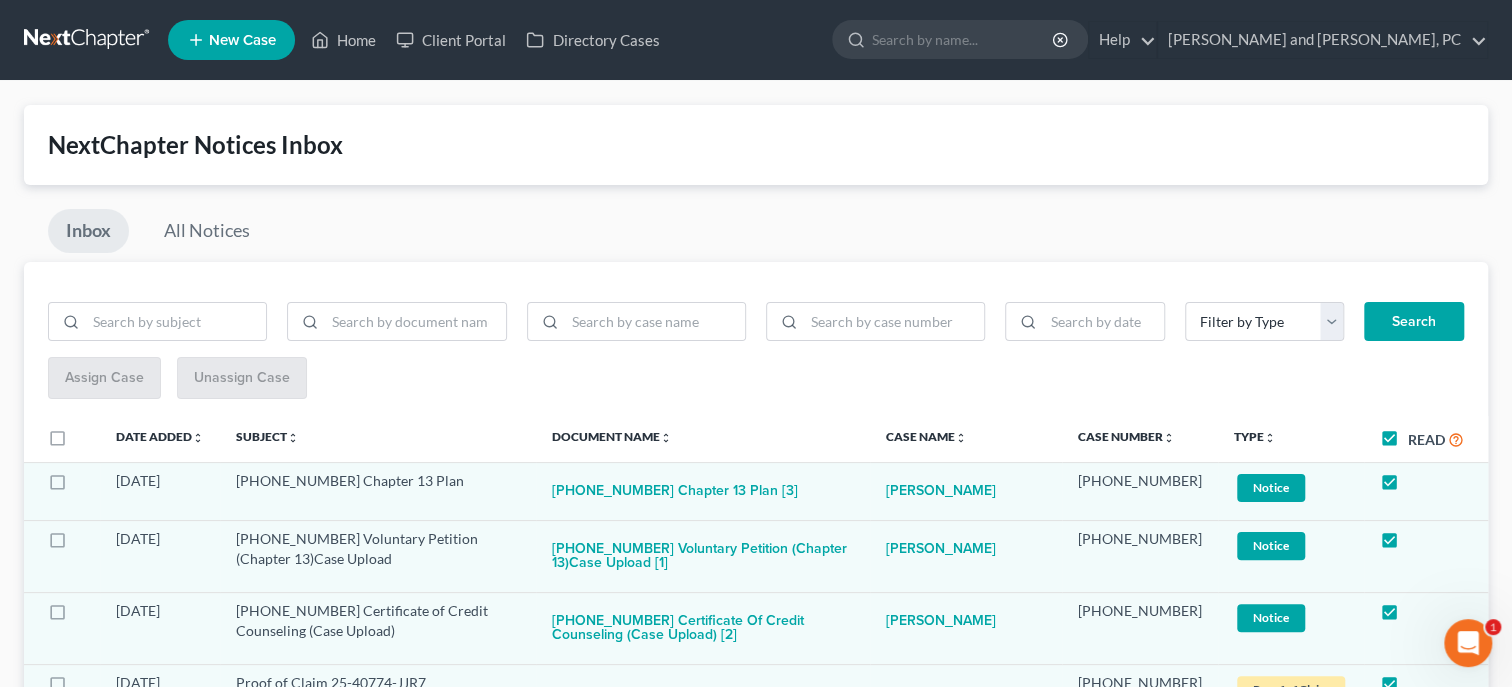 checkbox on "true" 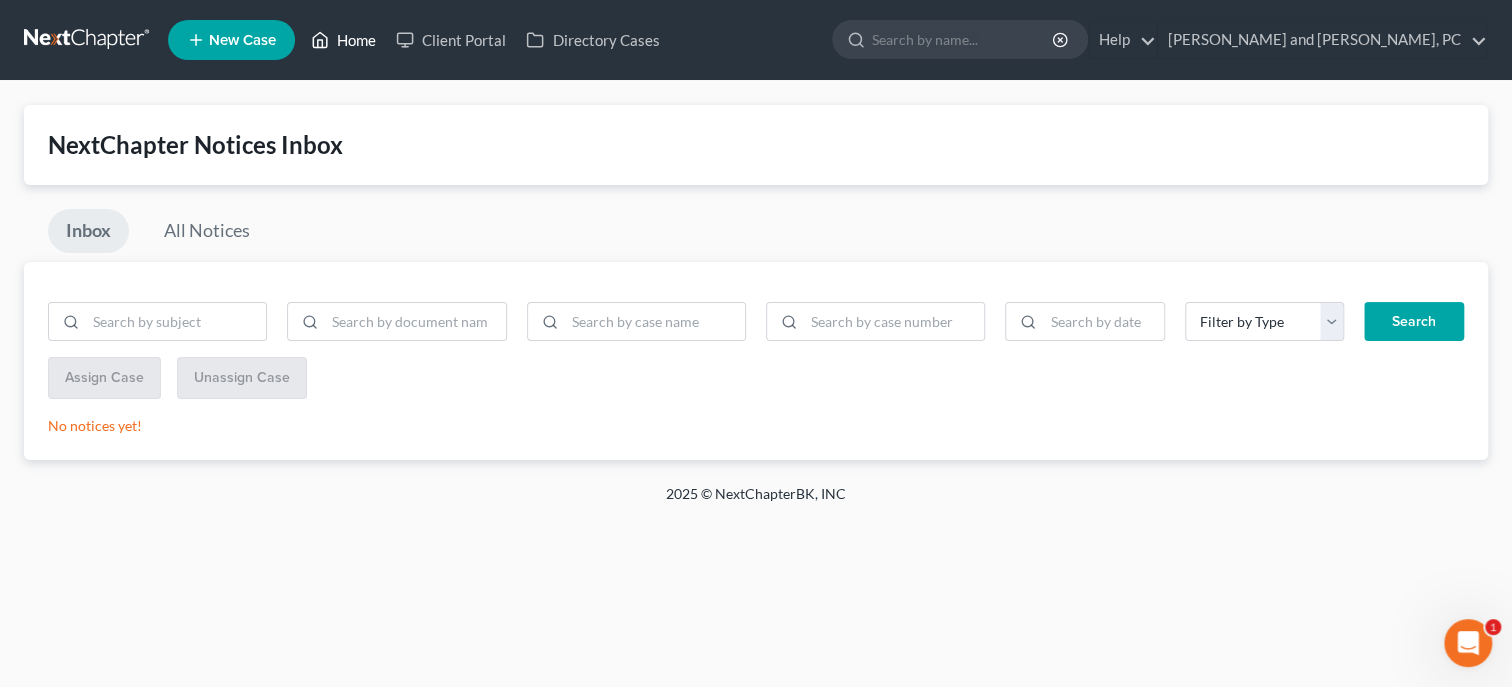 click on "Home" at bounding box center [343, 40] 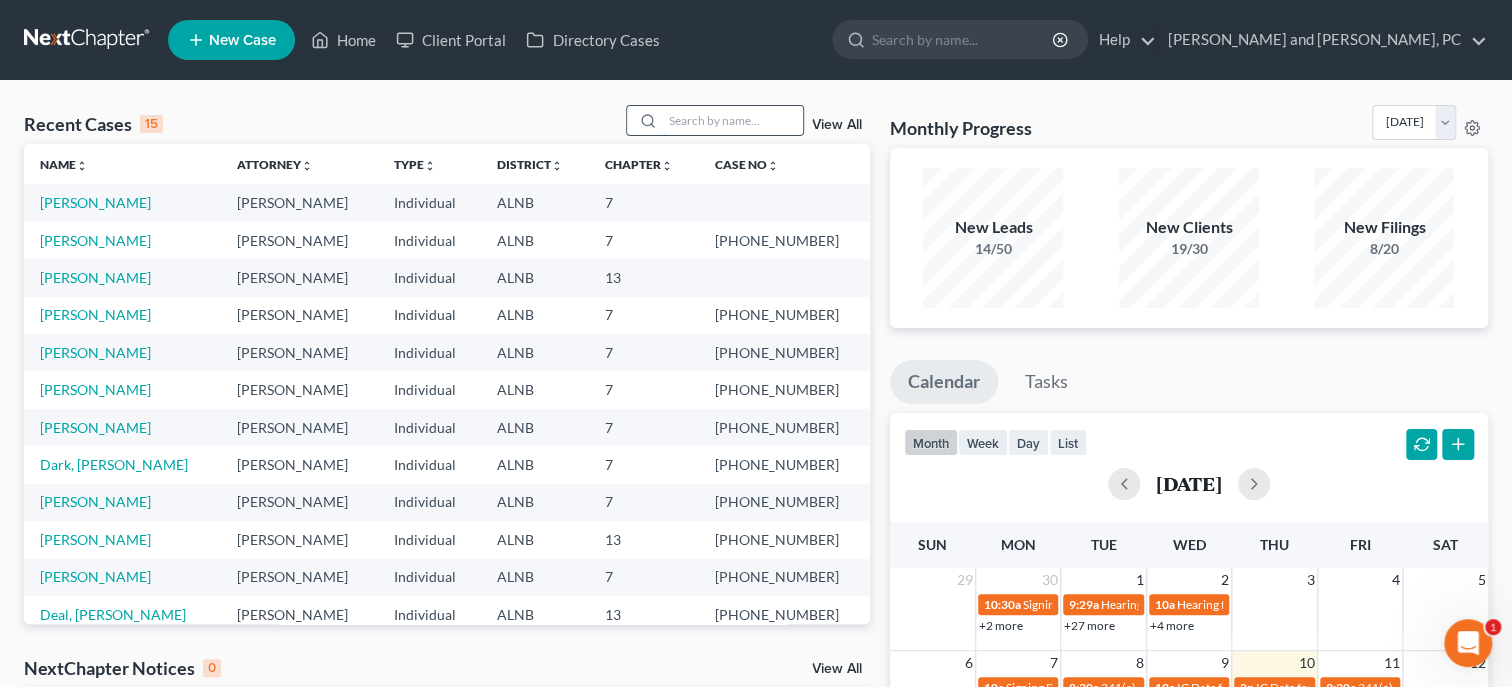 click at bounding box center (733, 120) 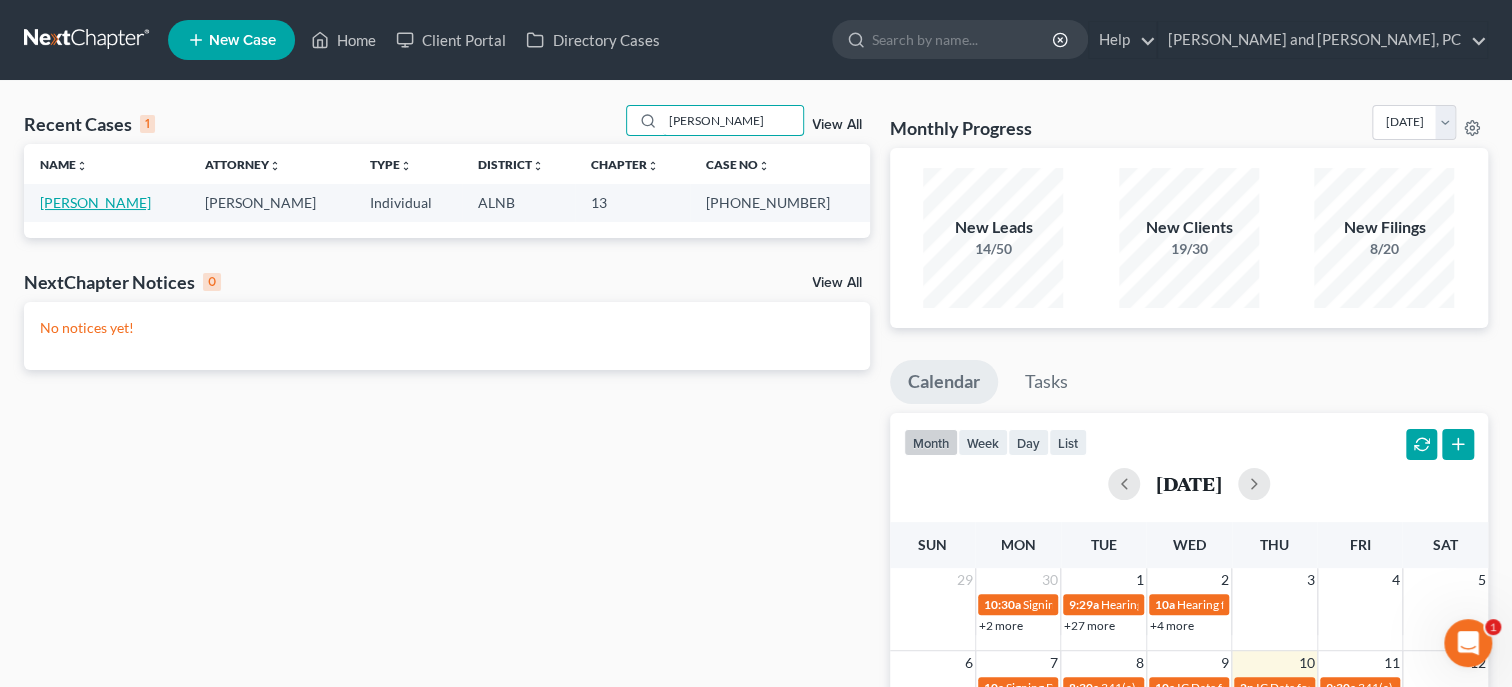 type on "[PERSON_NAME]" 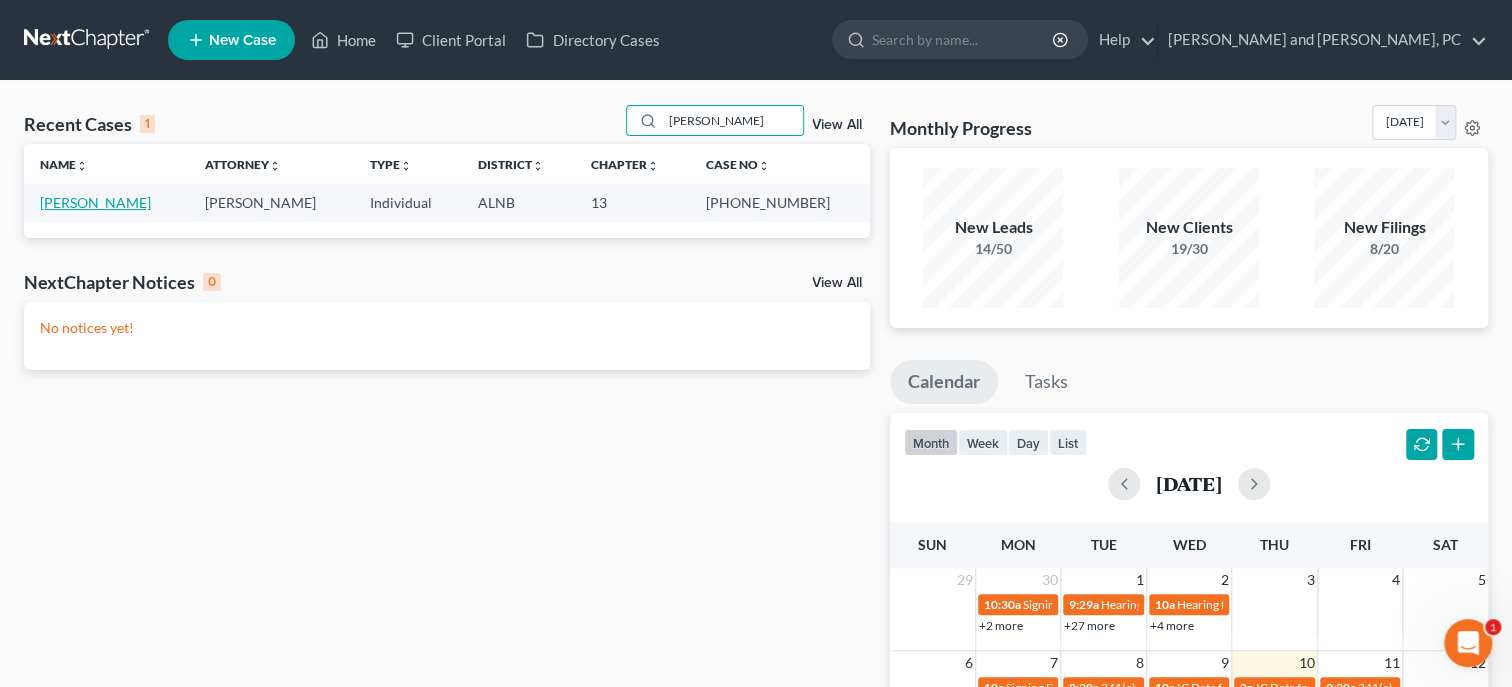 click on "[PERSON_NAME]" at bounding box center [95, 202] 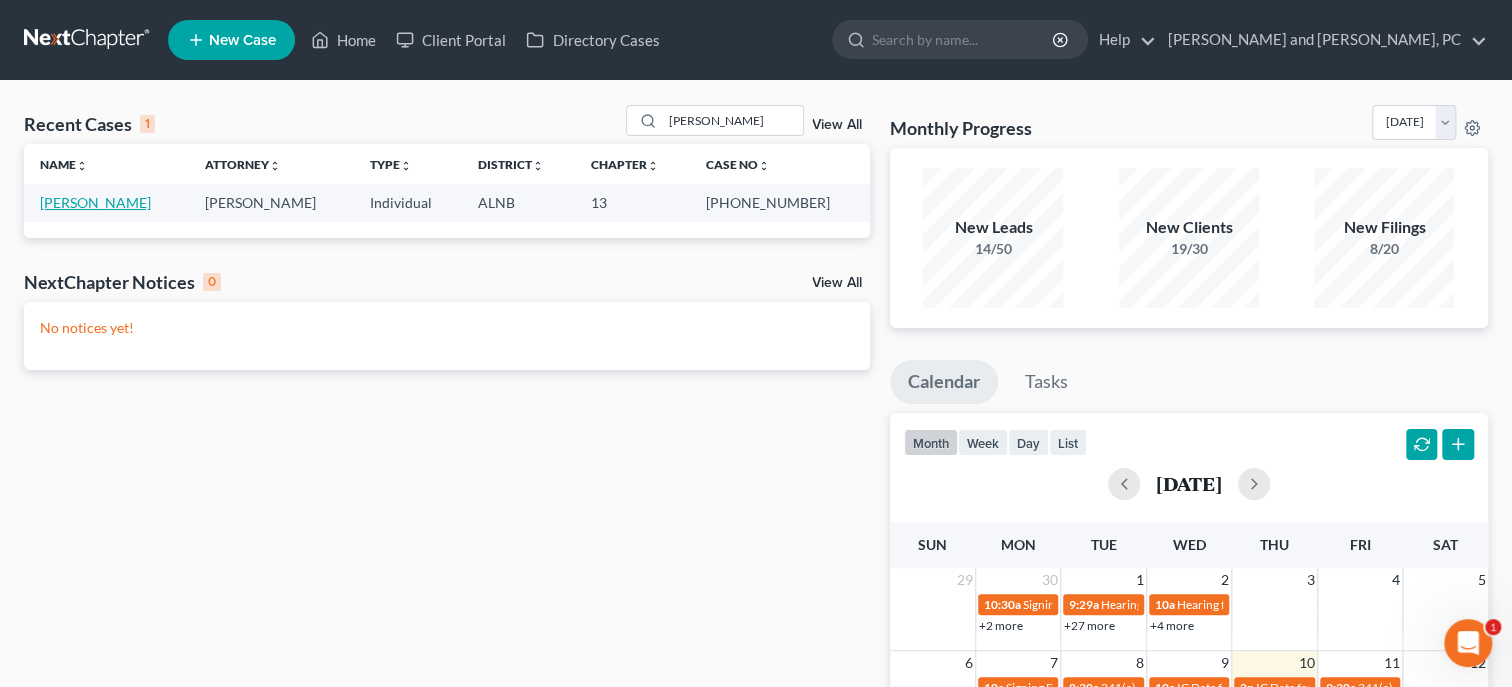 select on "6" 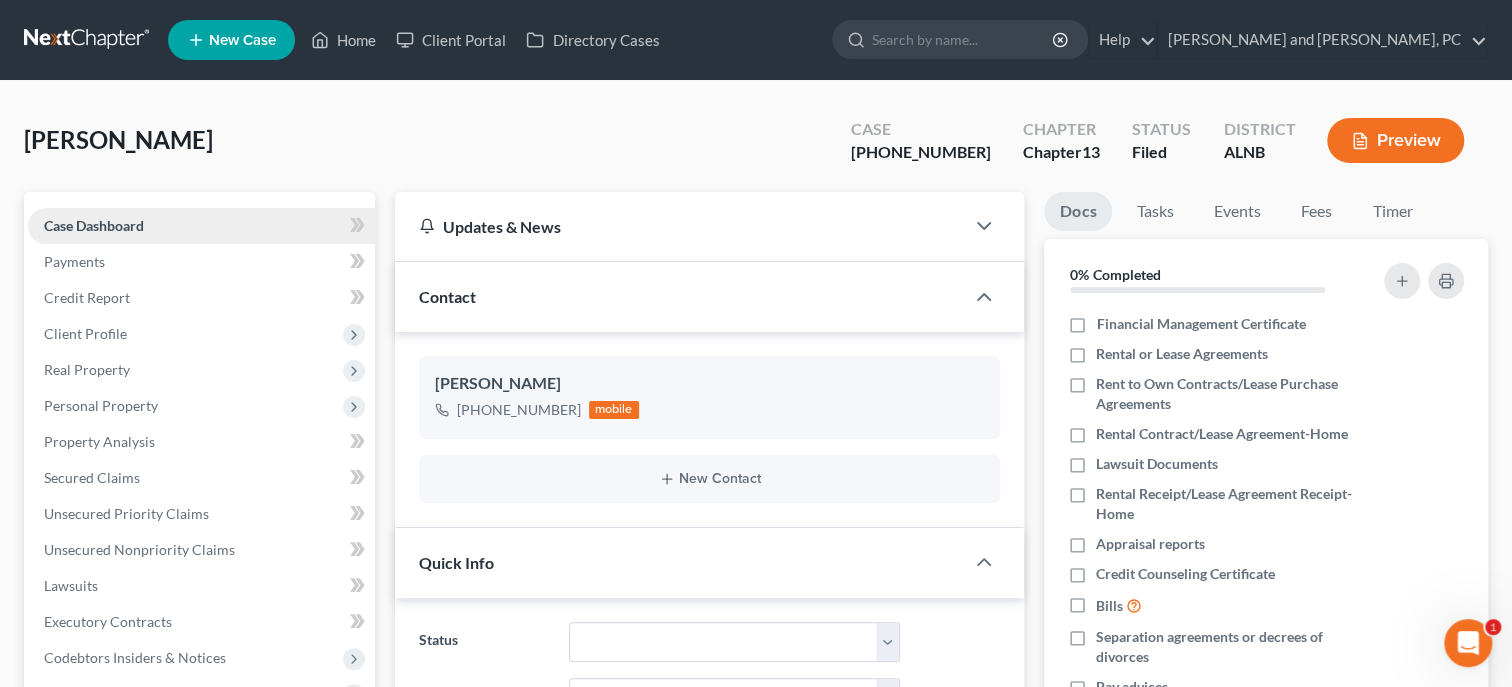 scroll, scrollTop: 194, scrollLeft: 0, axis: vertical 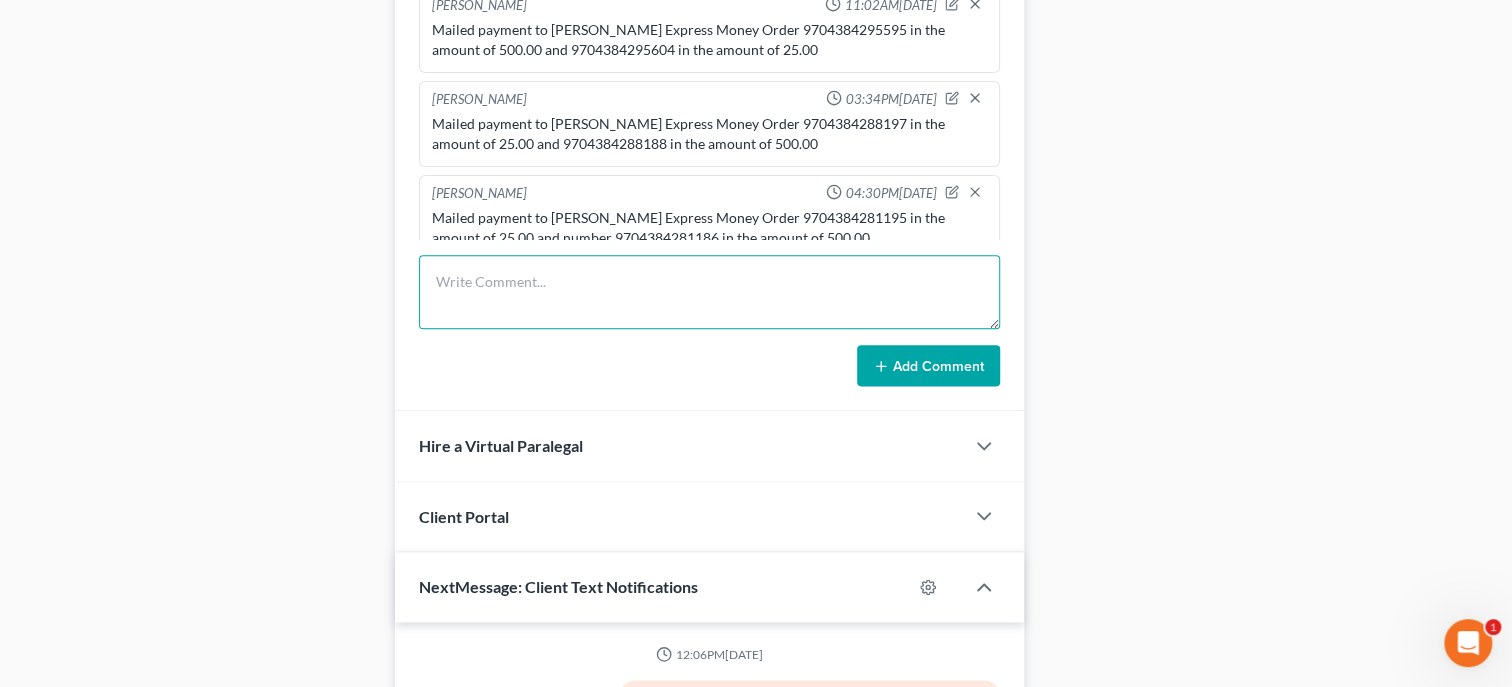 click at bounding box center [709, 292] 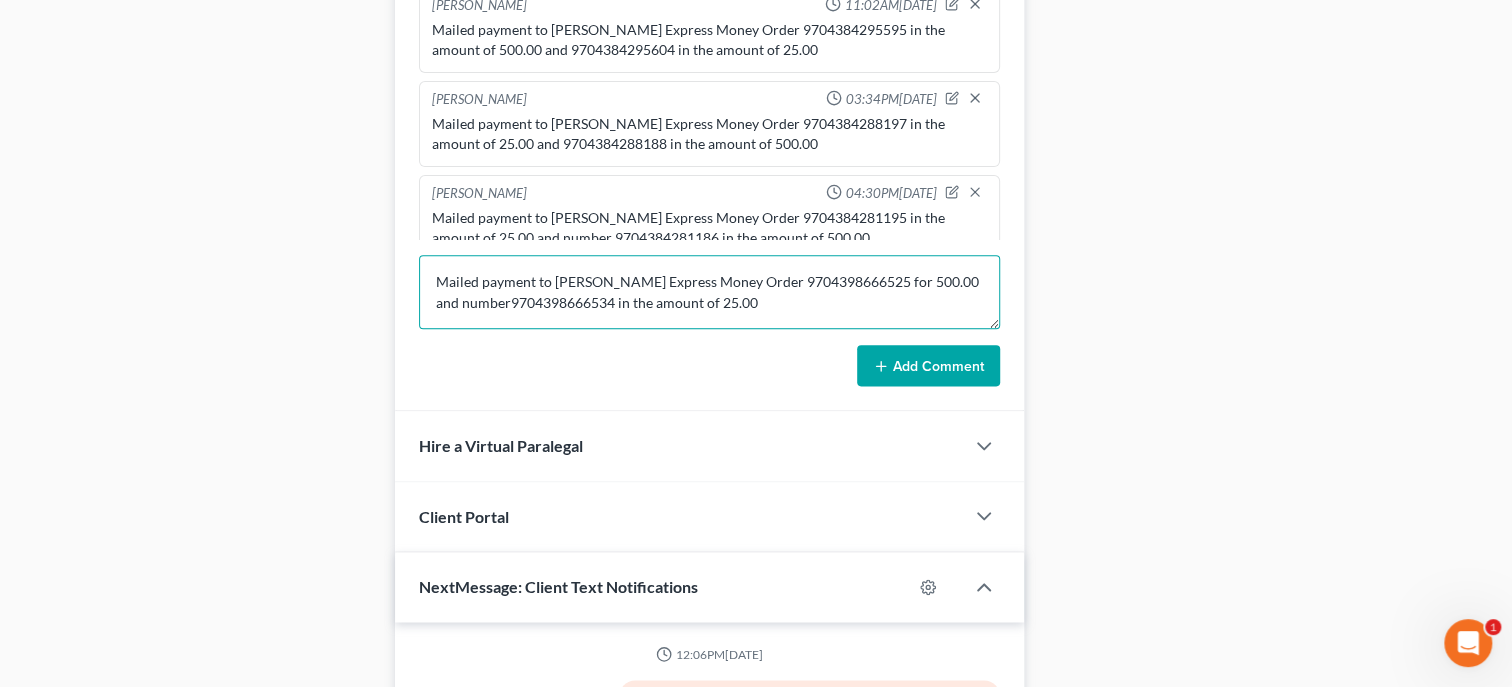 type on "Mailed payment to [PERSON_NAME] Express Money Order 9704398666525 for 500.00 and number9704398666534 in the amount of 25.00" 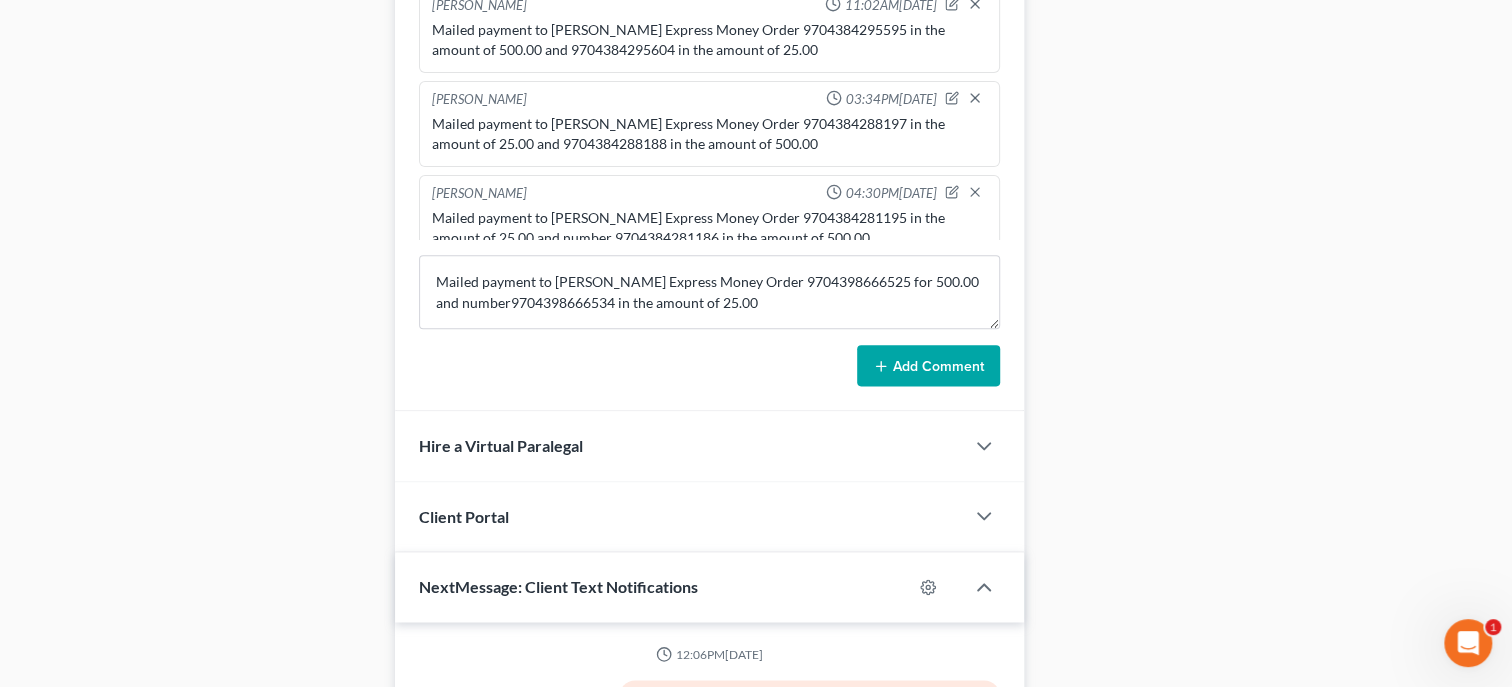 click on "Add Comment" at bounding box center [928, 366] 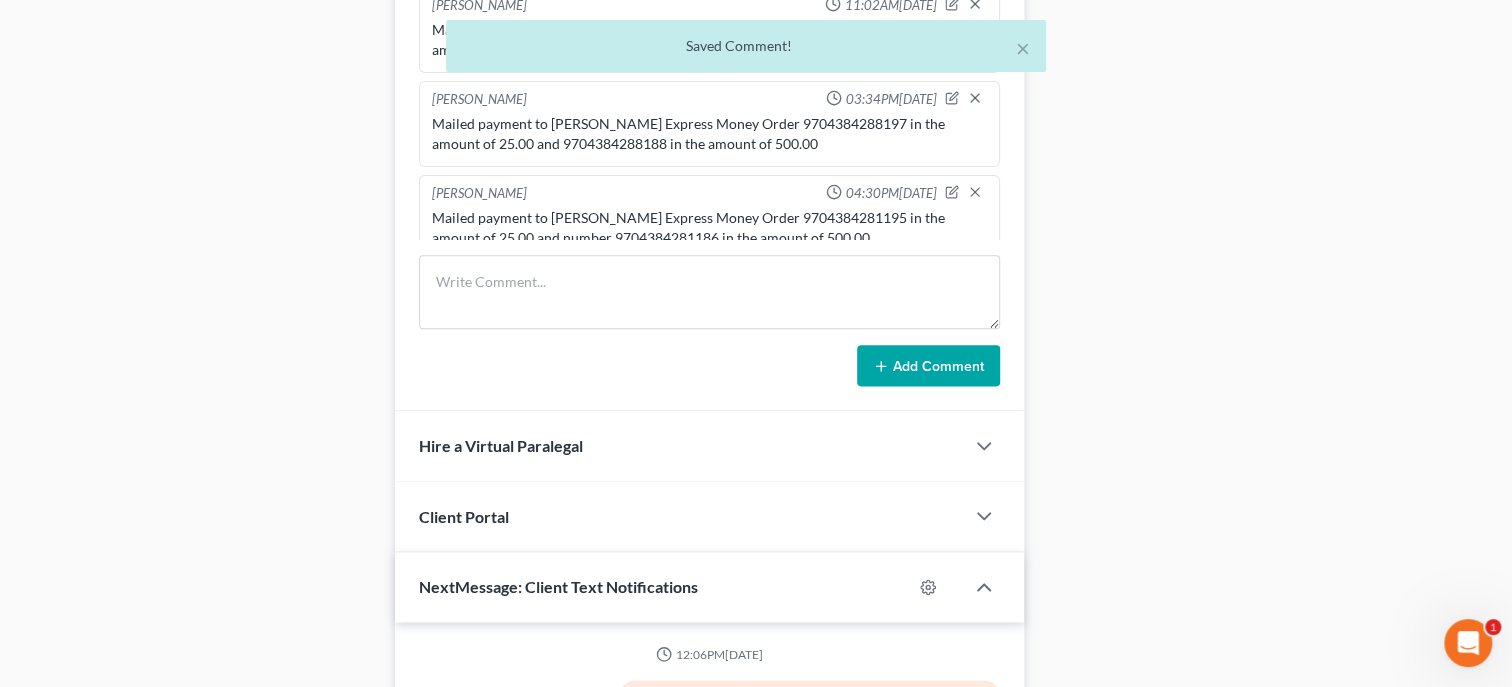 scroll, scrollTop: 287, scrollLeft: 0, axis: vertical 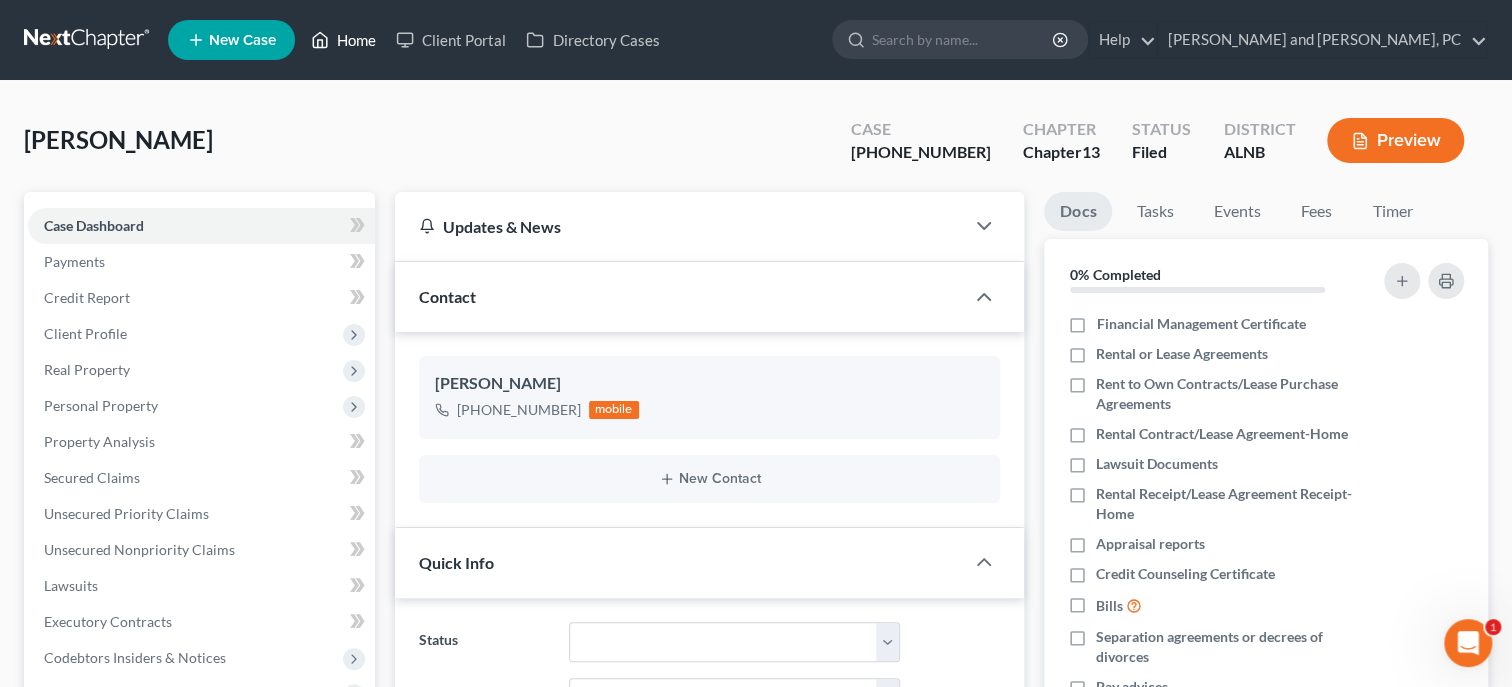 click on "Home" at bounding box center (343, 40) 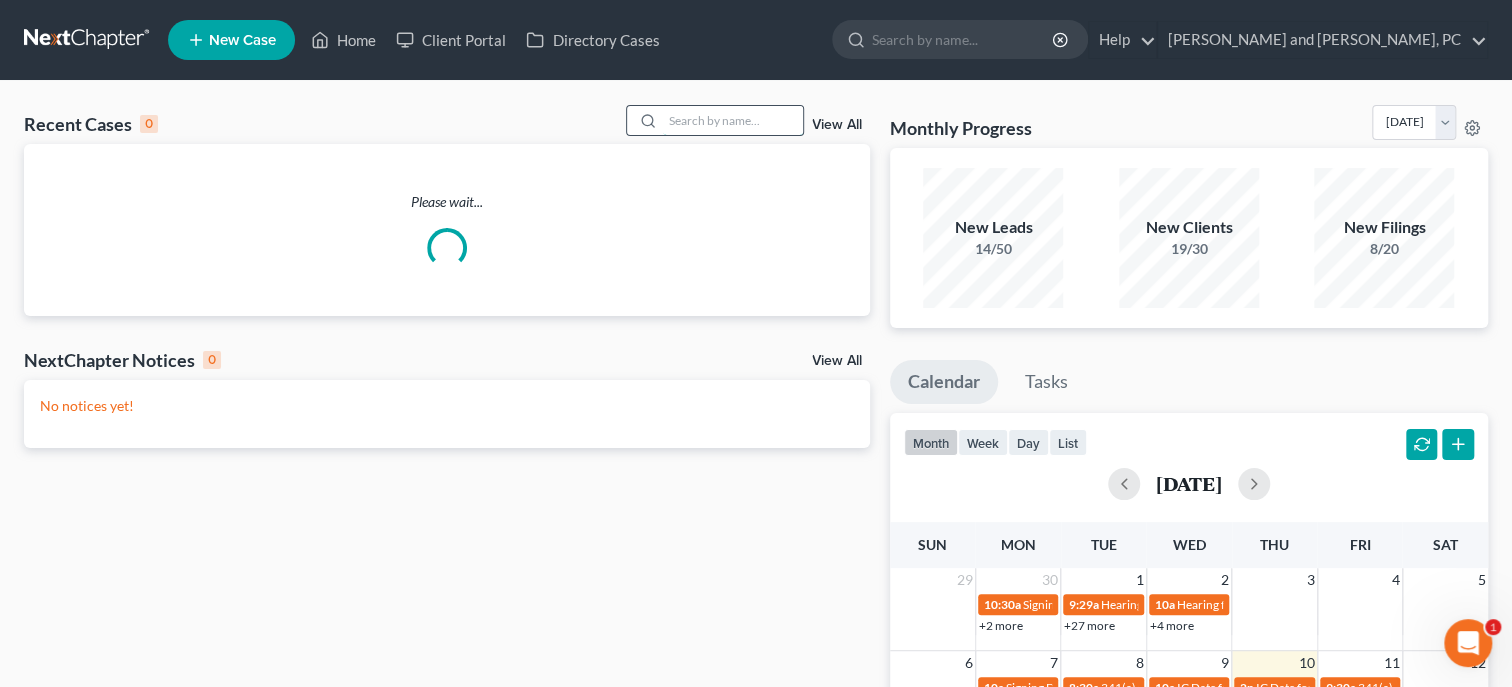 click at bounding box center [733, 120] 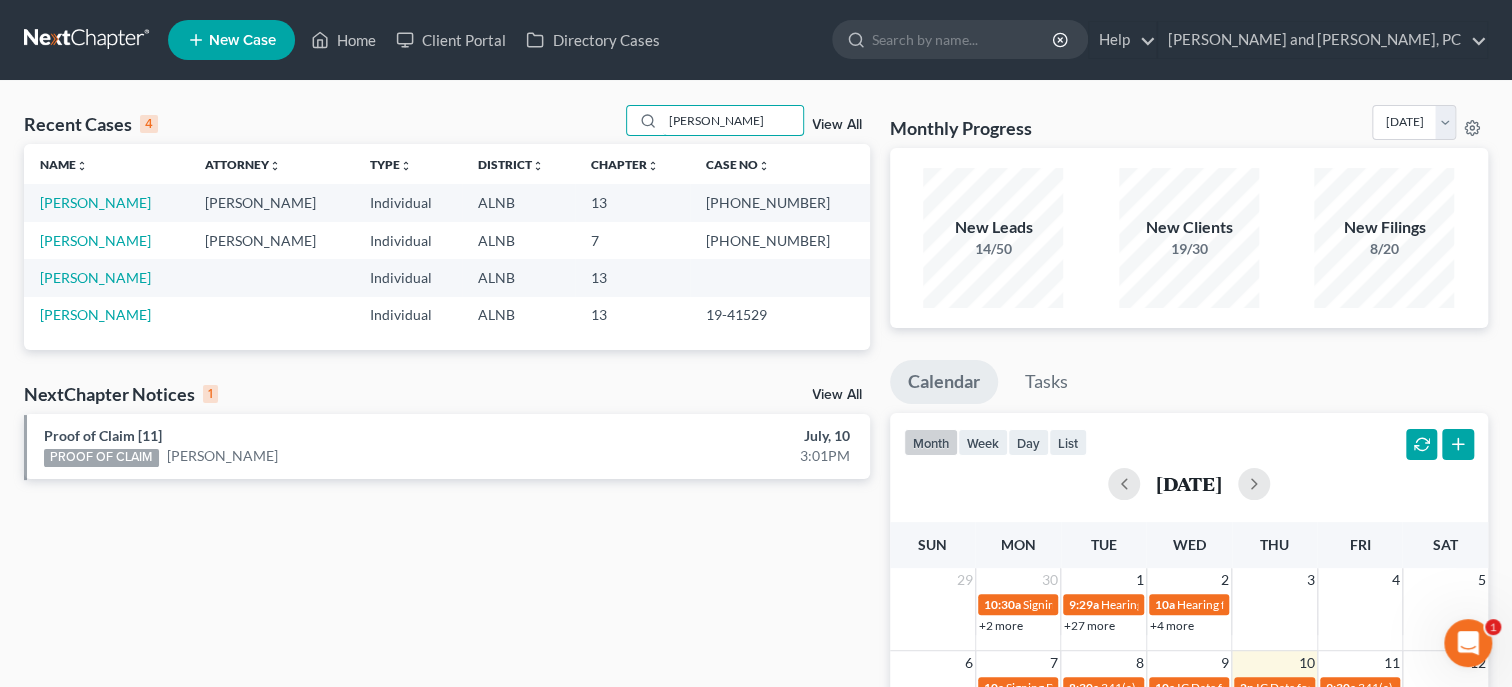 type on "[PERSON_NAME]" 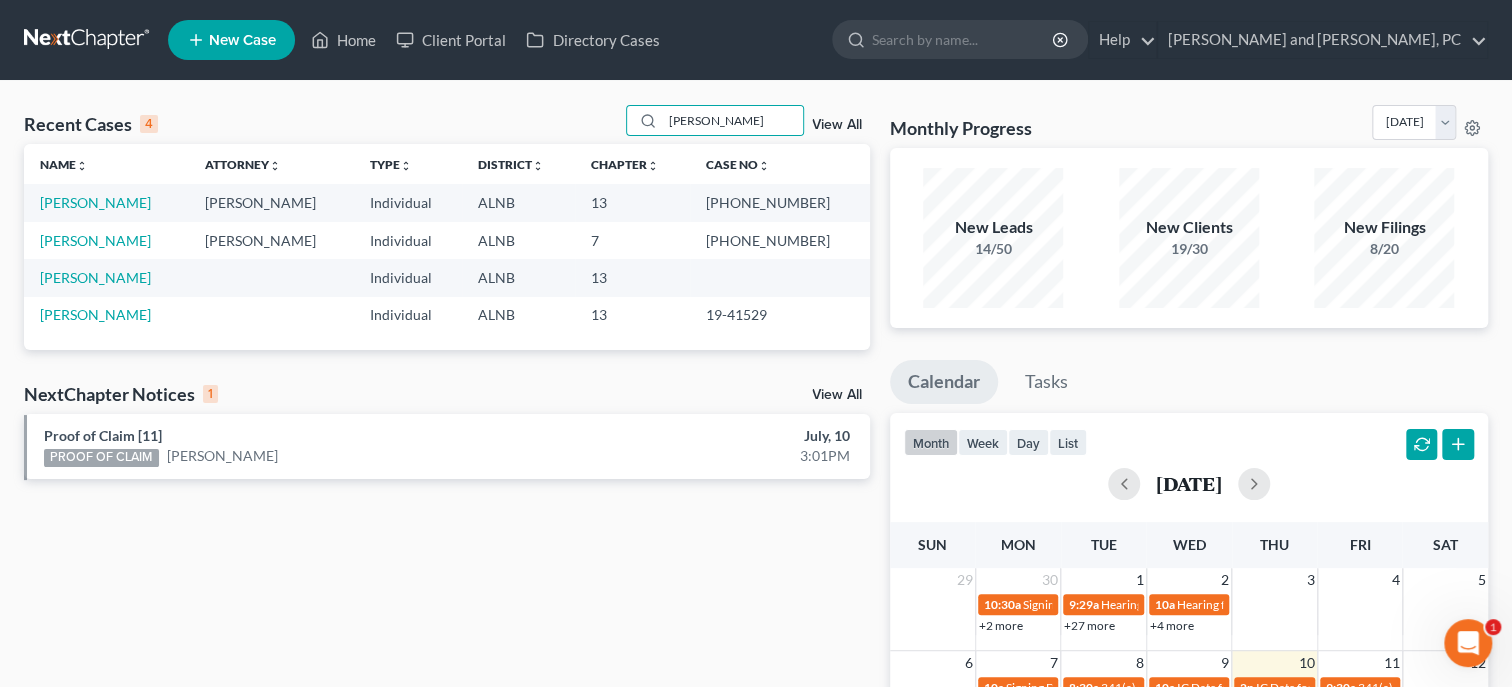 click on "[PERSON_NAME]" at bounding box center (106, 202) 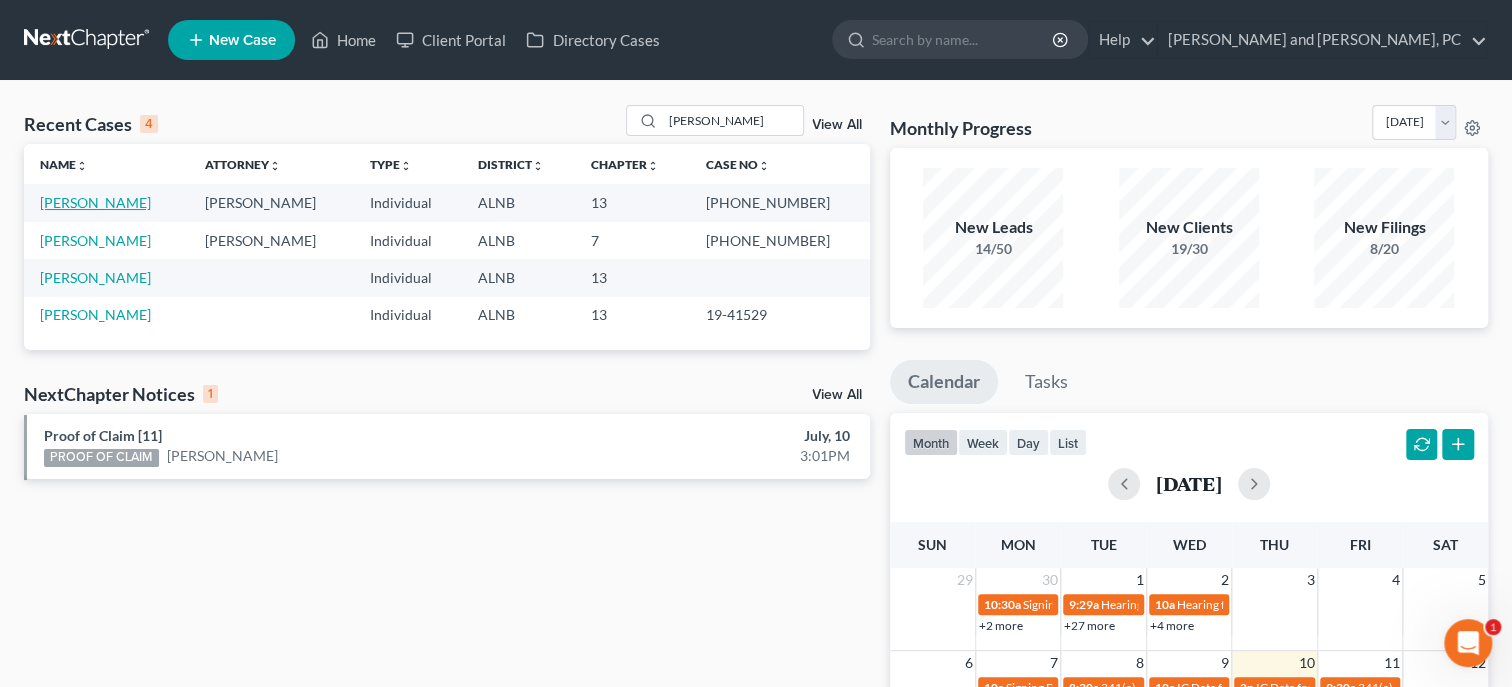 click on "[PERSON_NAME]" at bounding box center [95, 202] 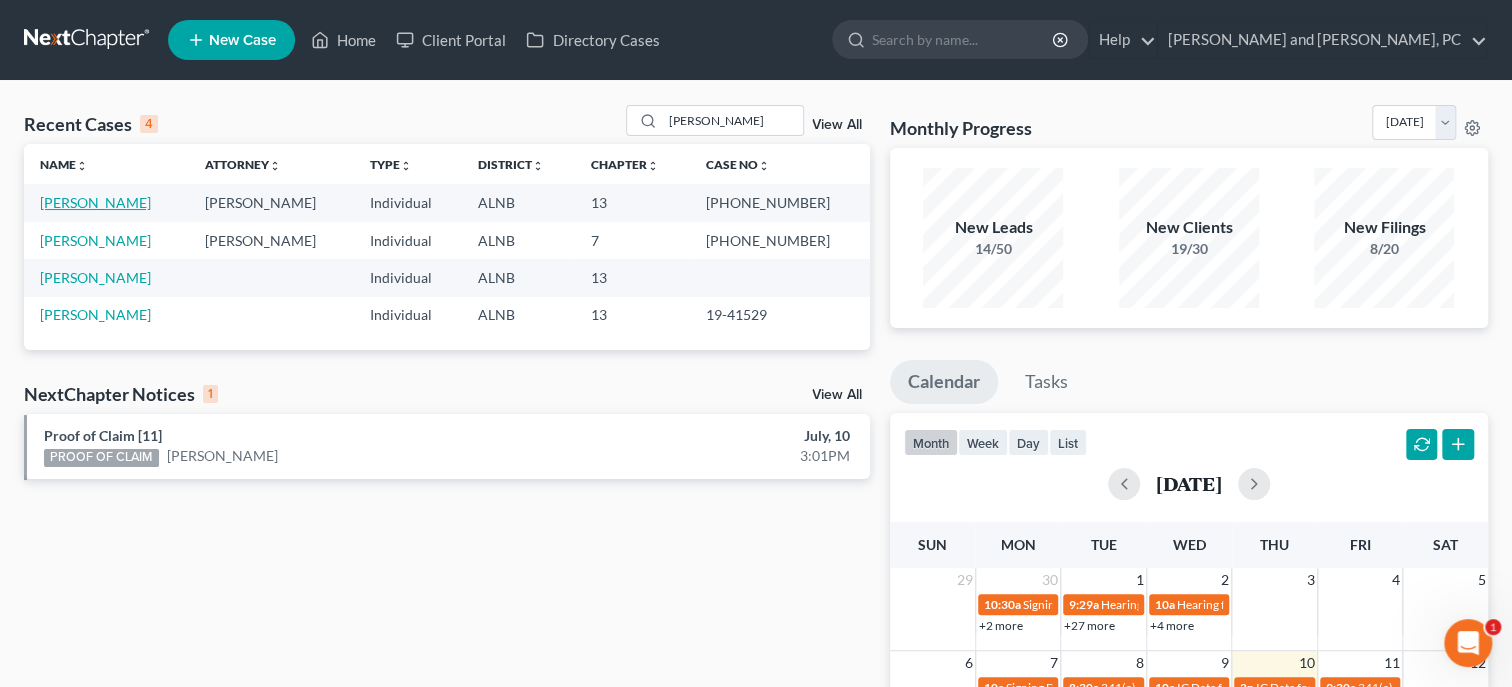 select on "1" 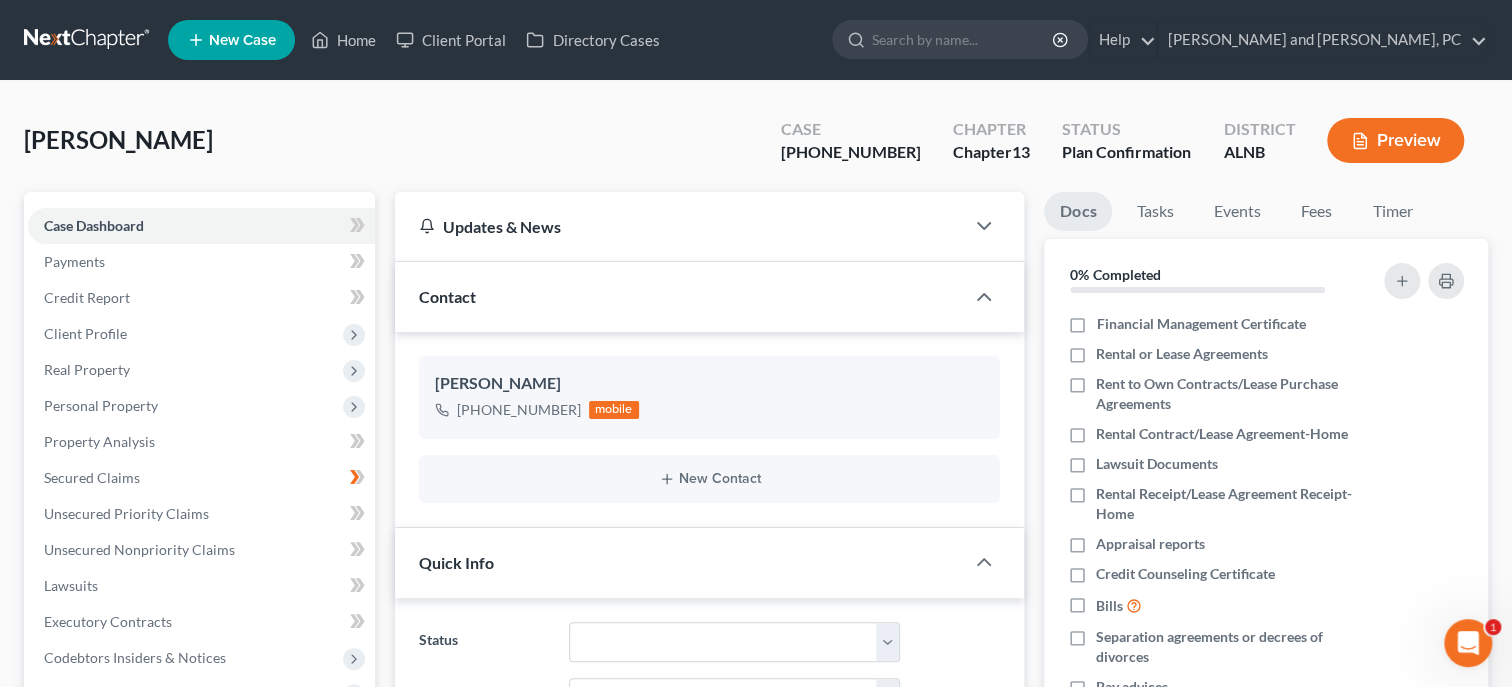 scroll, scrollTop: 47, scrollLeft: 0, axis: vertical 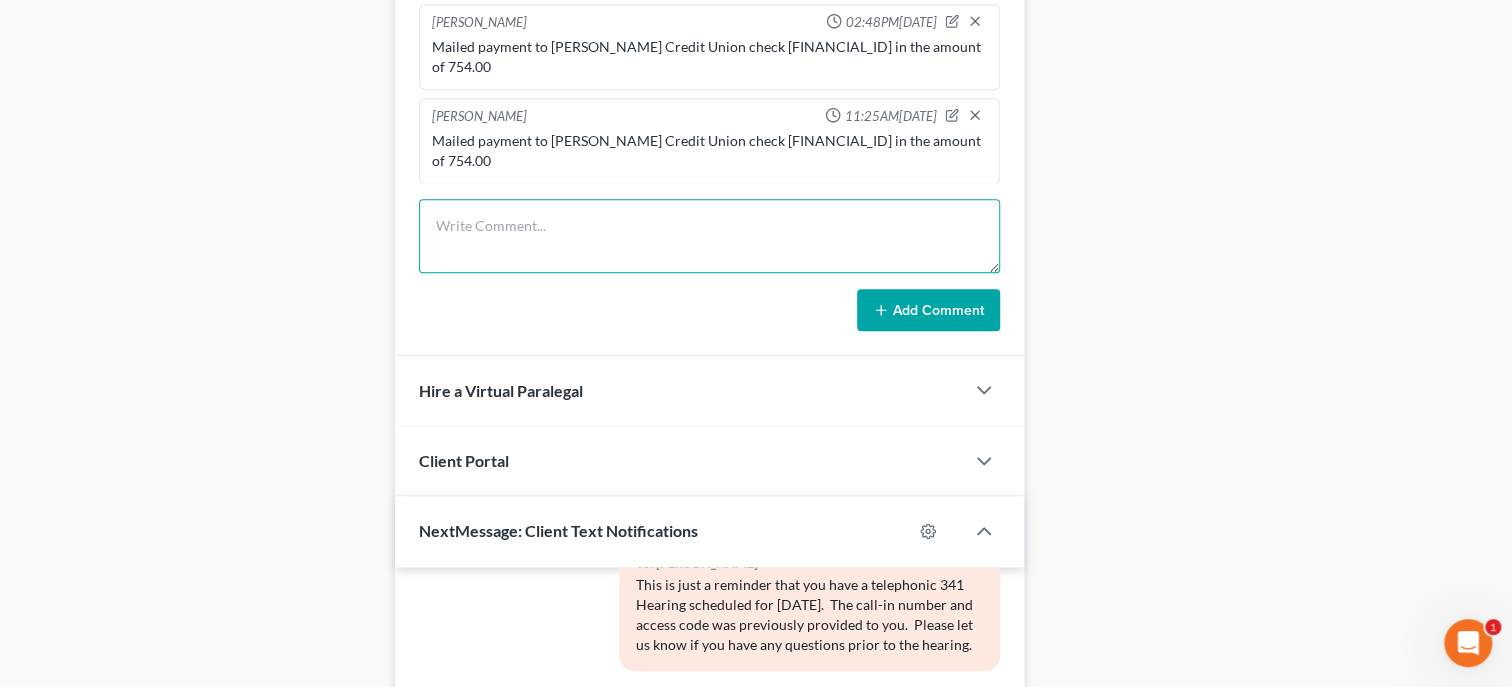 click at bounding box center [709, 236] 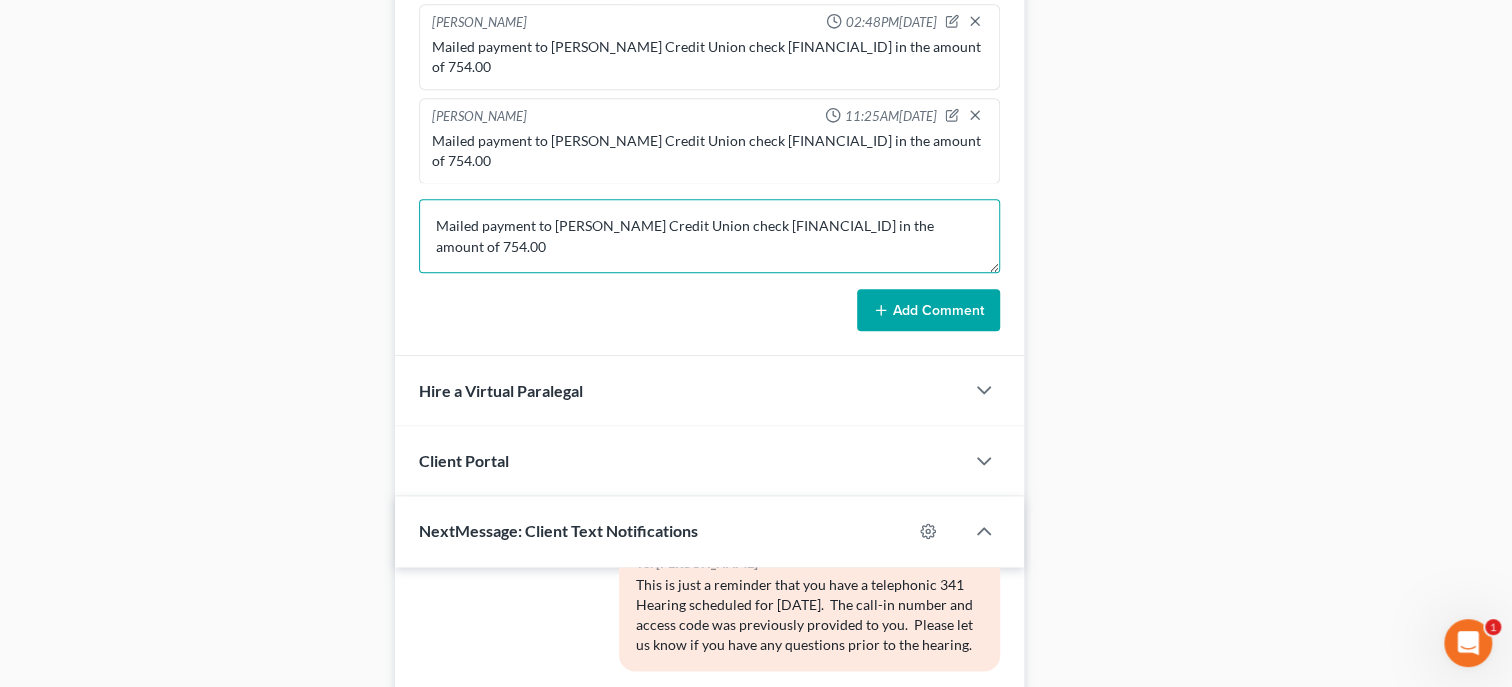type on "Mailed payment to [PERSON_NAME] Credit Union check [FINANCIAL_ID] in the amount of 754.00" 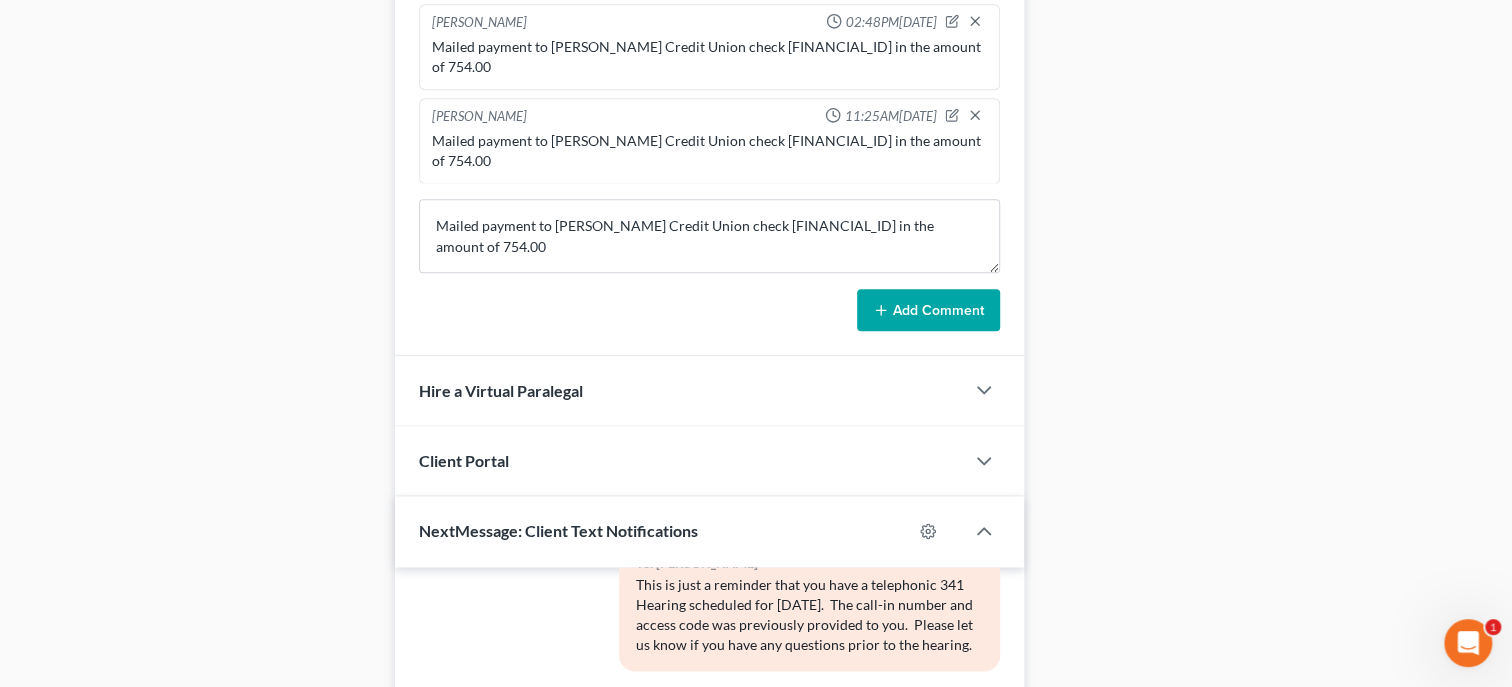 click on "Add Comment" at bounding box center [928, 310] 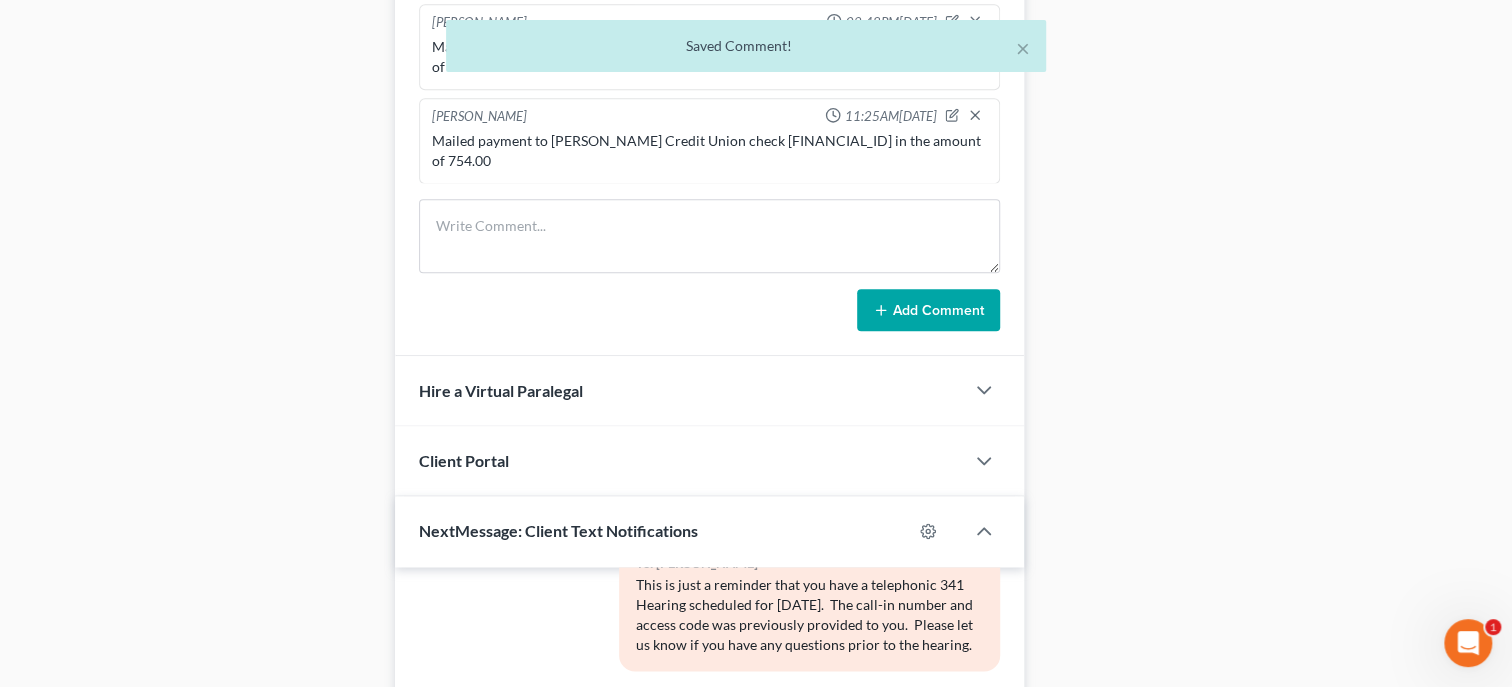 scroll, scrollTop: 140, scrollLeft: 0, axis: vertical 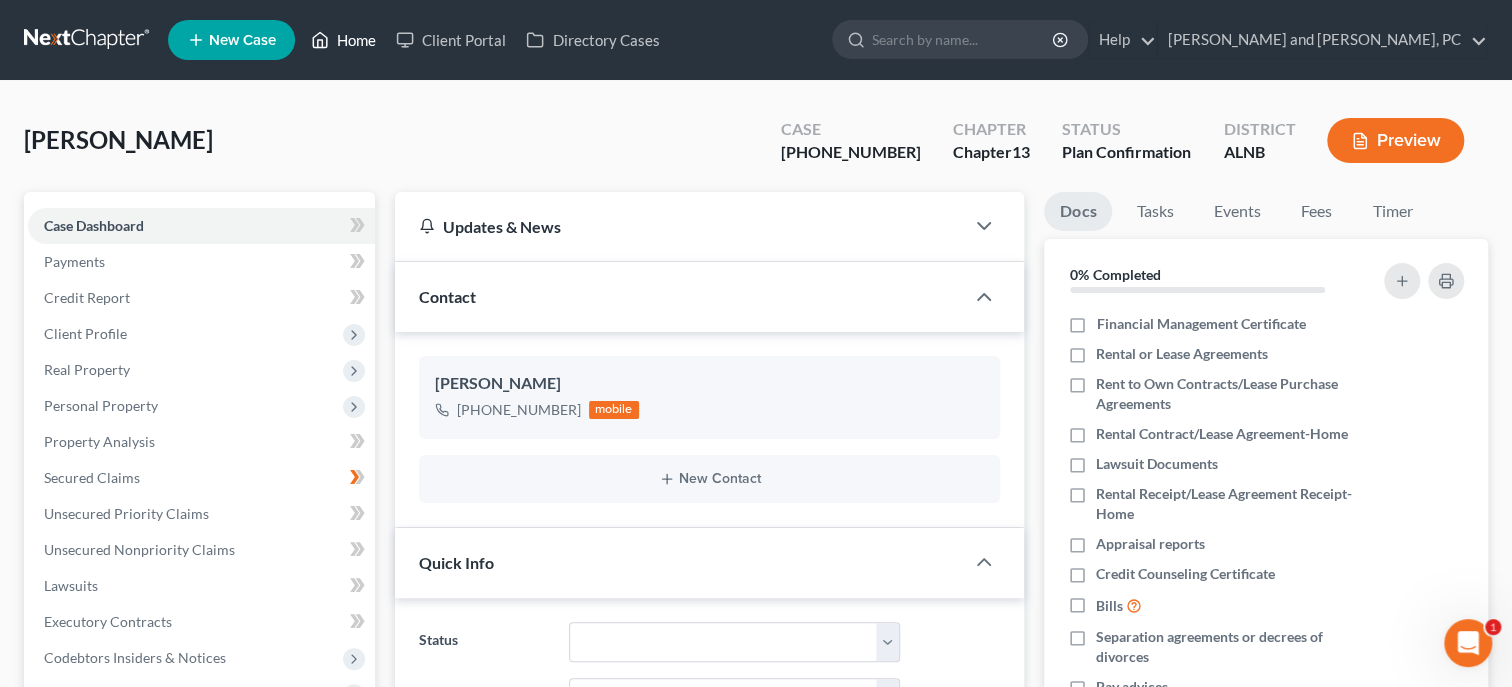 click on "Home" at bounding box center (343, 40) 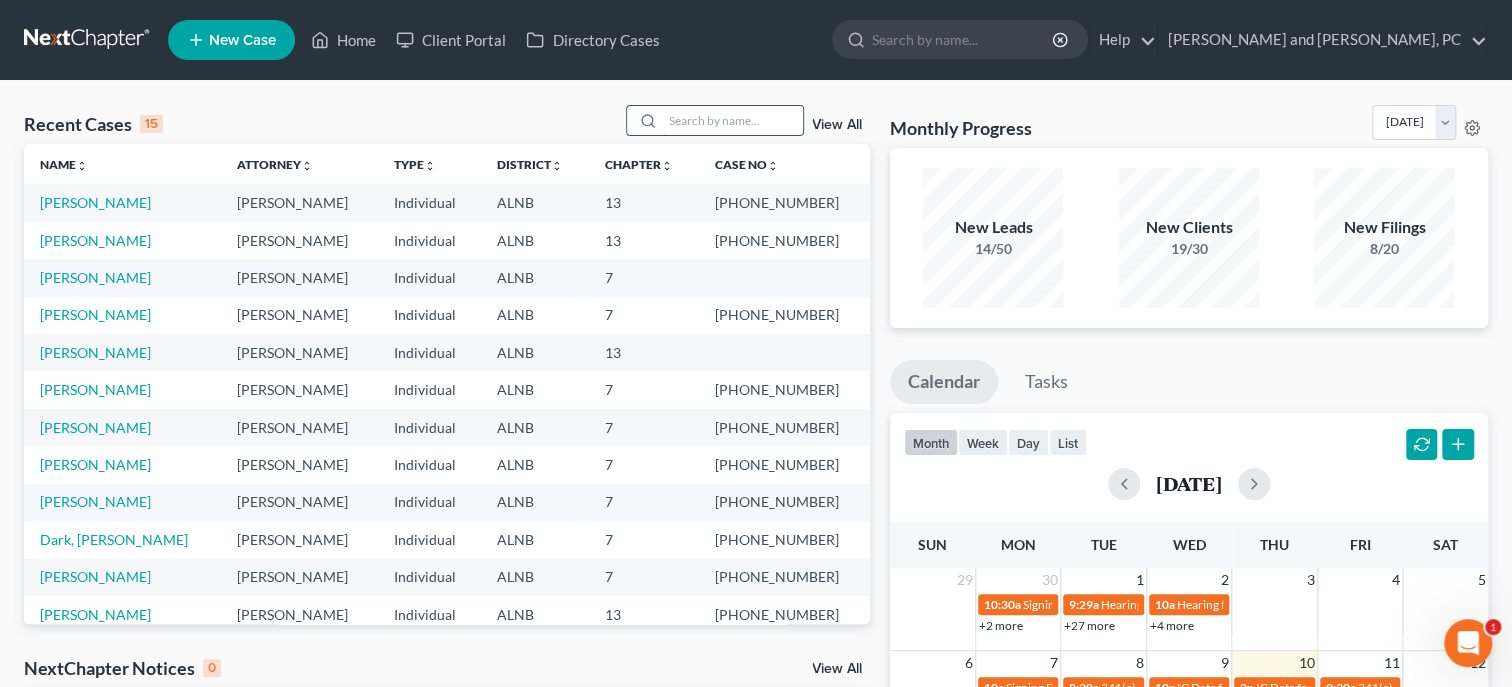 click at bounding box center (733, 120) 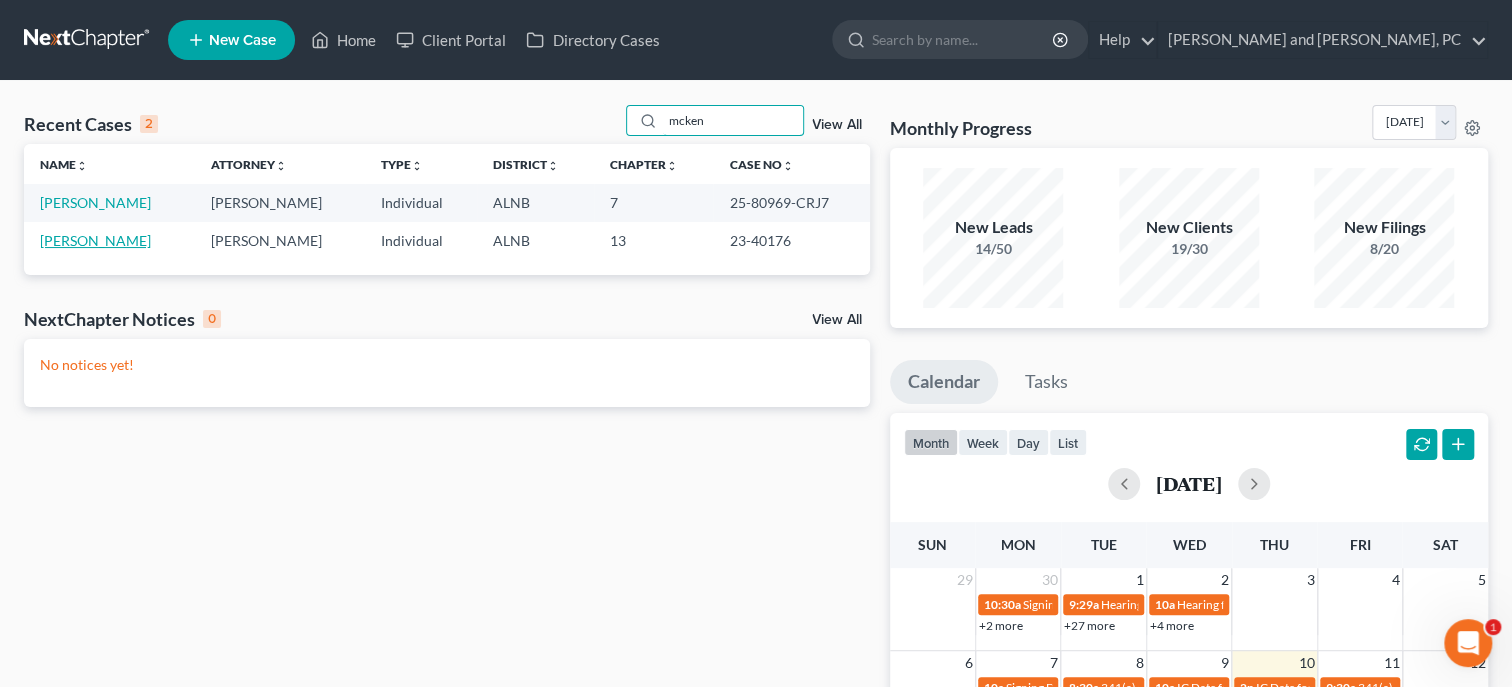 type on "mcken" 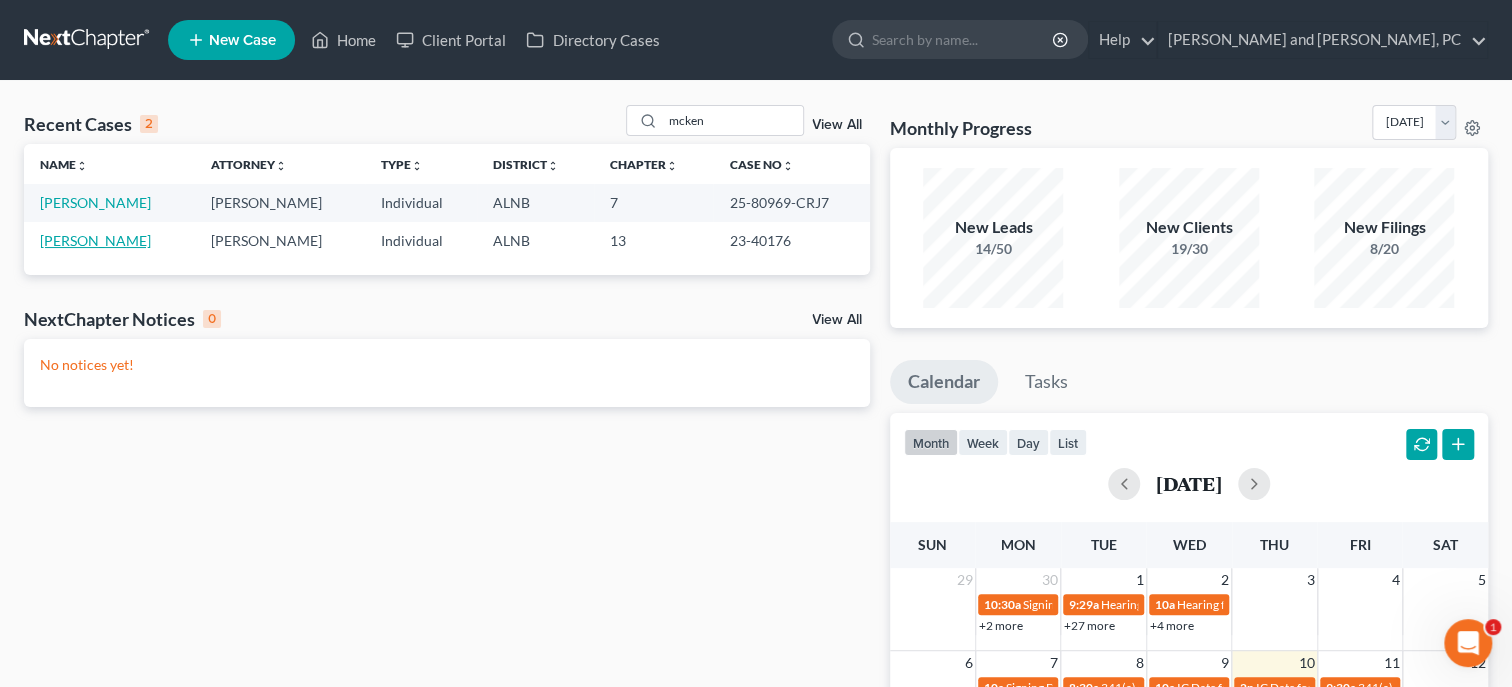 click on "[PERSON_NAME]" at bounding box center (95, 240) 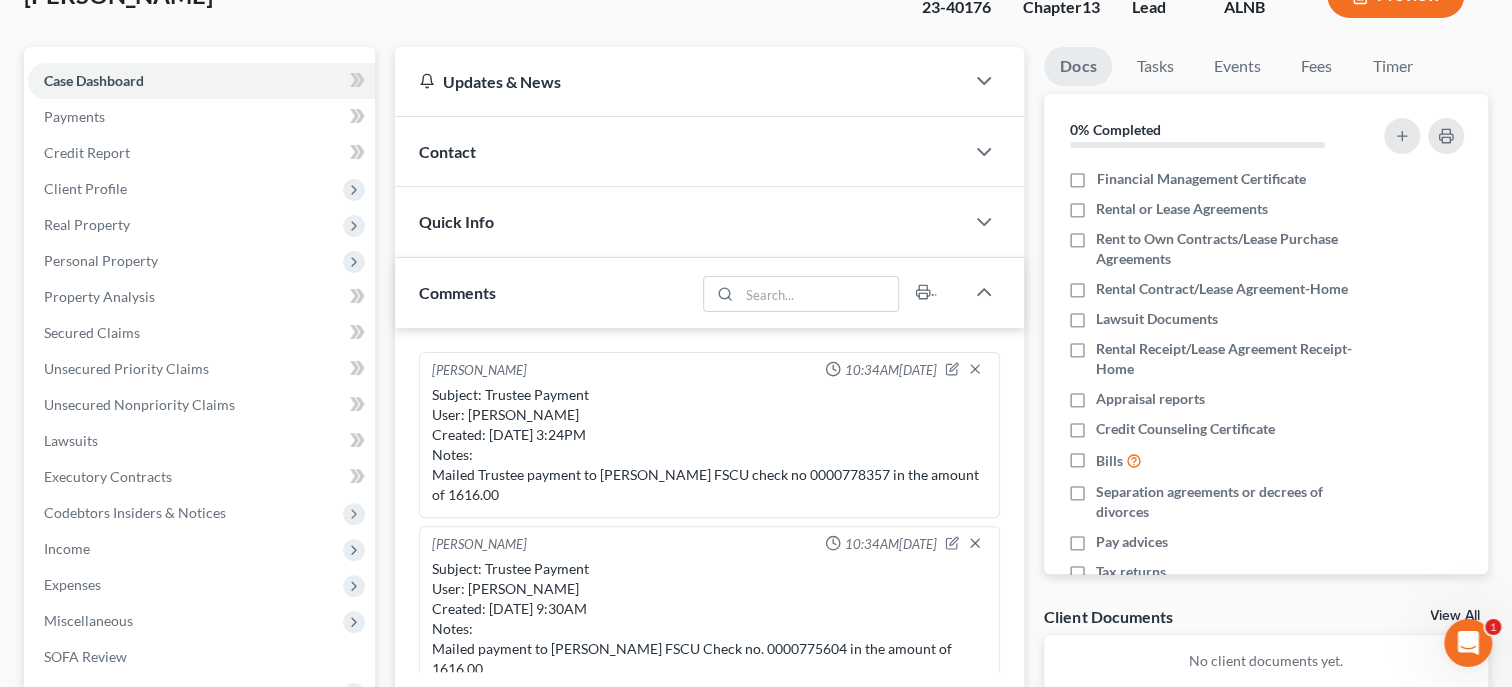 scroll, scrollTop: 579, scrollLeft: 0, axis: vertical 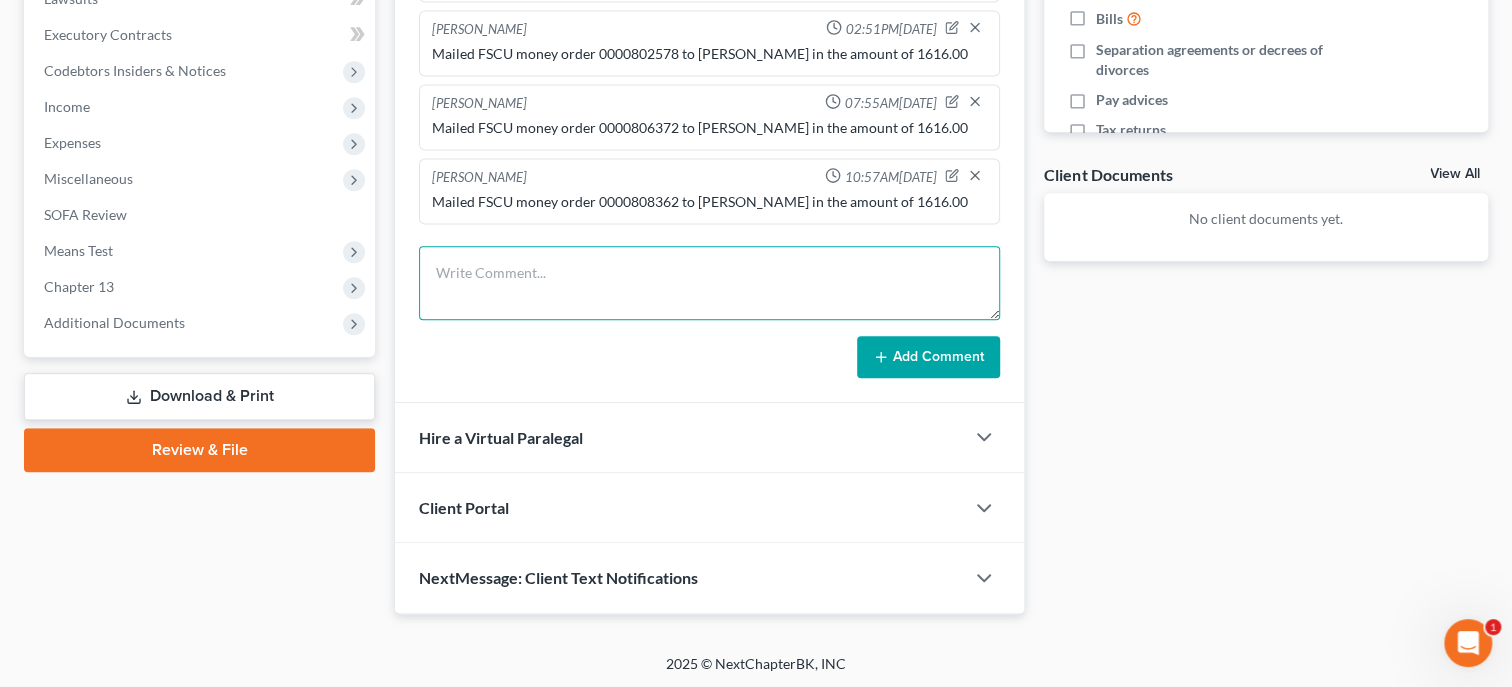 click at bounding box center (709, 283) 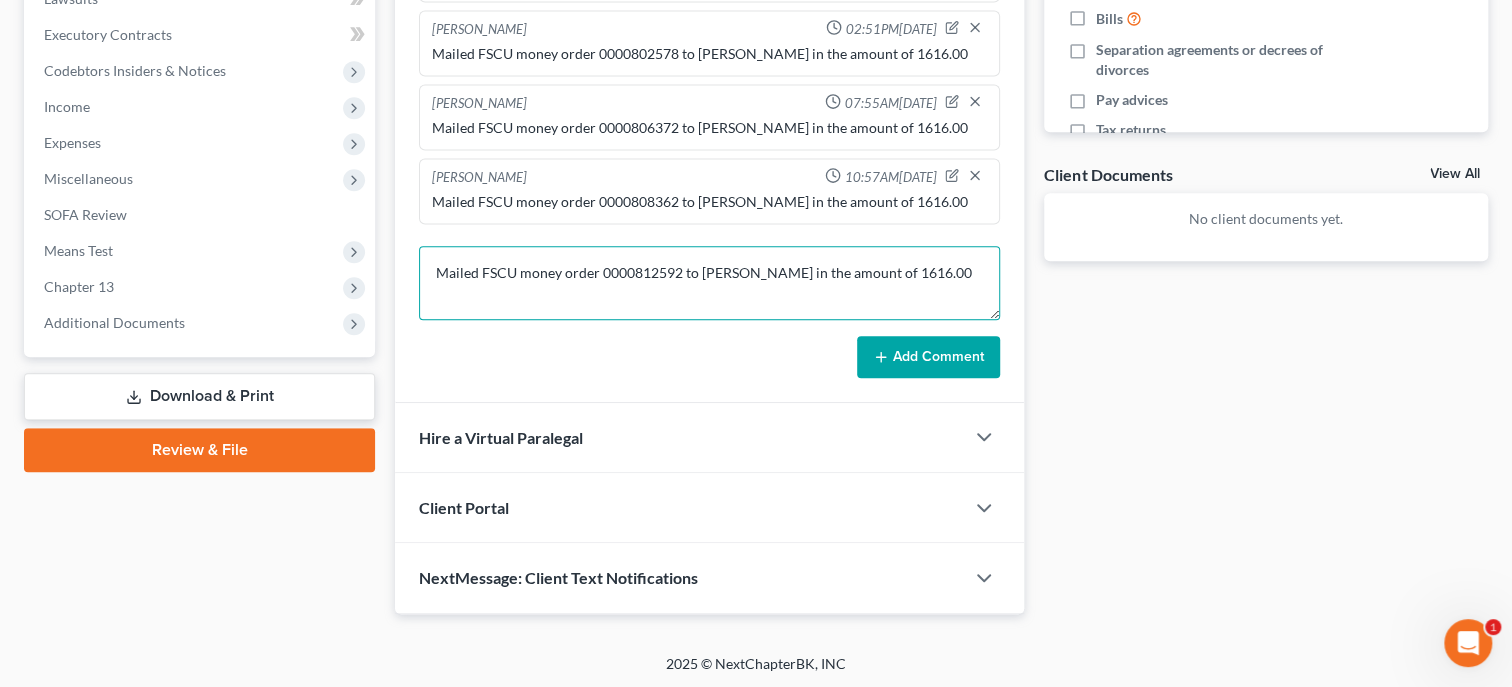 type on "Mailed FSCU money order 0000812592 to [PERSON_NAME] in the amount of 1616.00" 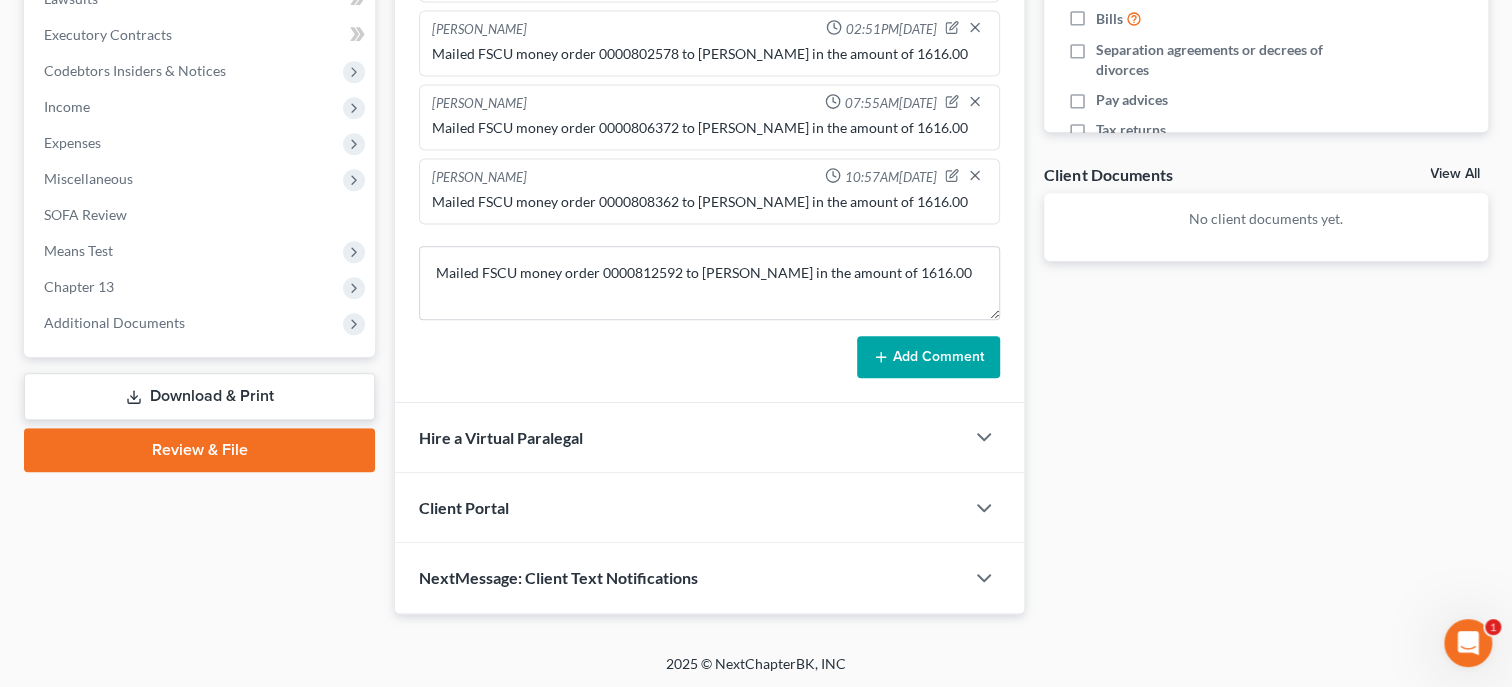 click on "Add Comment" at bounding box center [928, 357] 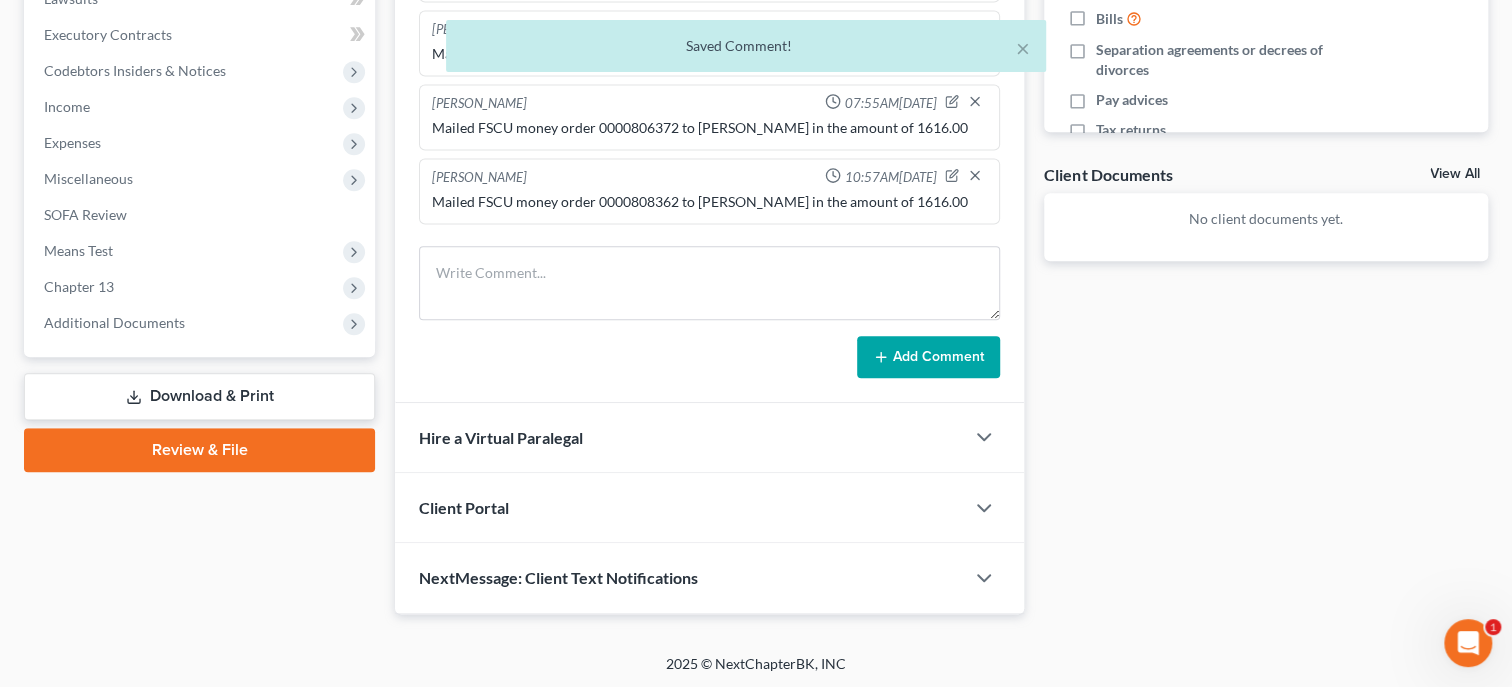 scroll, scrollTop: 2286, scrollLeft: 0, axis: vertical 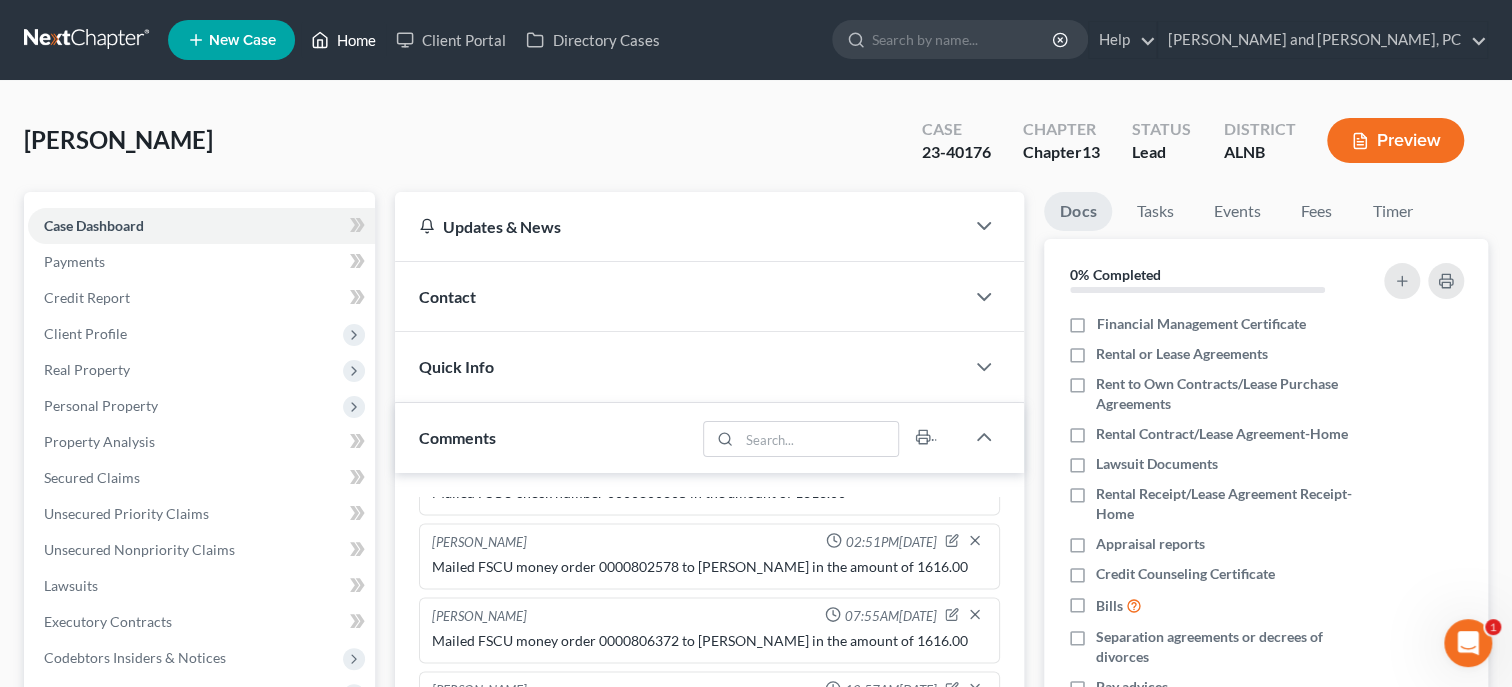 click on "Home" at bounding box center [343, 40] 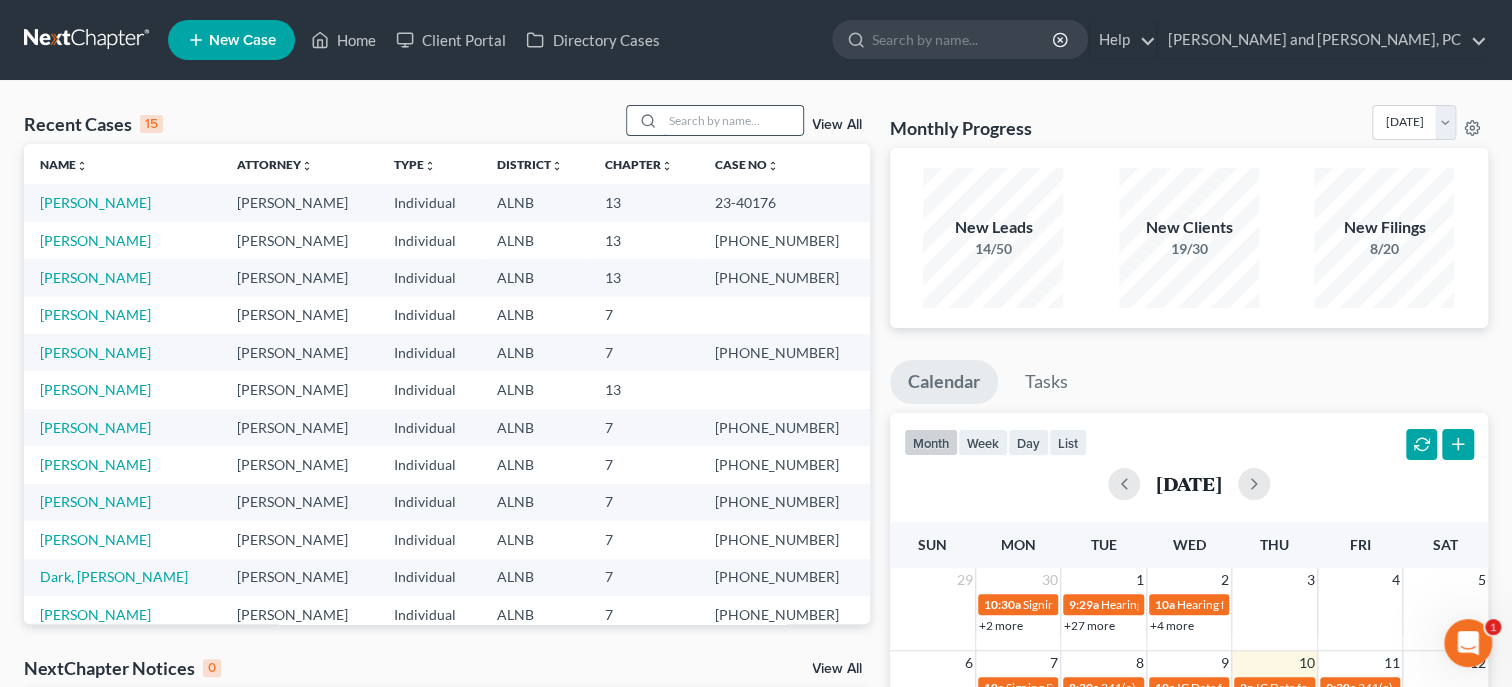 click at bounding box center [733, 120] 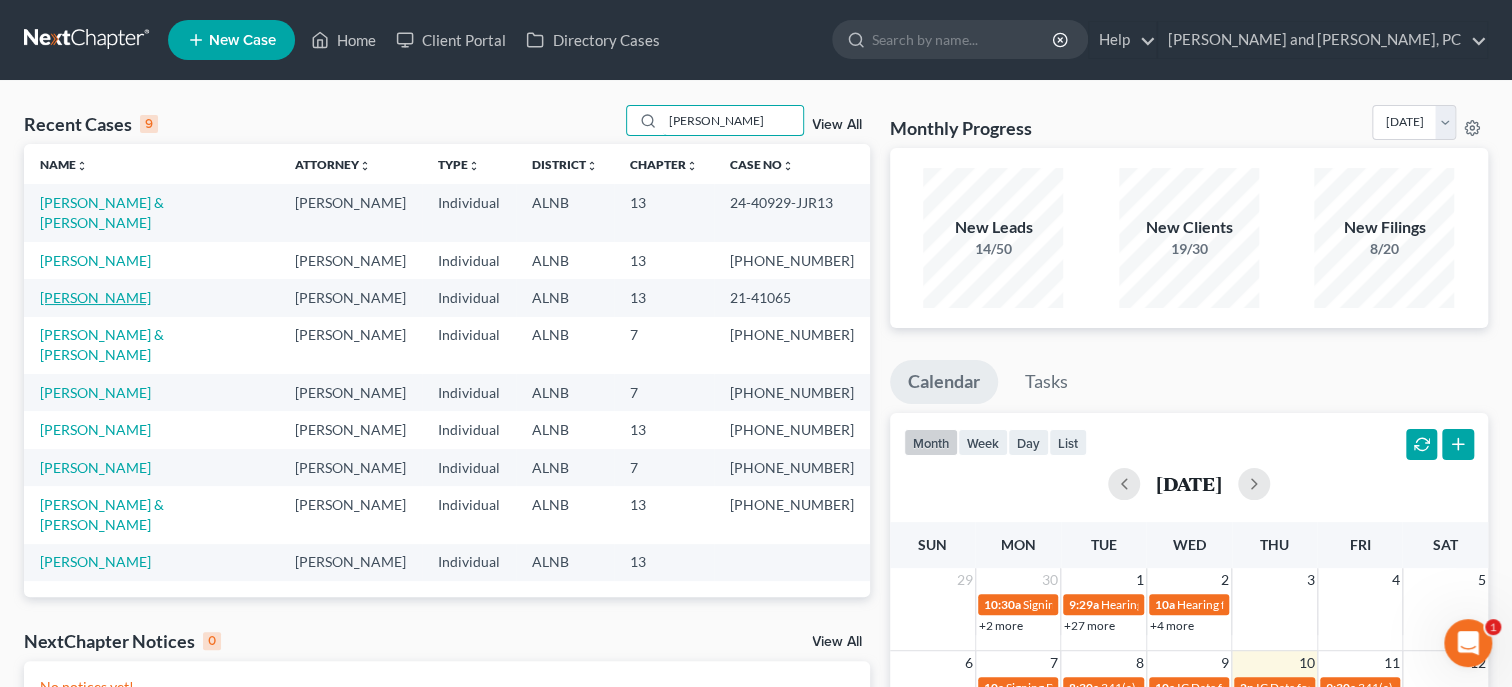 type on "[PERSON_NAME]" 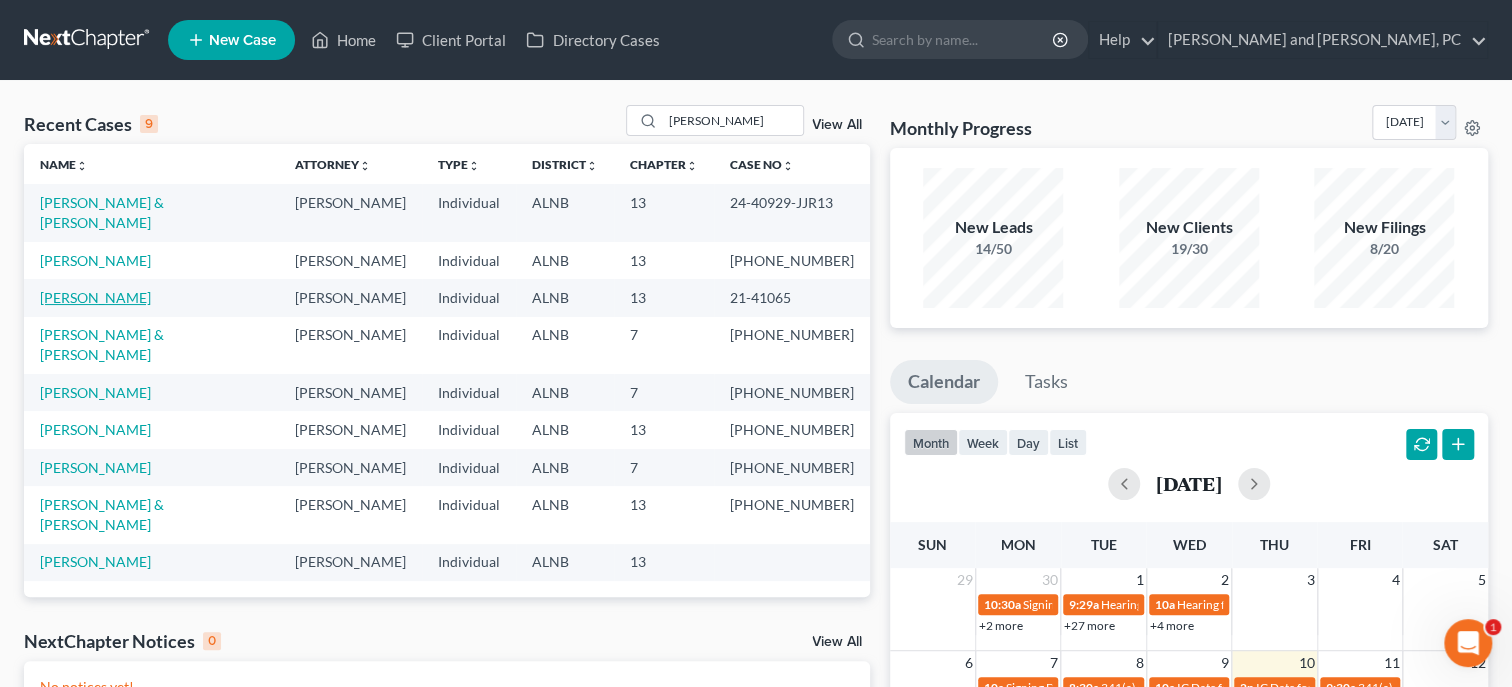 click on "[PERSON_NAME]" at bounding box center (95, 297) 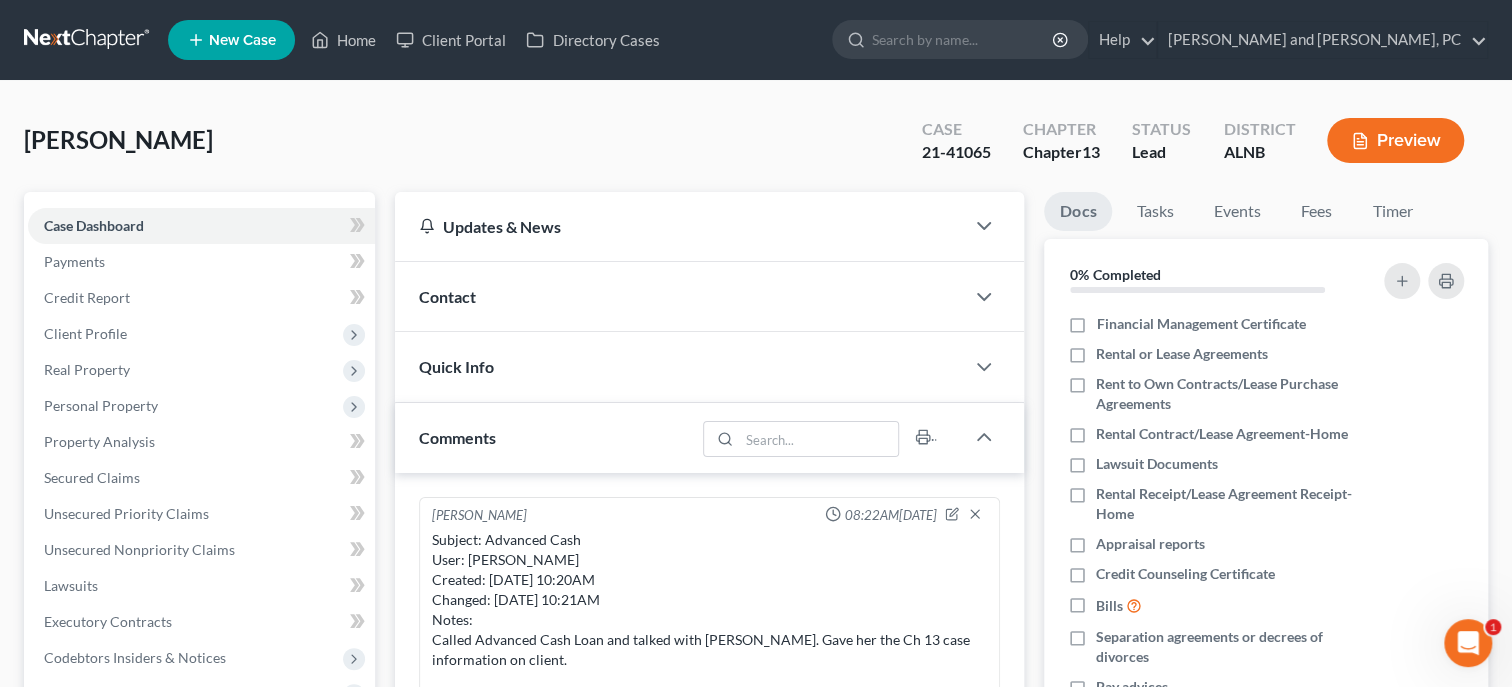 scroll, scrollTop: 2712, scrollLeft: 0, axis: vertical 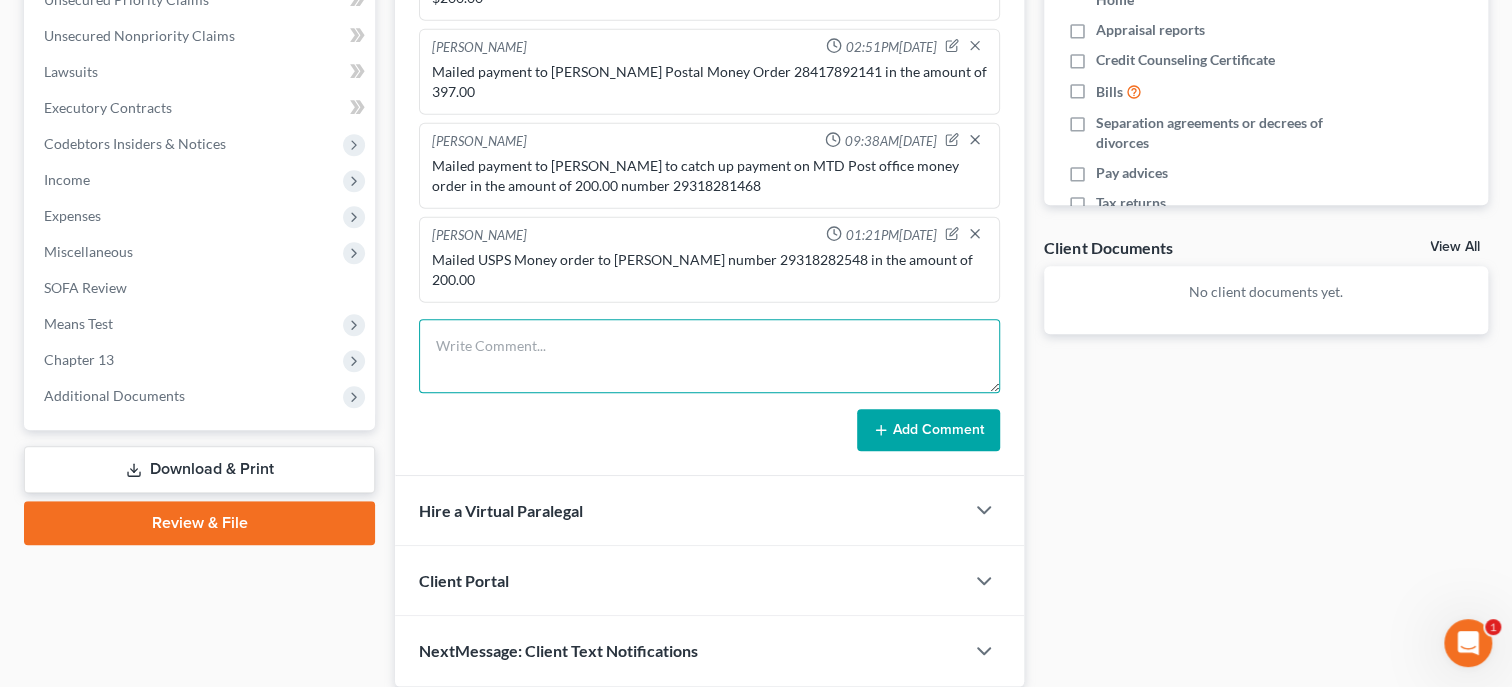 click at bounding box center [709, 356] 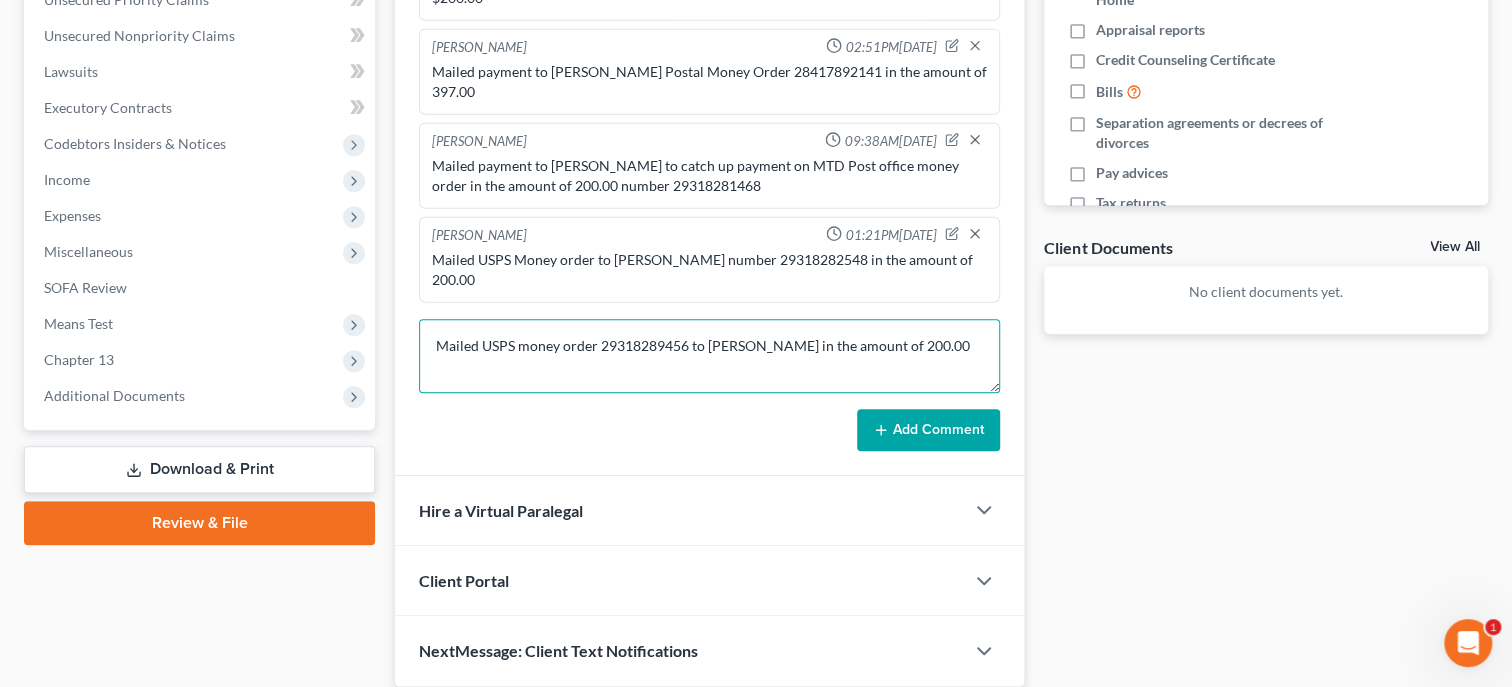 type on "Mailed USPS money order 29318289456 to [PERSON_NAME] in the amount of 200.00" 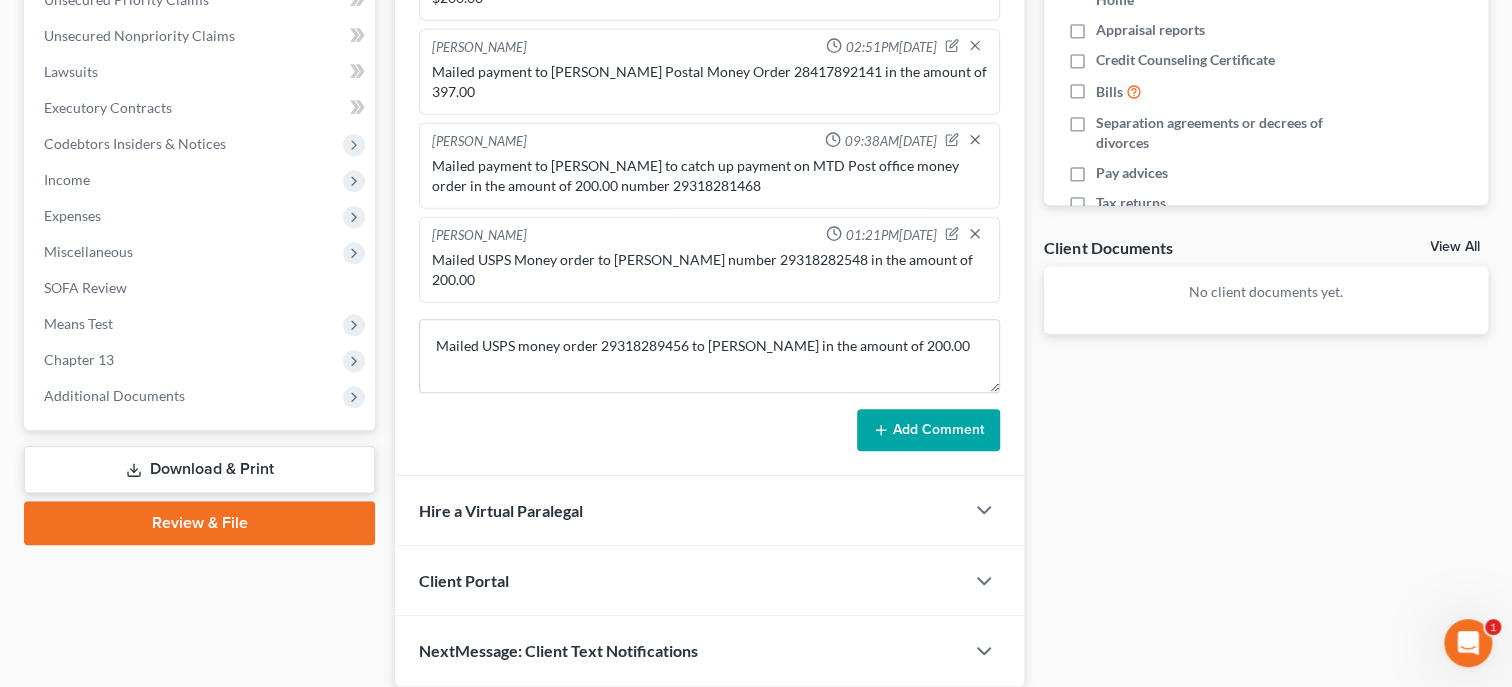 click 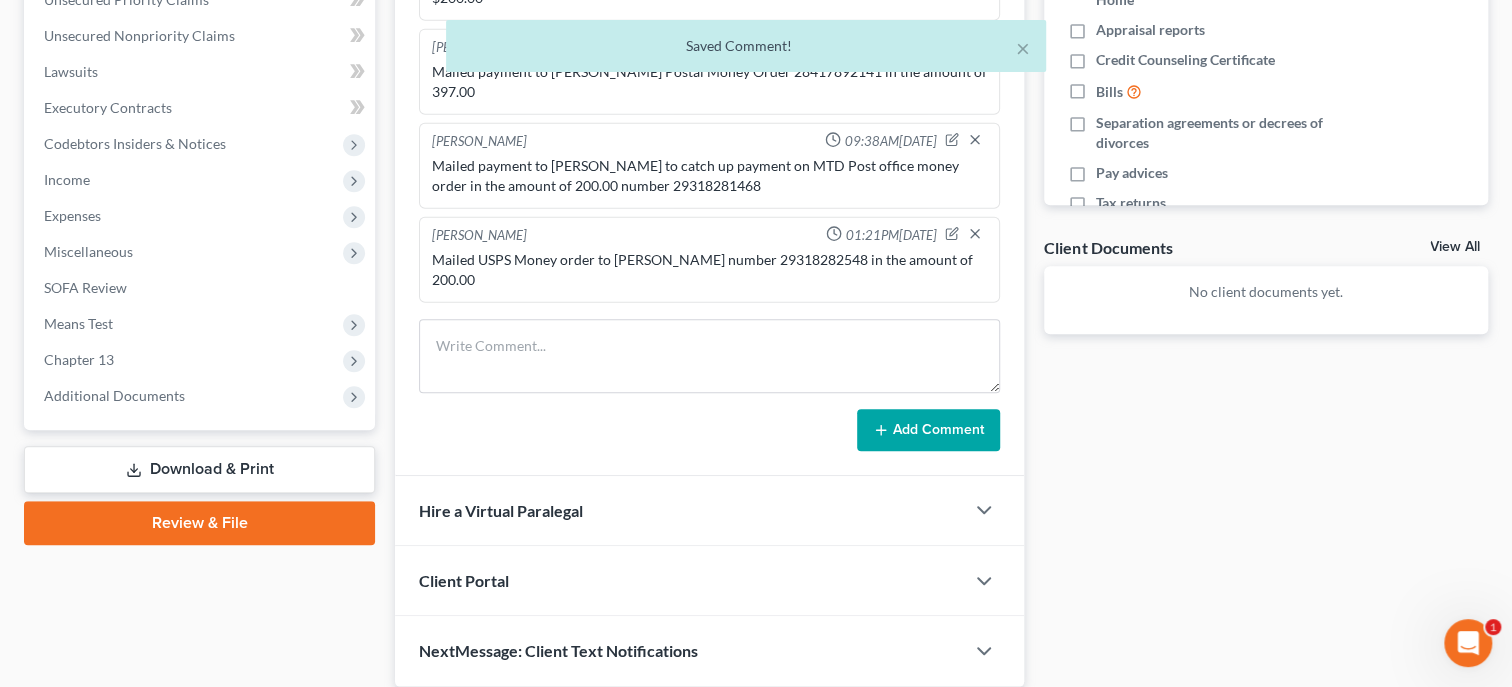 scroll, scrollTop: 2786, scrollLeft: 0, axis: vertical 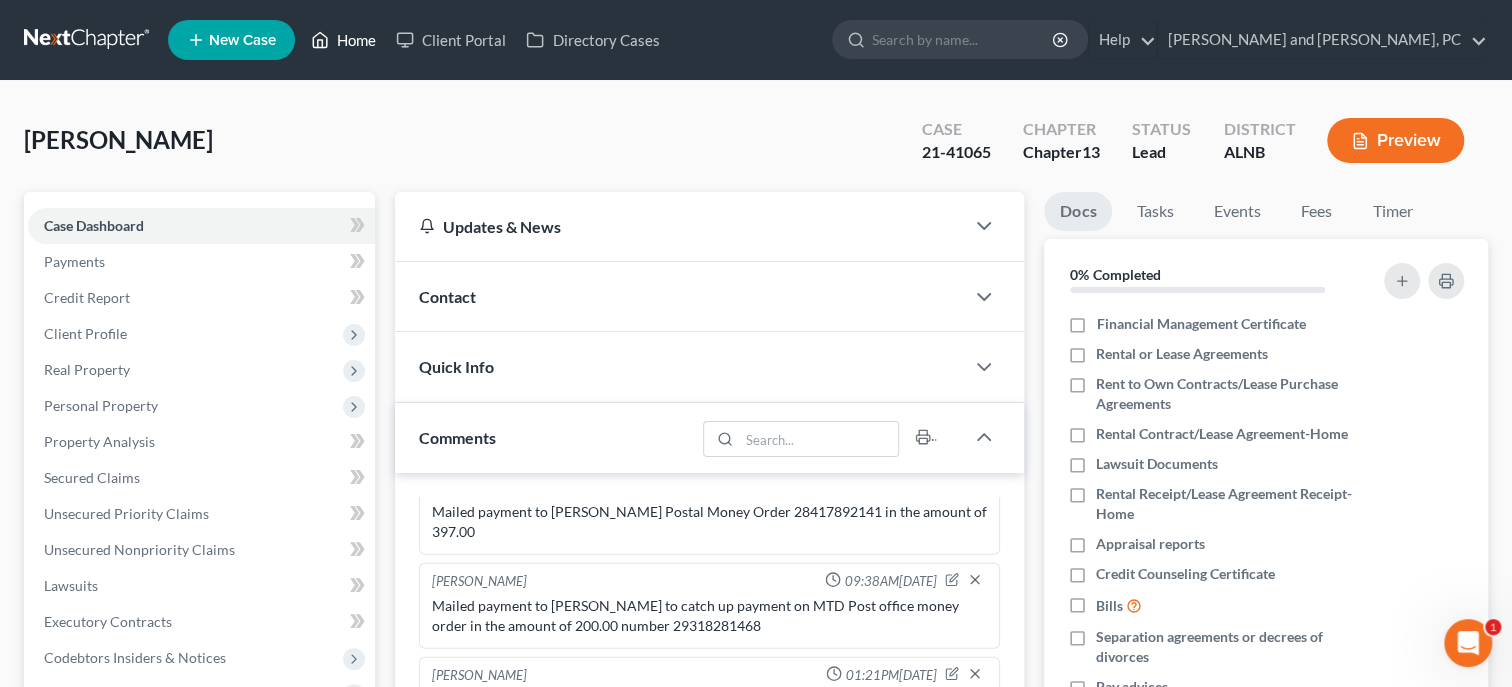 click on "Home" at bounding box center (343, 40) 